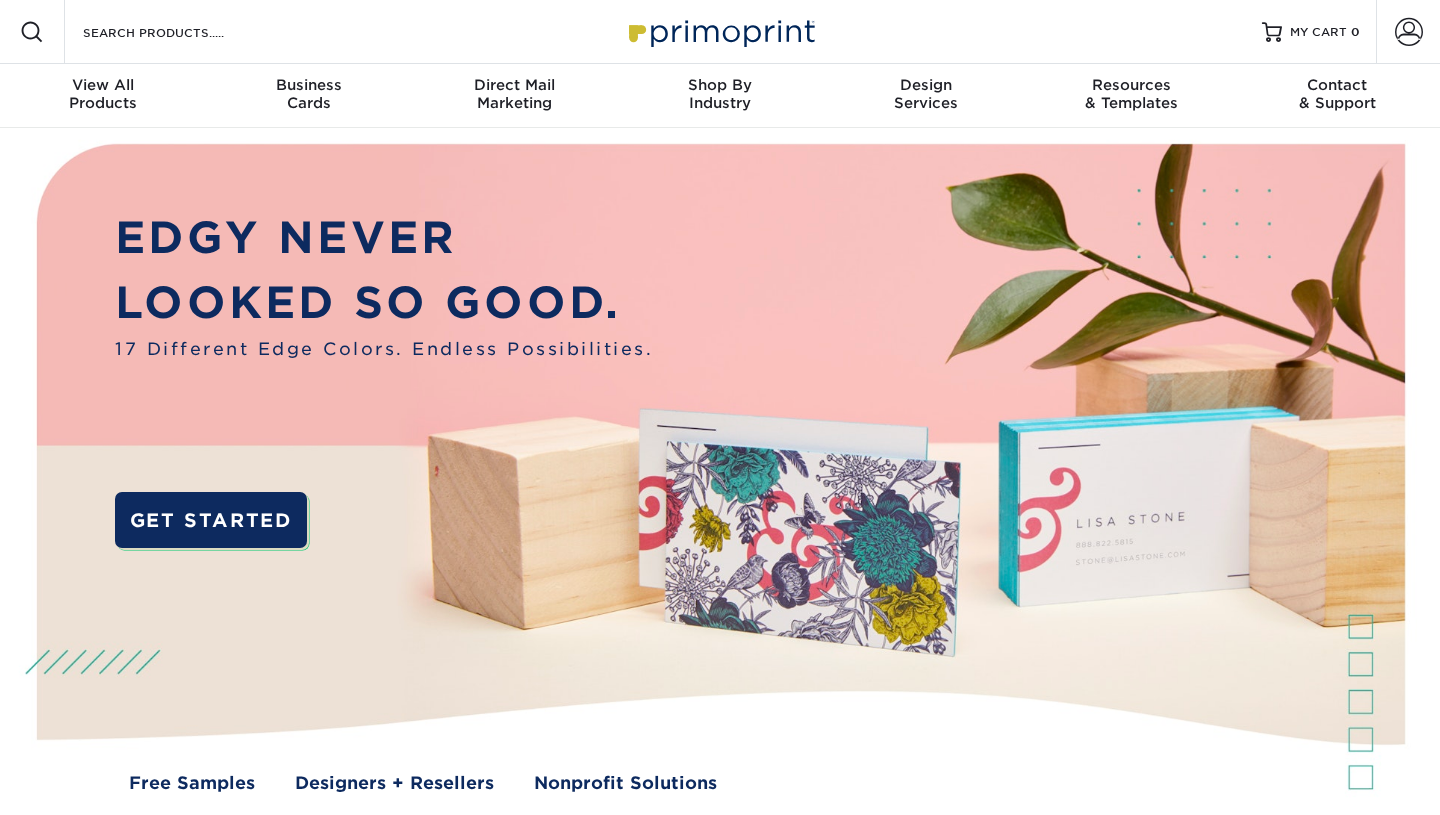 scroll, scrollTop: 0, scrollLeft: 0, axis: both 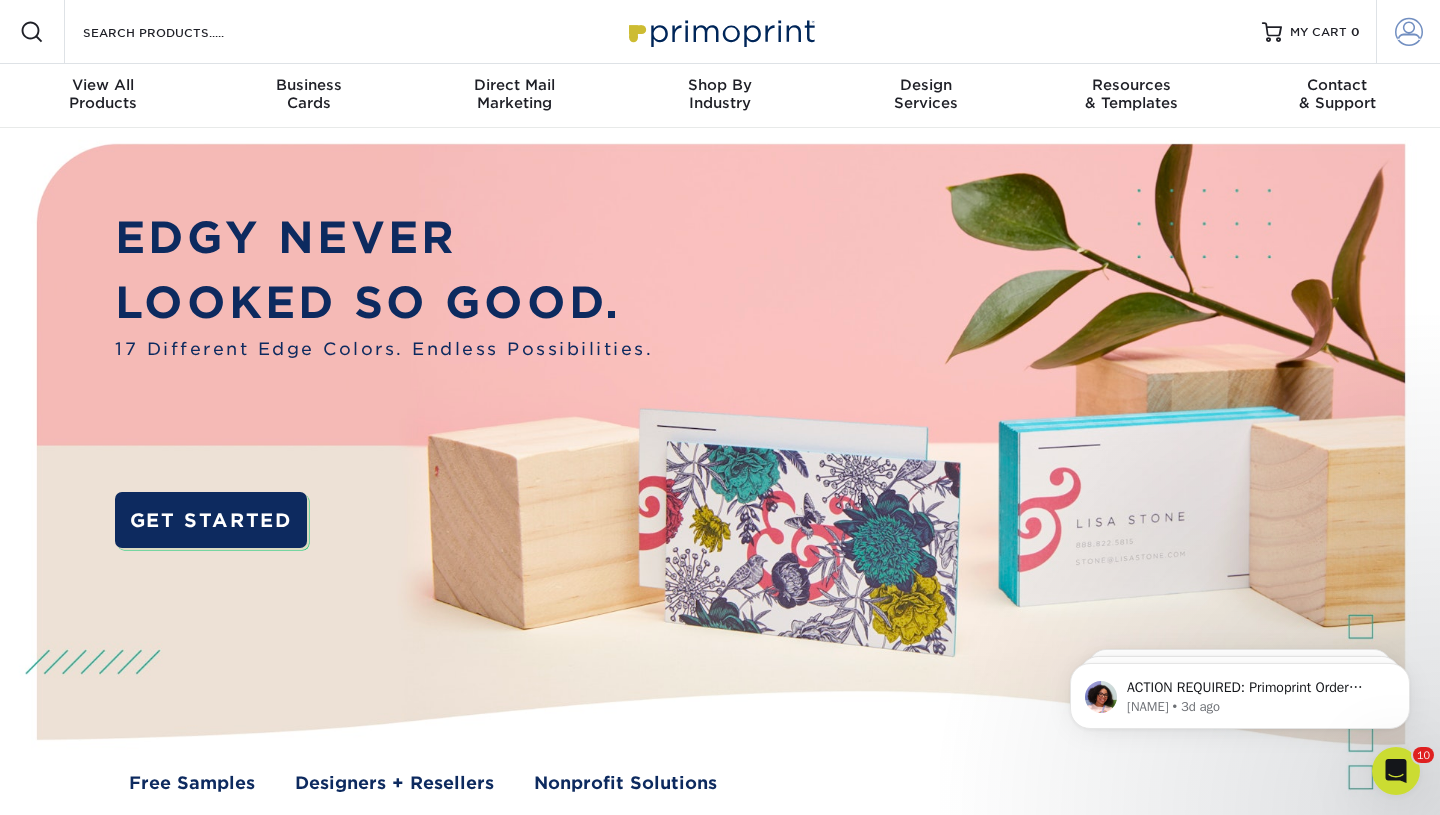 click at bounding box center (1409, 32) 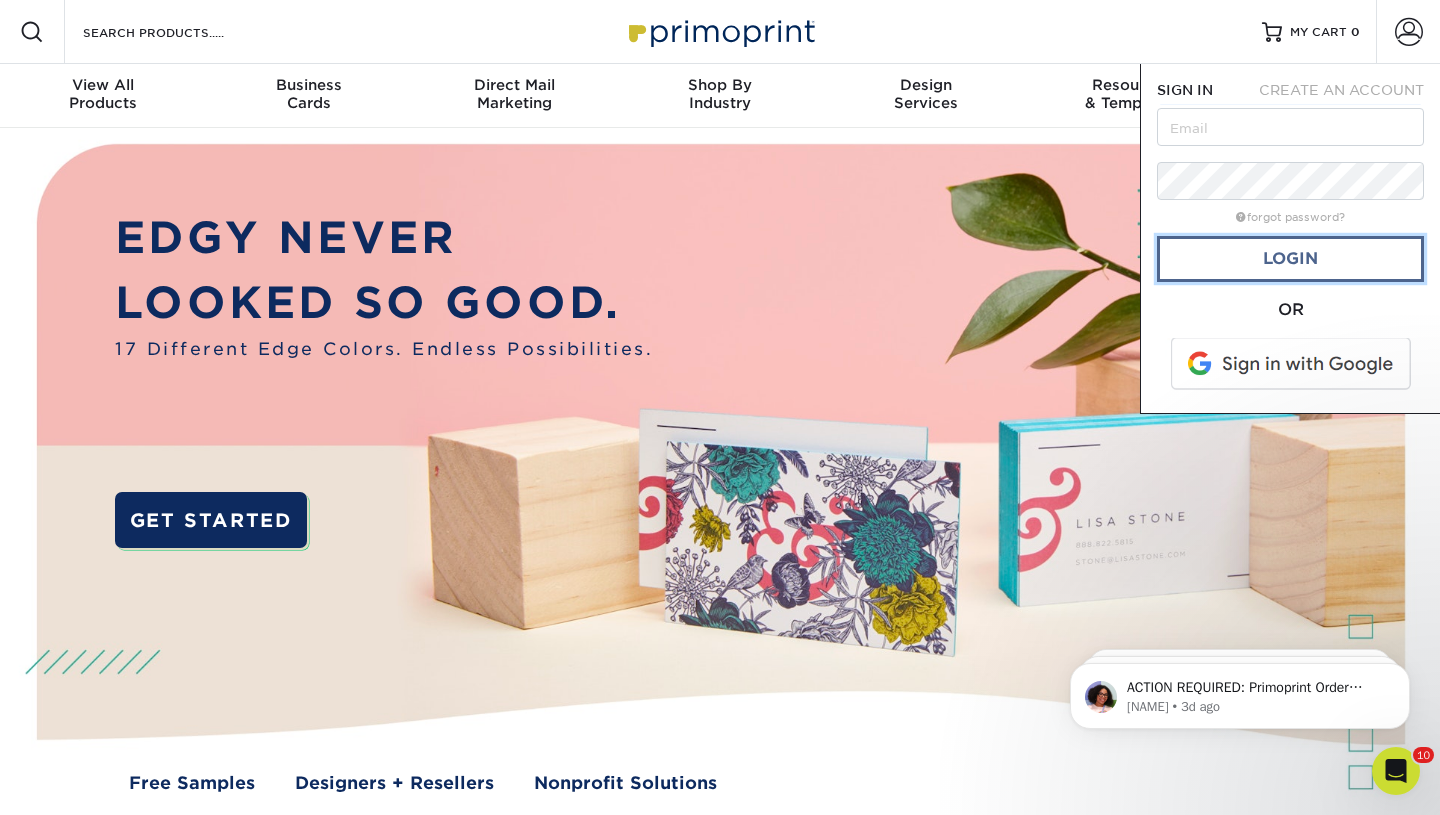 click on "Login" at bounding box center (1290, 259) 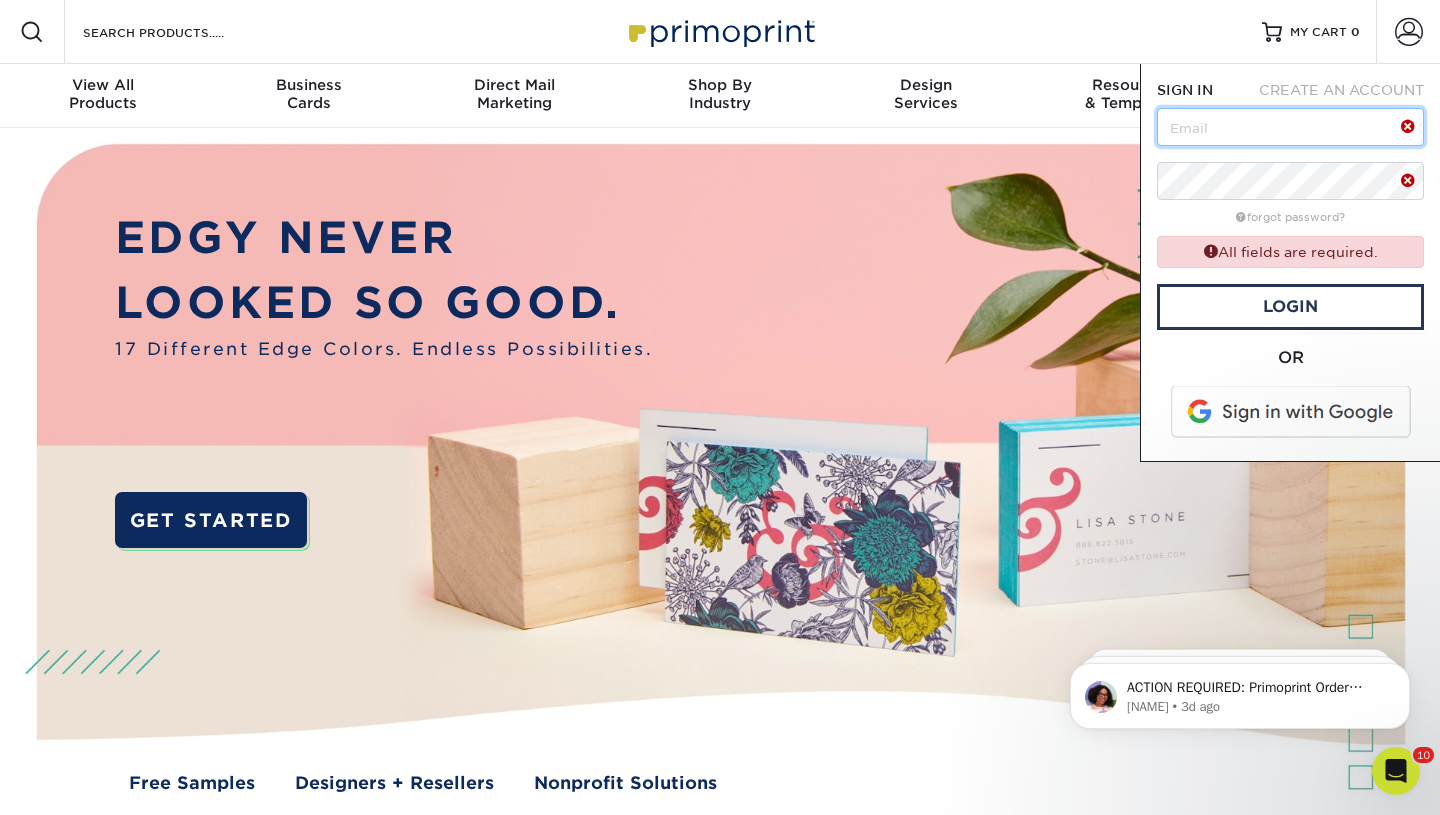 click at bounding box center (1290, 127) 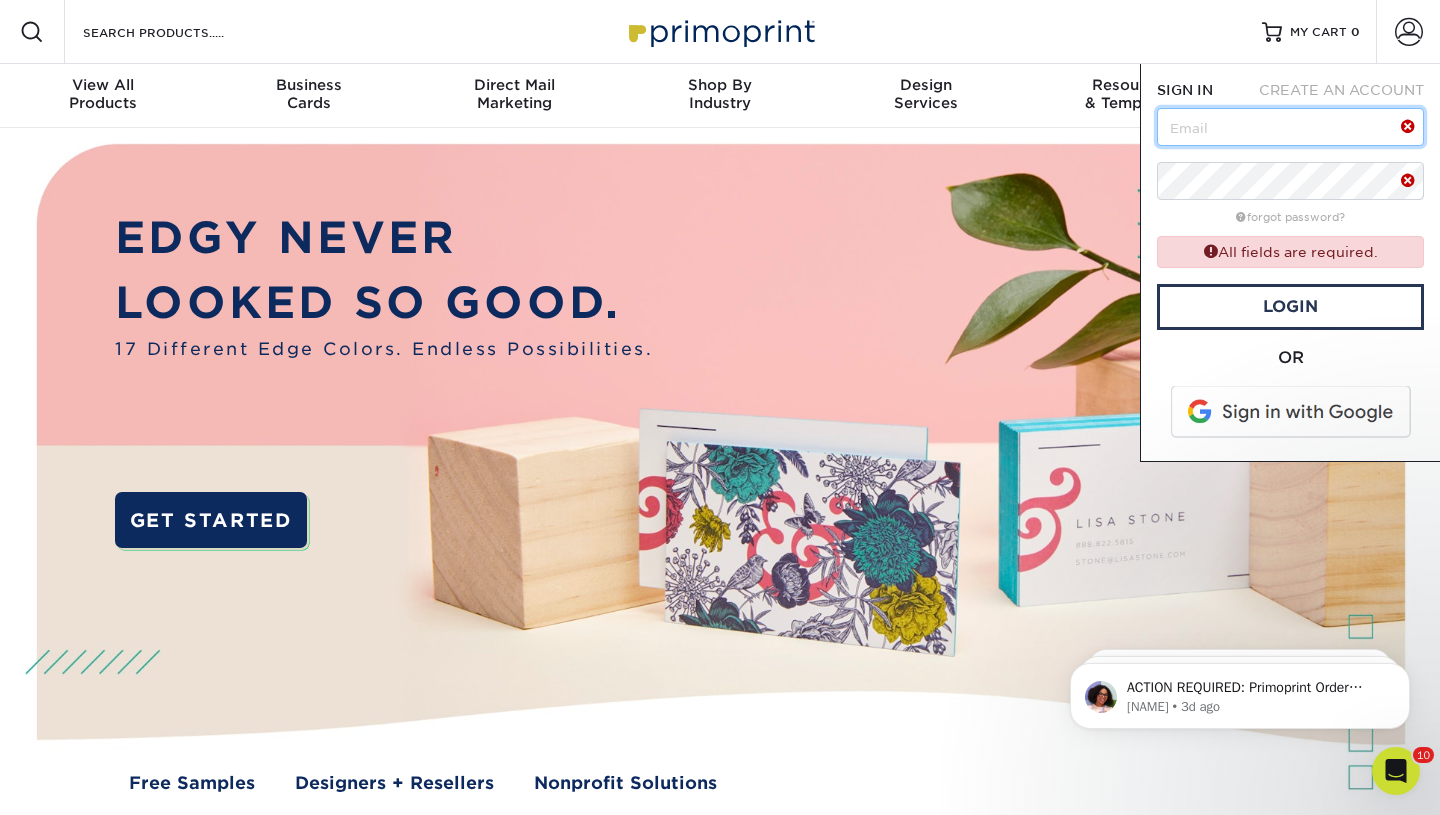 type on "[EMAIL]" 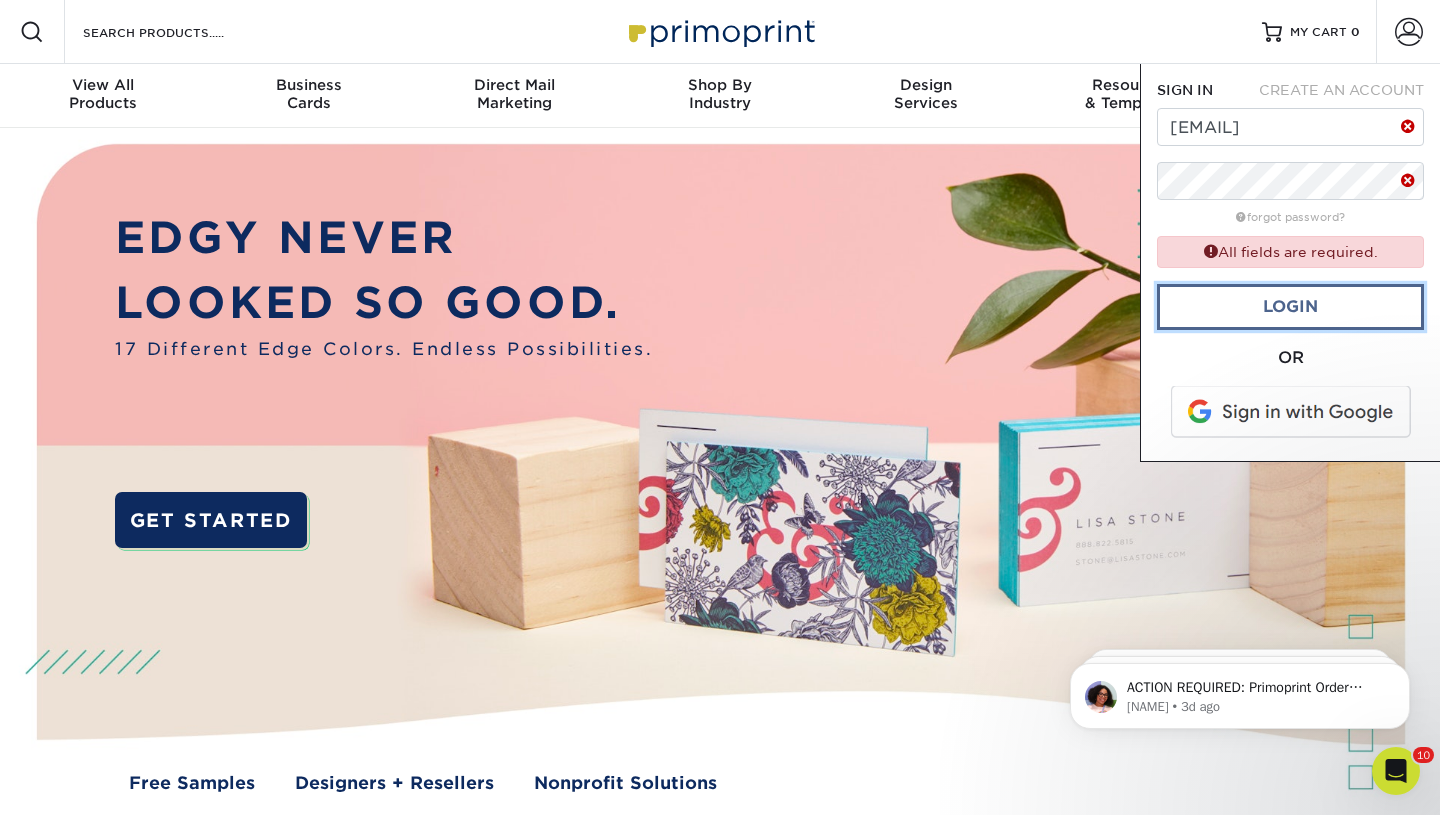 click on "Login" at bounding box center (1290, 307) 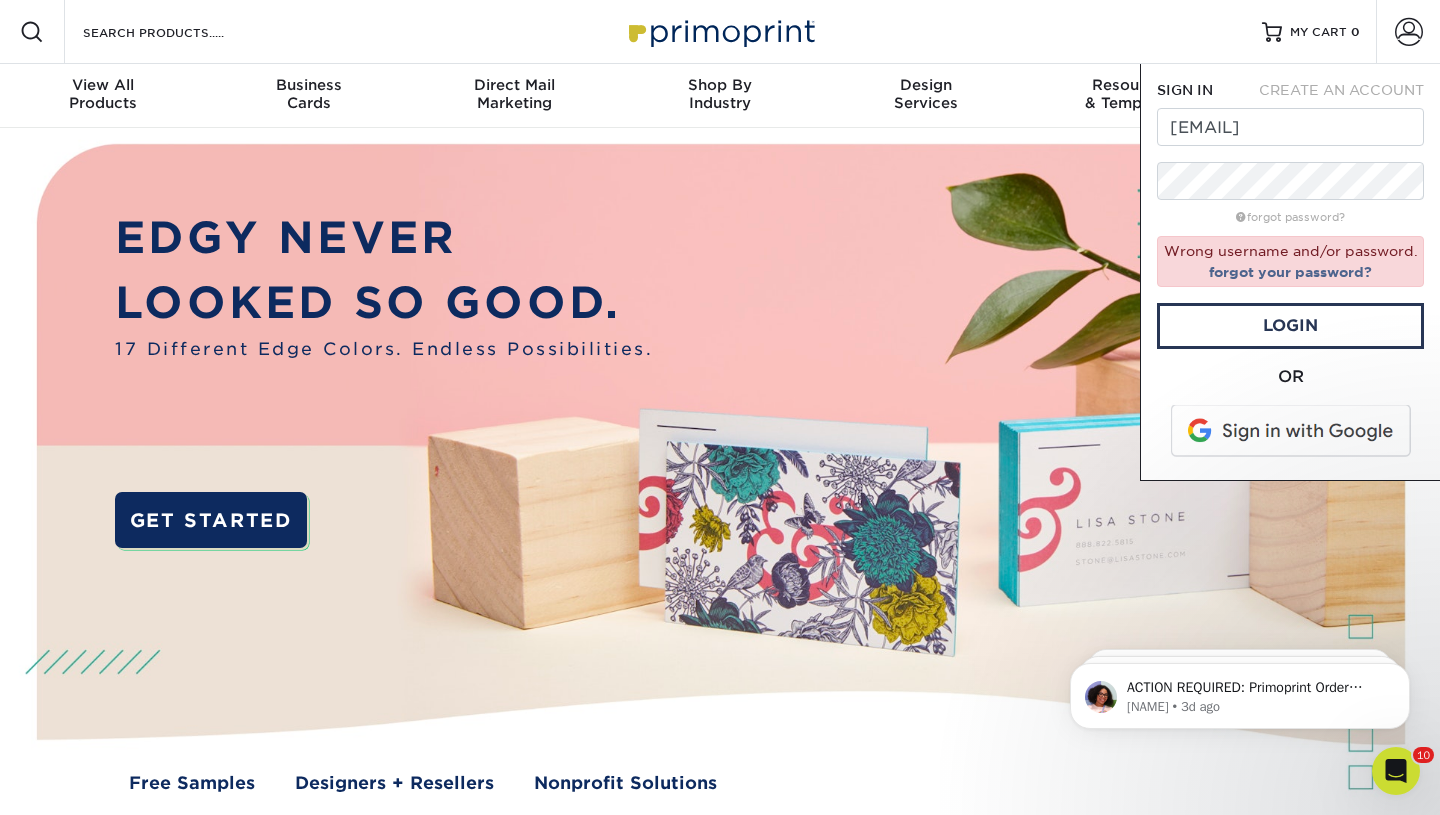click at bounding box center [1292, 431] 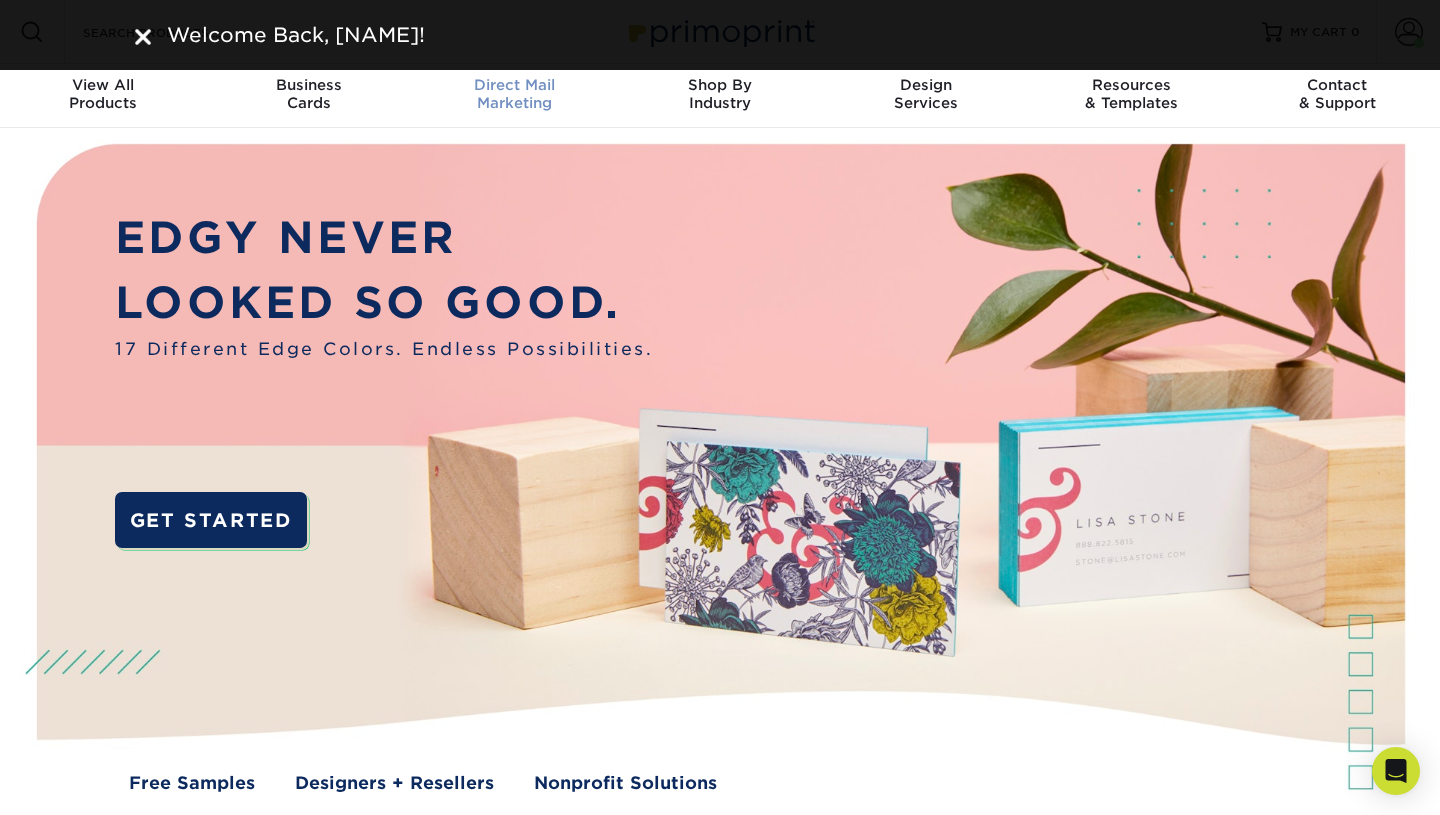 scroll, scrollTop: 0, scrollLeft: 0, axis: both 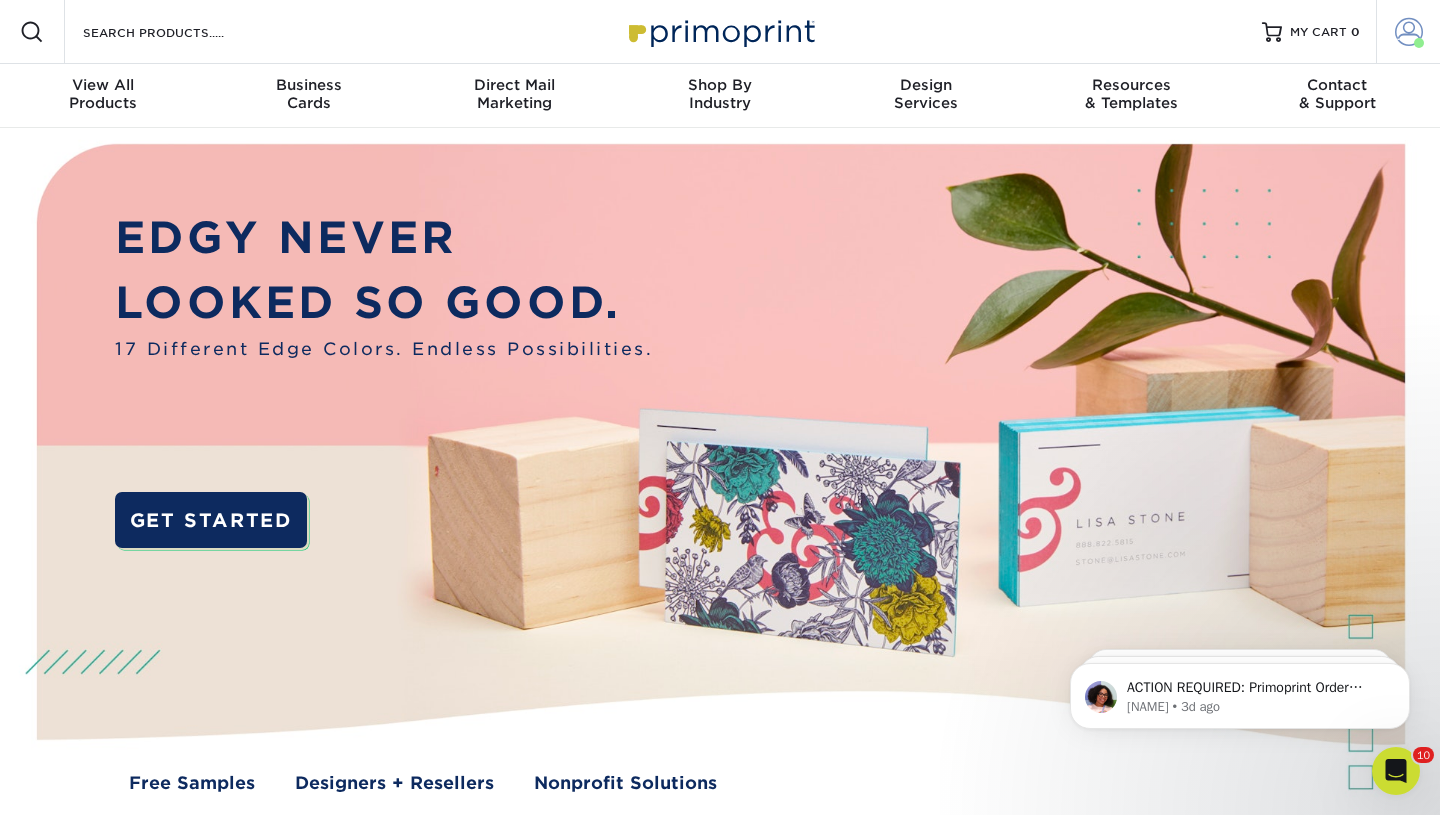 click at bounding box center (1409, 32) 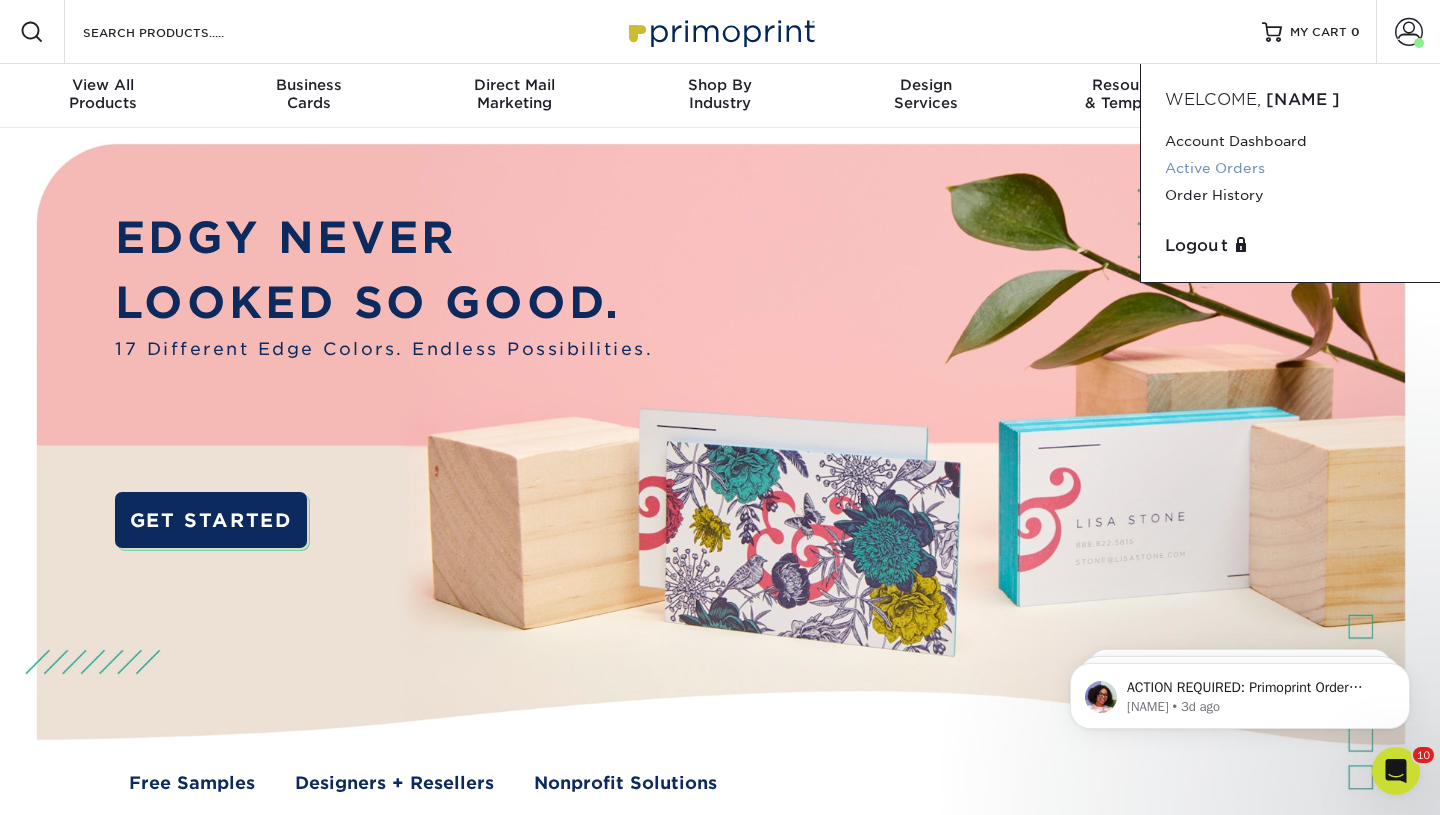 click on "Active Orders" at bounding box center (1290, 168) 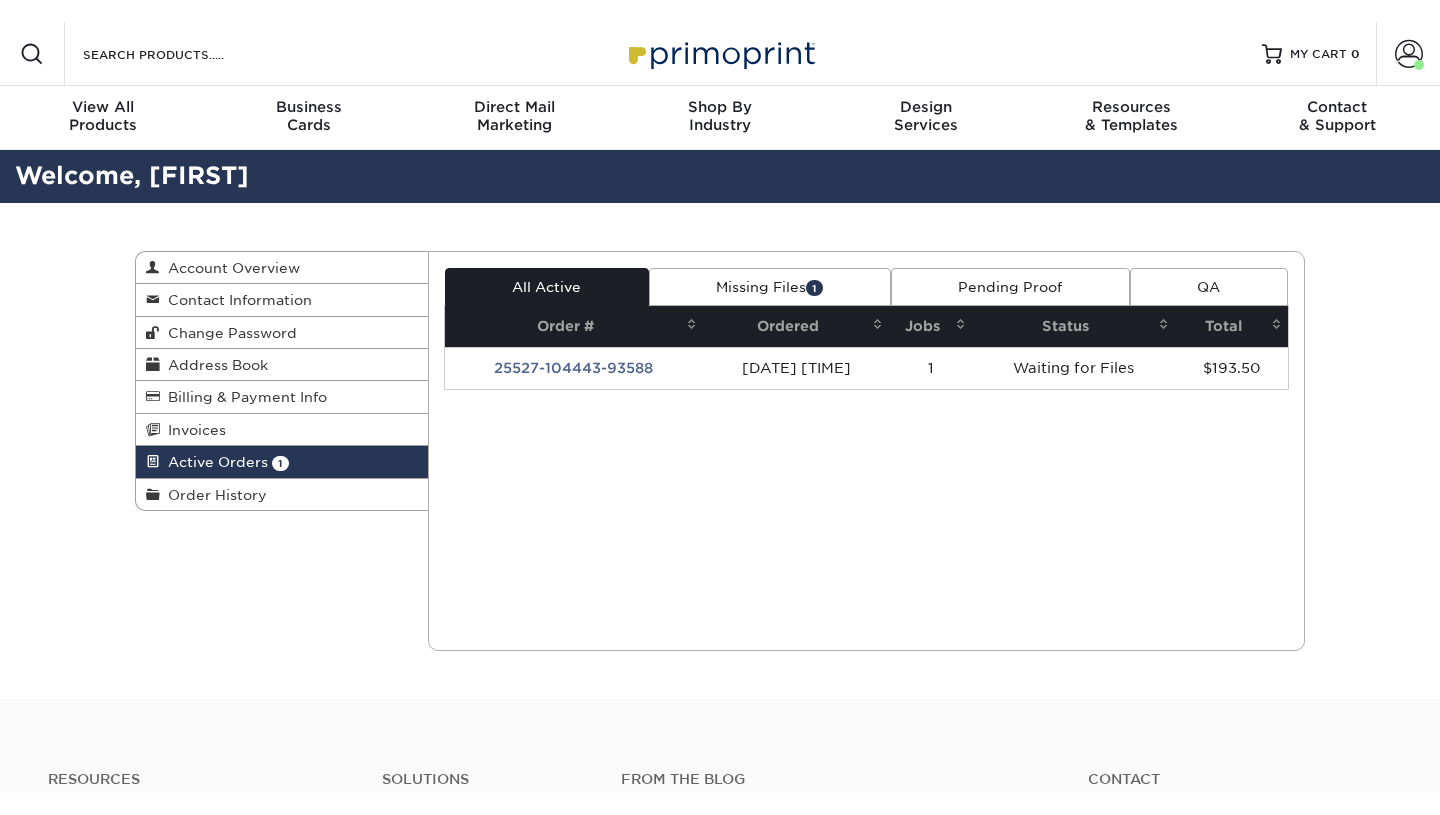 scroll, scrollTop: 0, scrollLeft: 0, axis: both 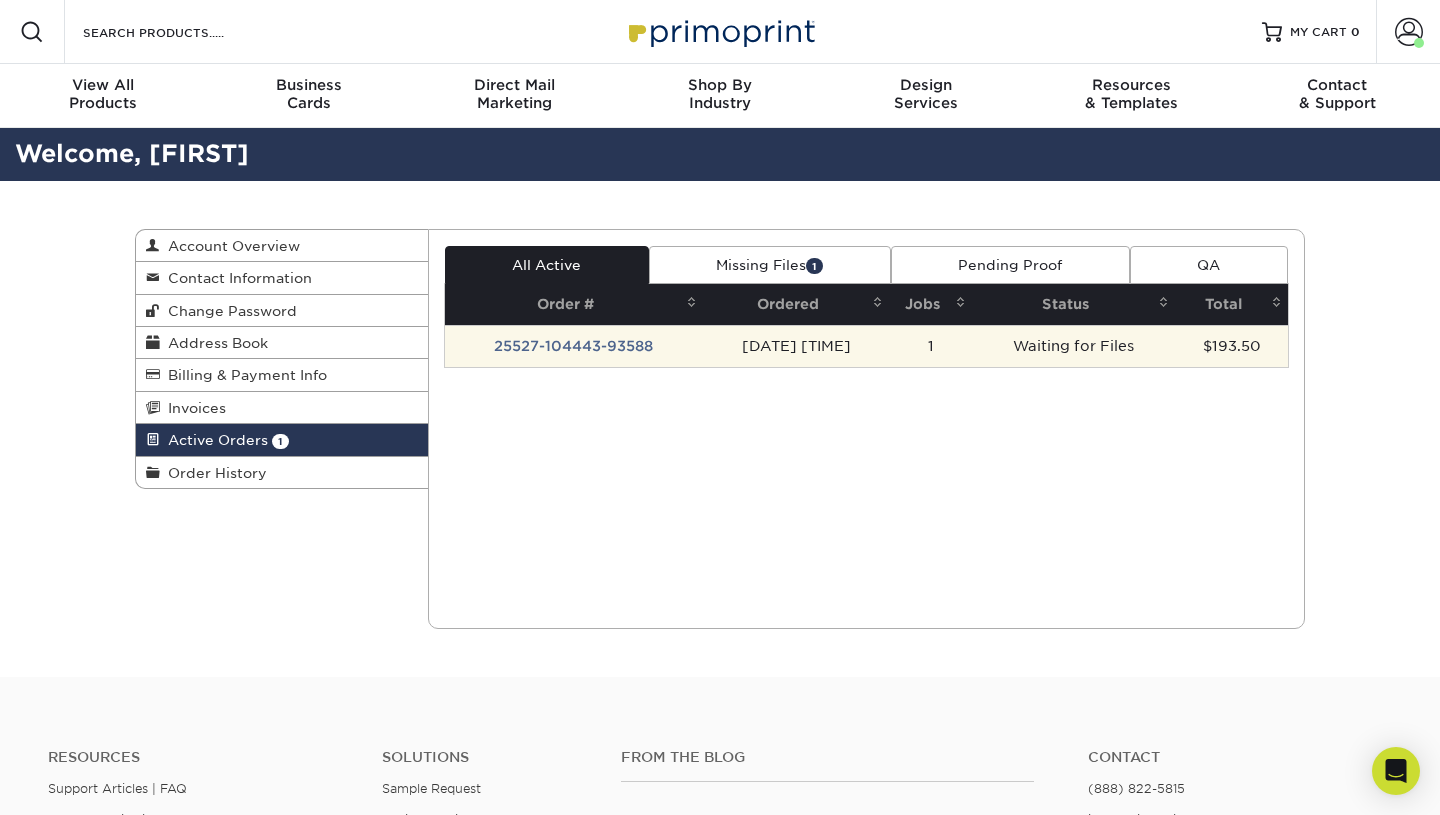 click on "25527-104443-93588" at bounding box center (574, 346) 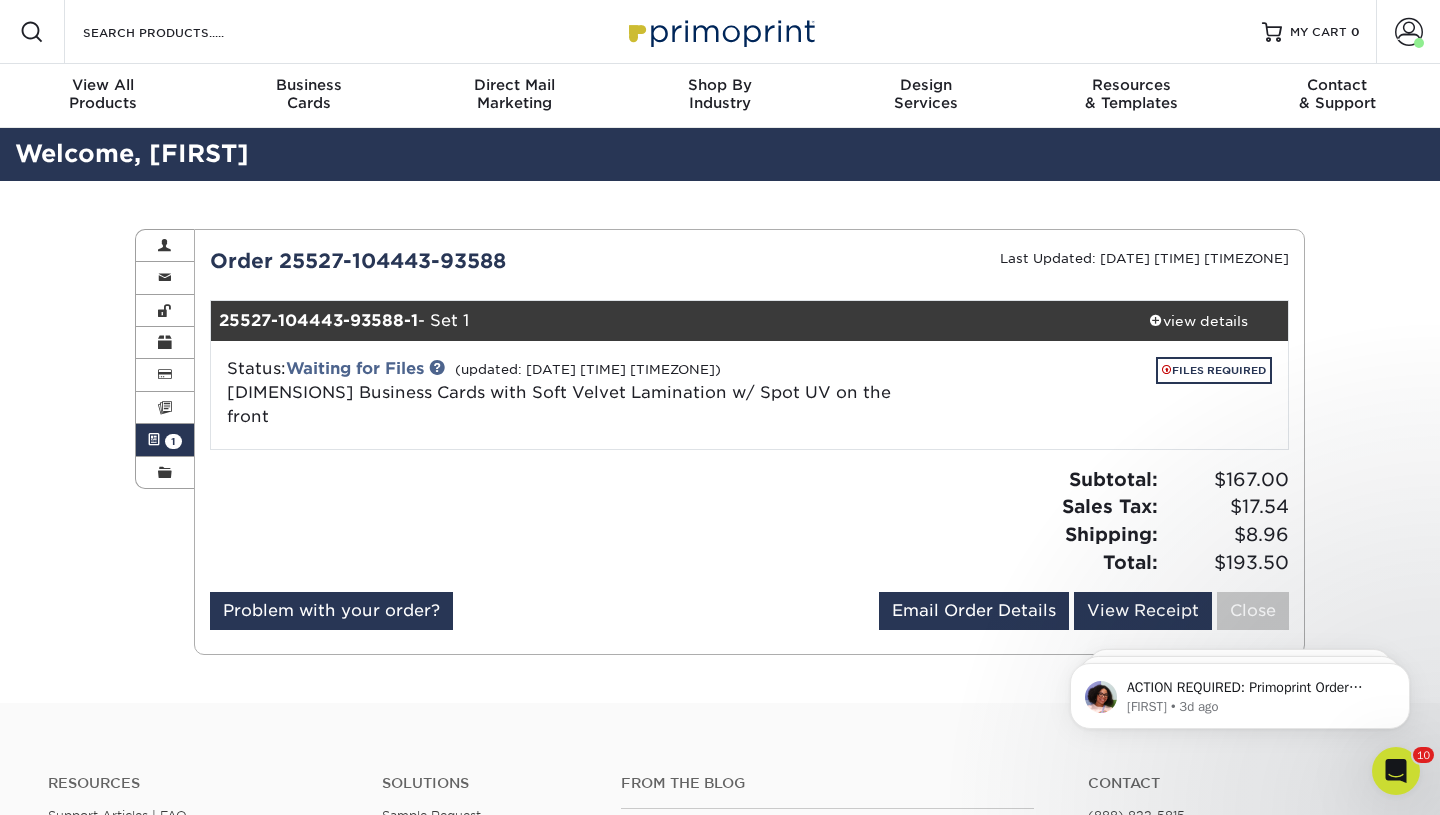 scroll, scrollTop: 0, scrollLeft: 0, axis: both 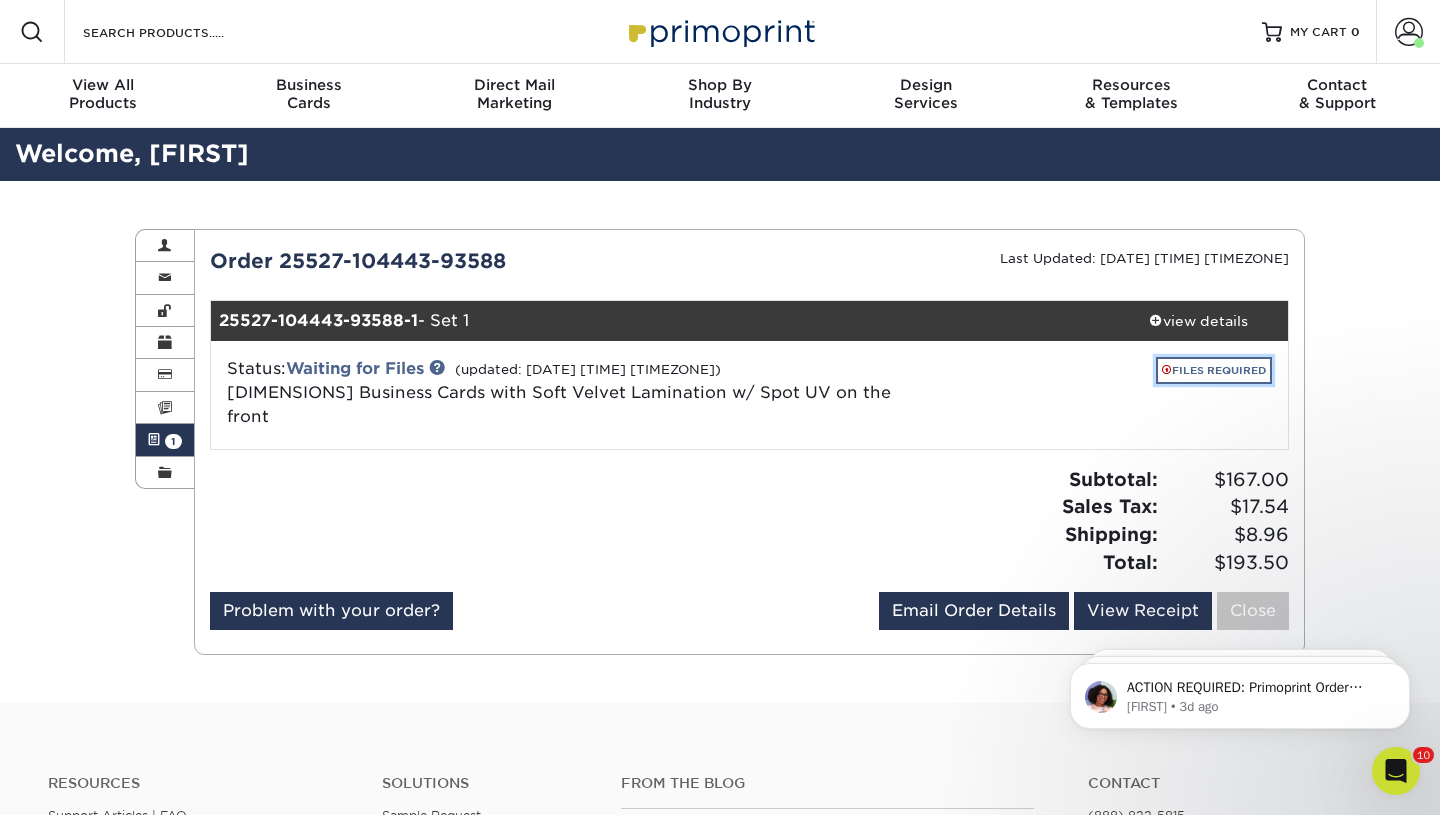 click on "FILES REQUIRED" at bounding box center [1214, 370] 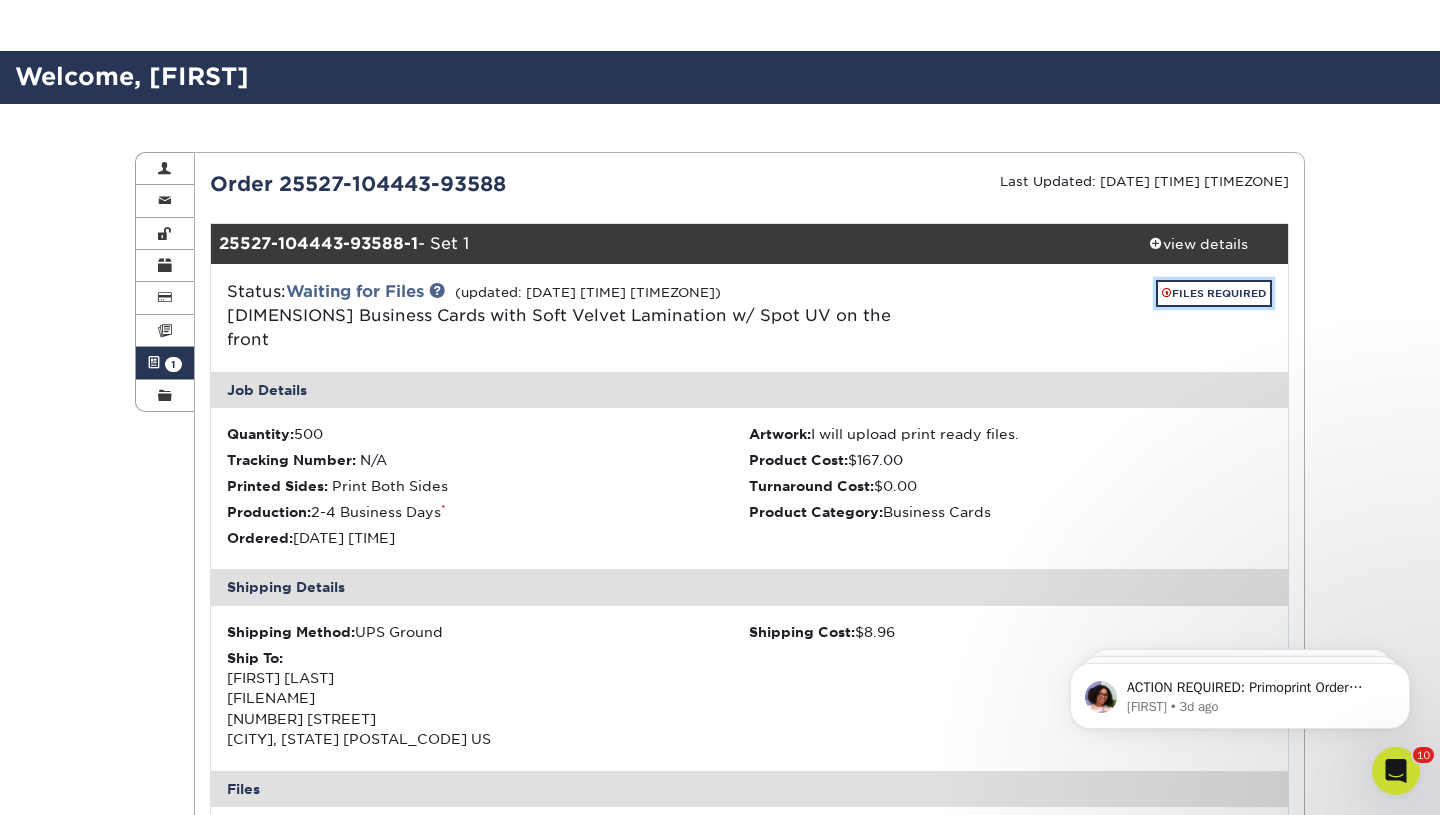 scroll, scrollTop: 150, scrollLeft: 0, axis: vertical 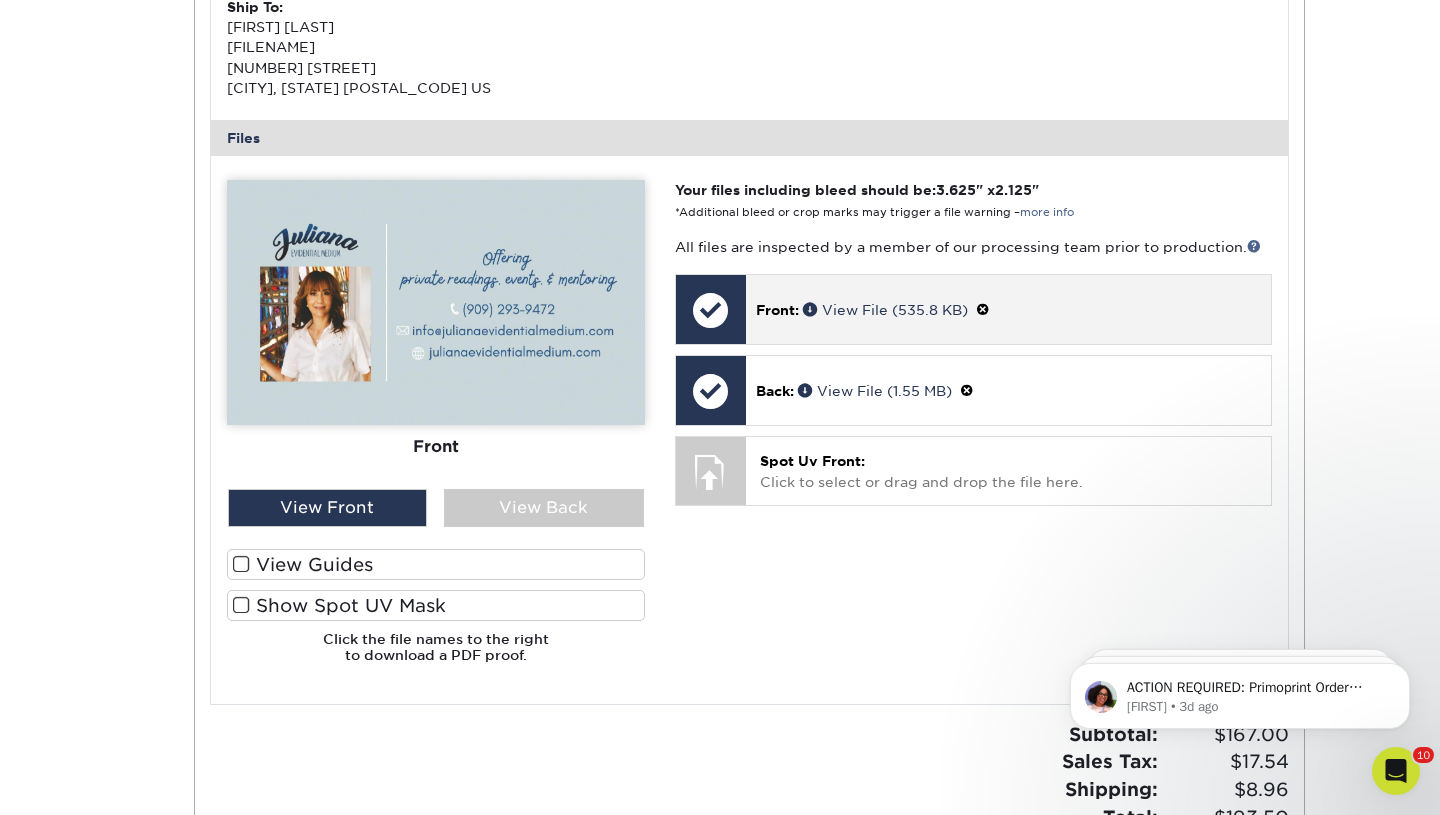 click on "Front:    View File ([SIZE])" at bounding box center [1008, 309] 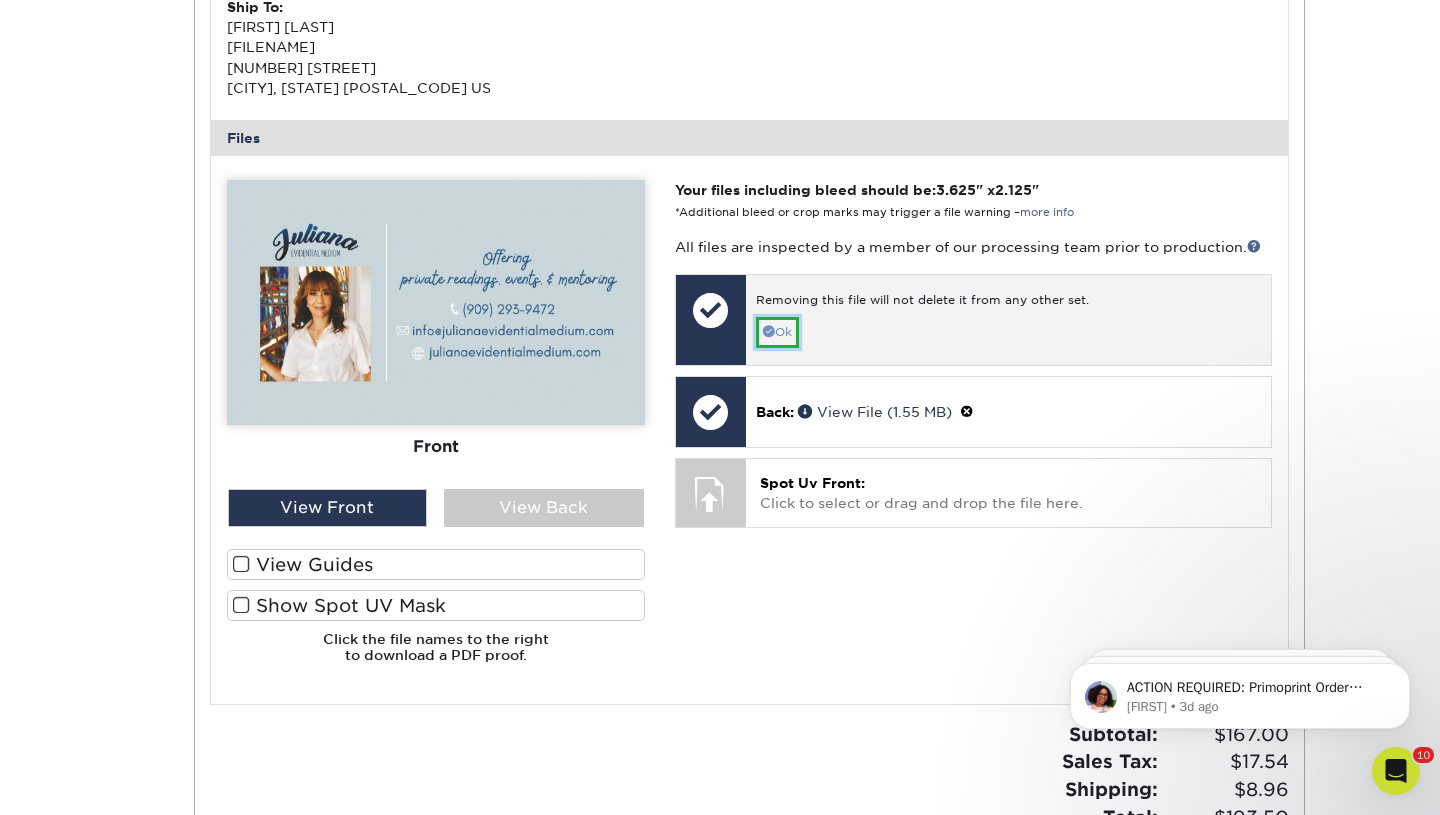 click on "Ok" at bounding box center (777, 332) 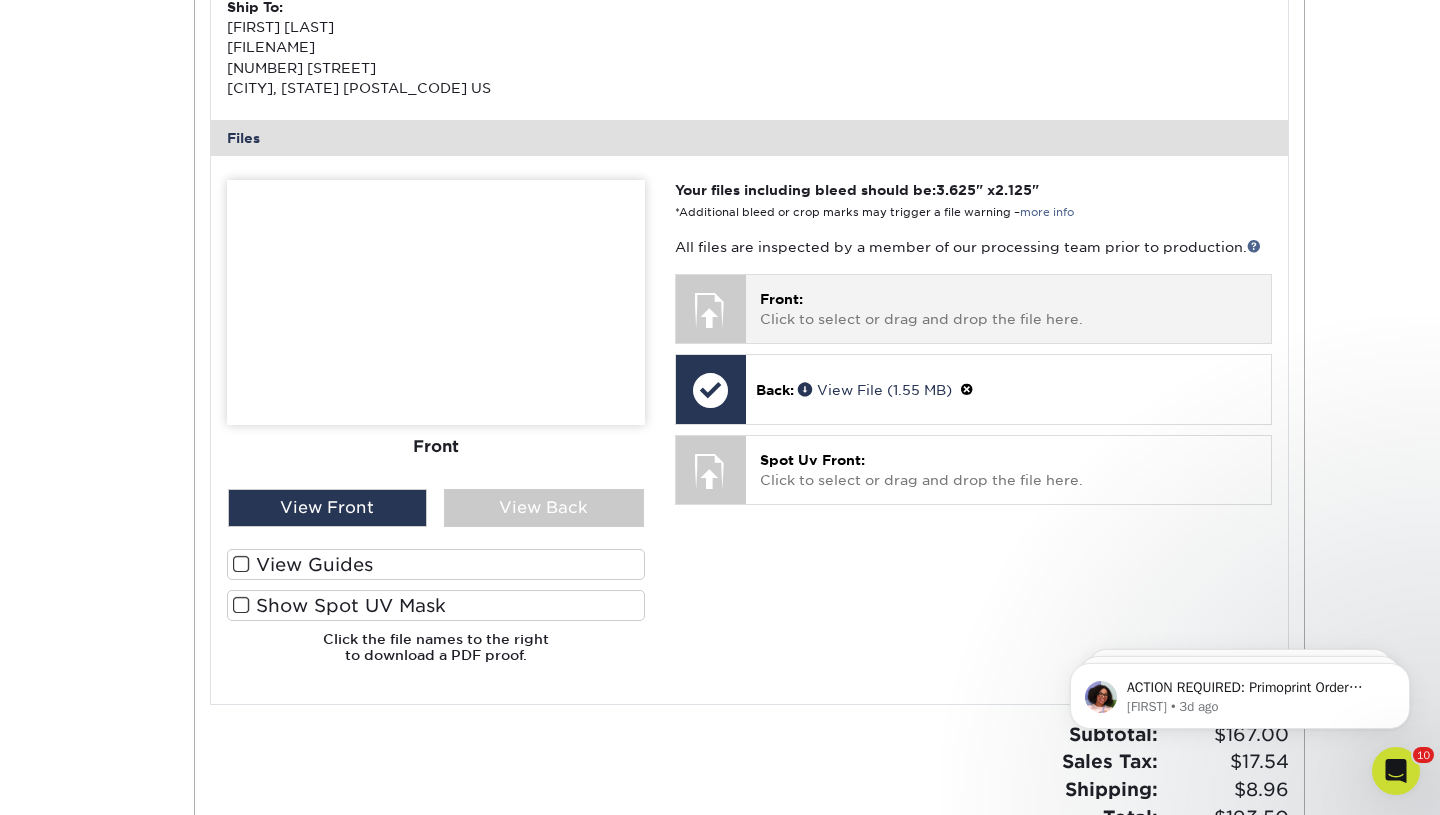 click on "Front: Click to select or drag and drop the file here." at bounding box center [1008, 309] 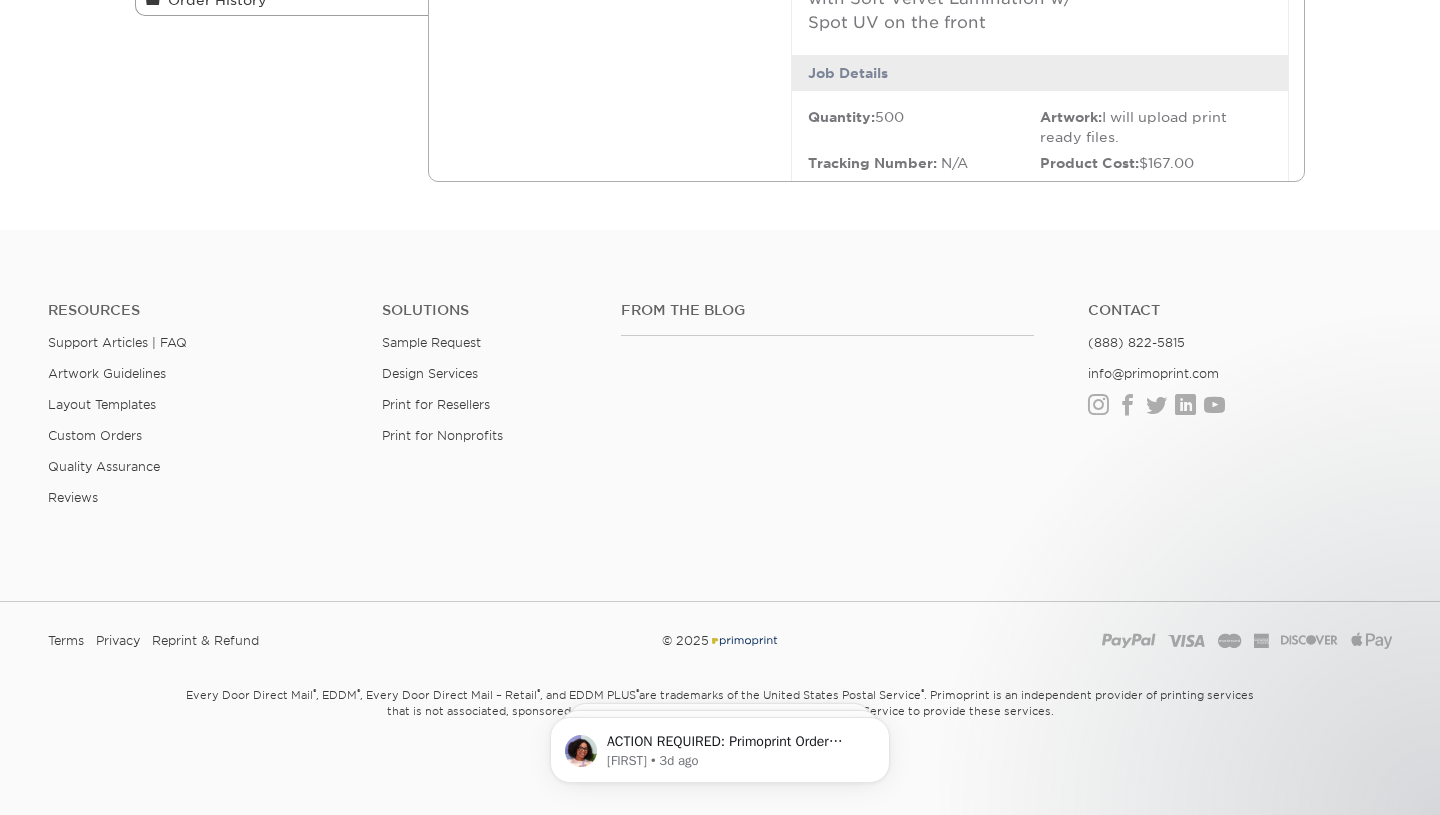 scroll, scrollTop: 473, scrollLeft: 0, axis: vertical 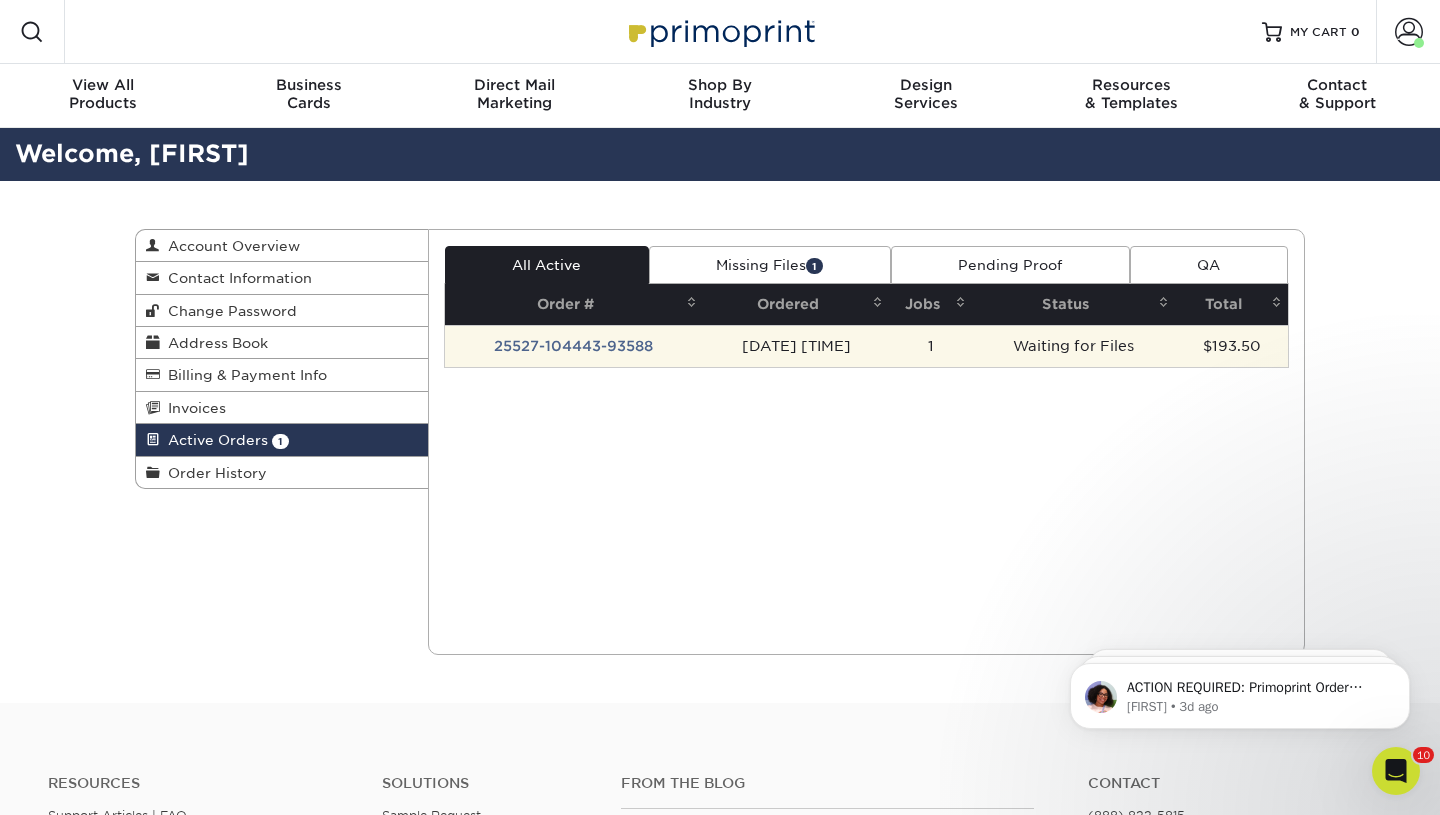 click on "25527-104443-93588" at bounding box center [574, 346] 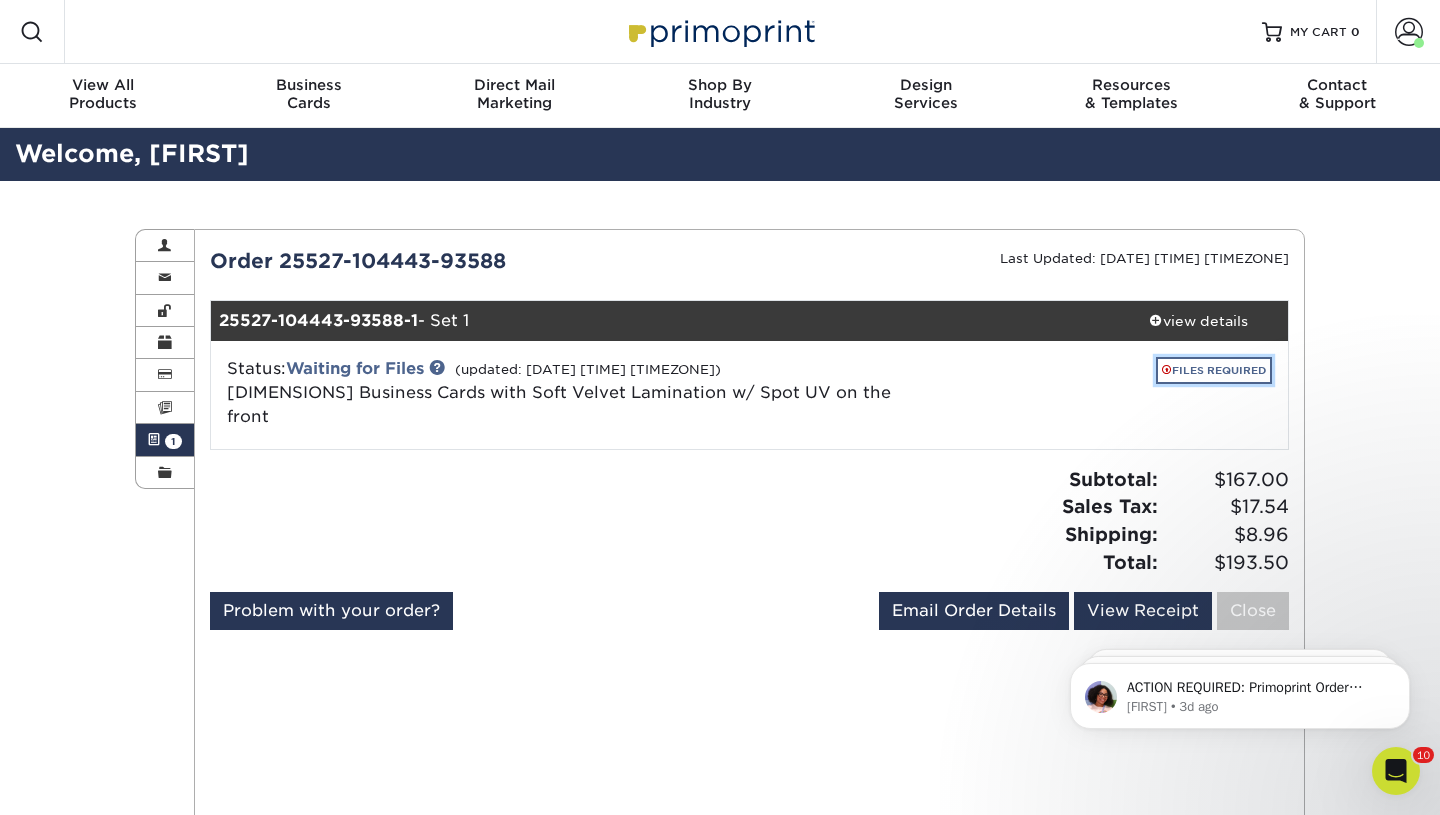 click on "FILES REQUIRED" at bounding box center (1214, 370) 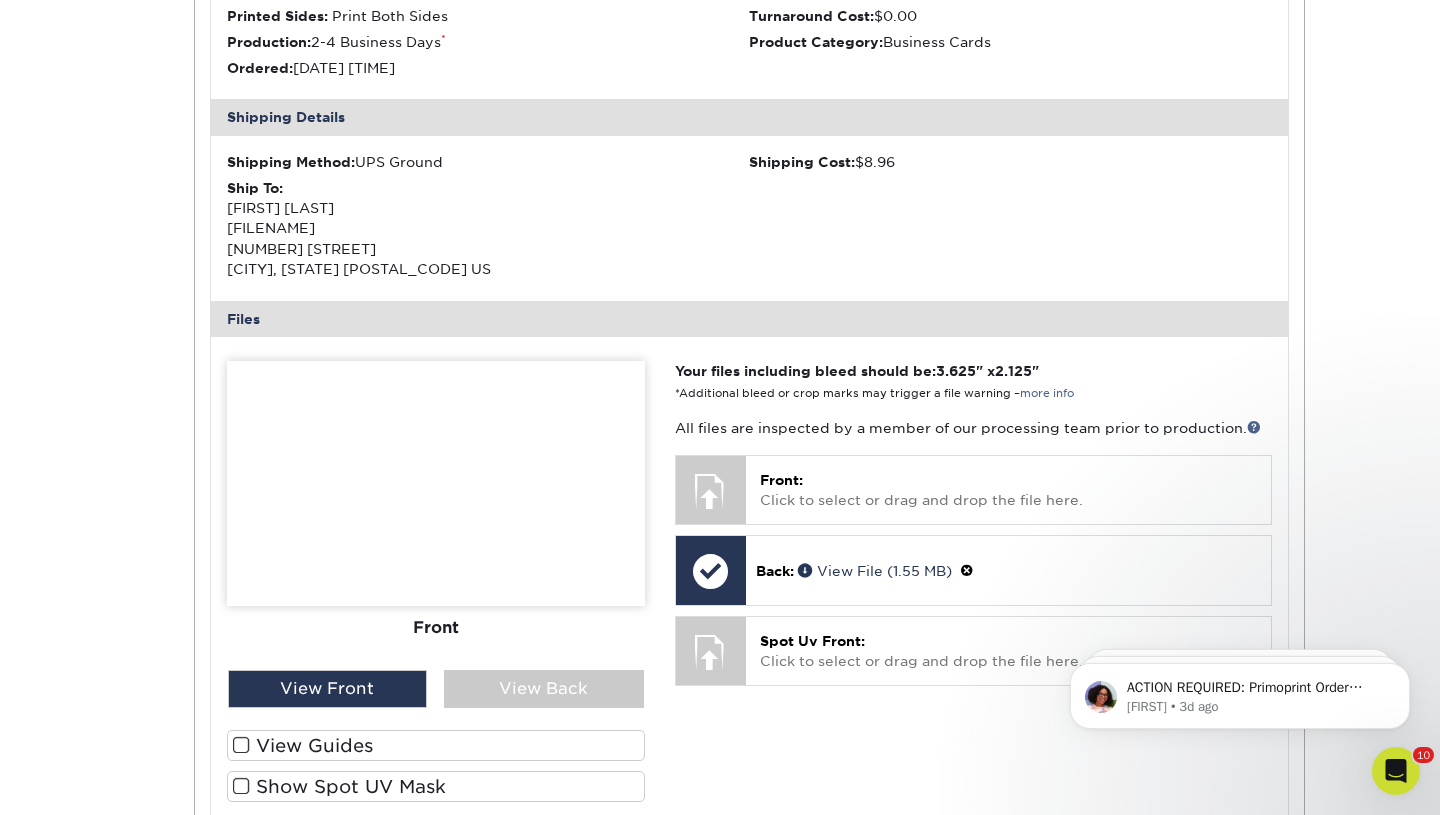 scroll, scrollTop: 566, scrollLeft: 0, axis: vertical 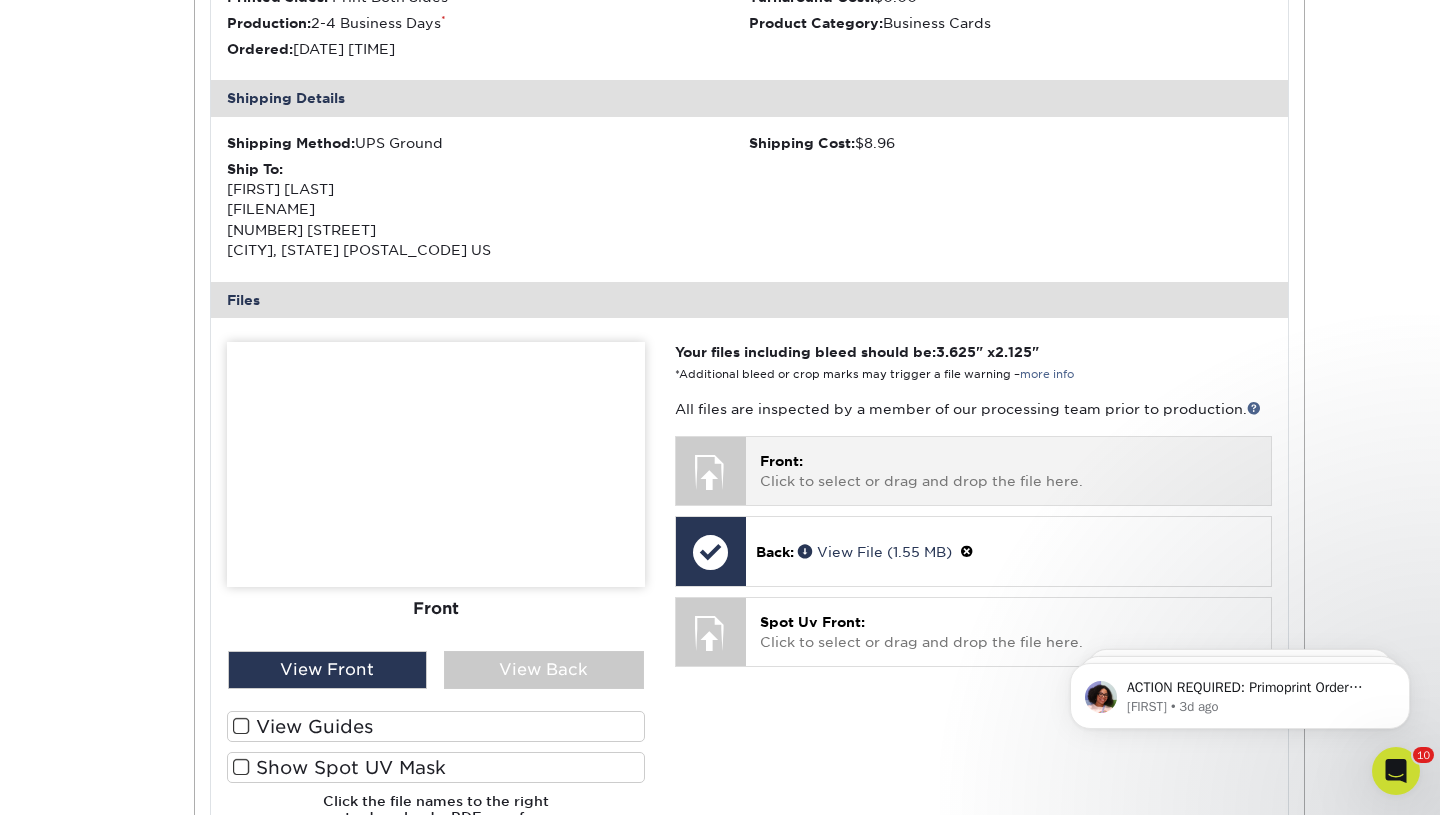 click on "Front: Click to select or drag and drop the file here." at bounding box center [1008, 471] 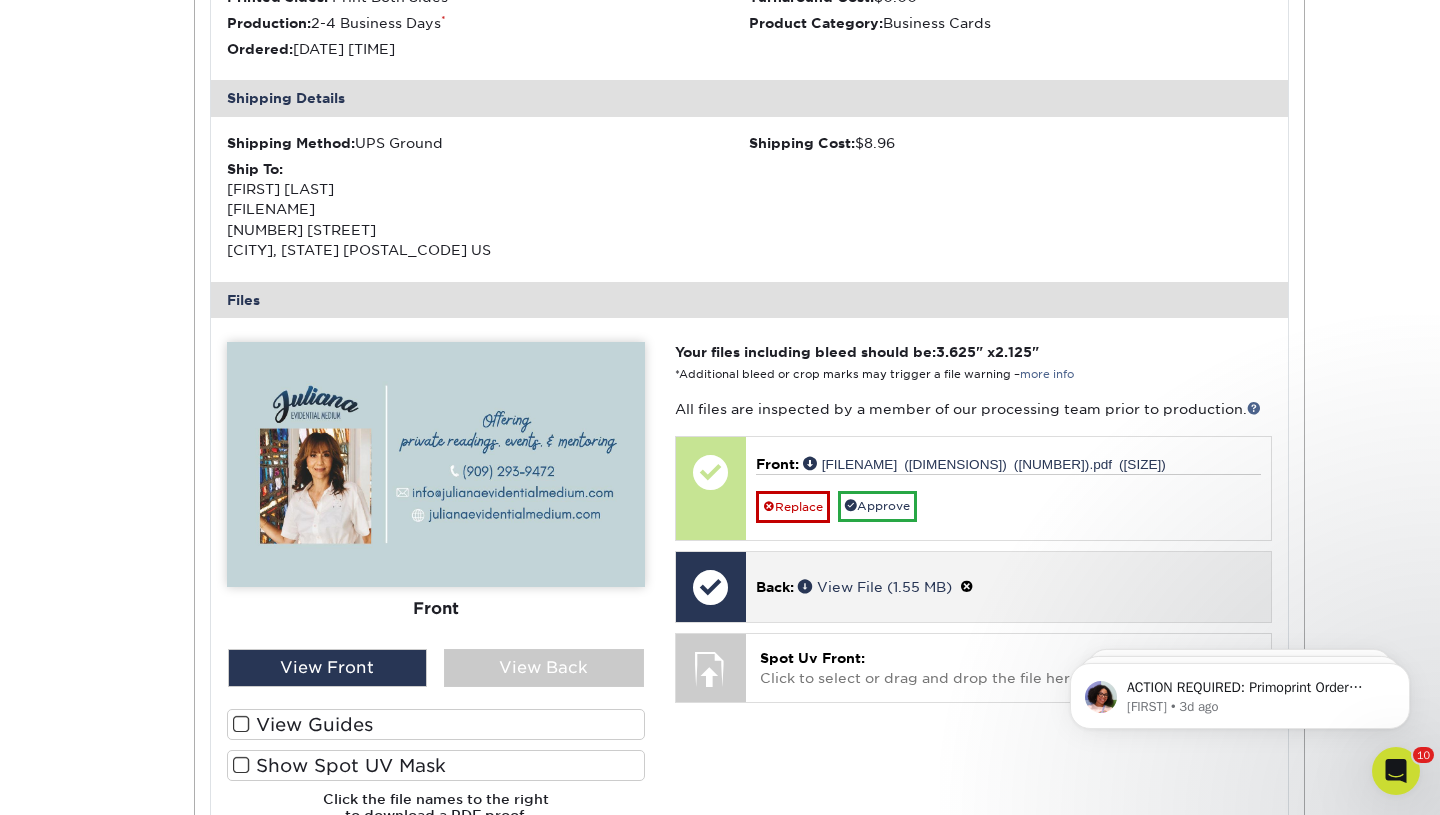 click at bounding box center [711, 587] 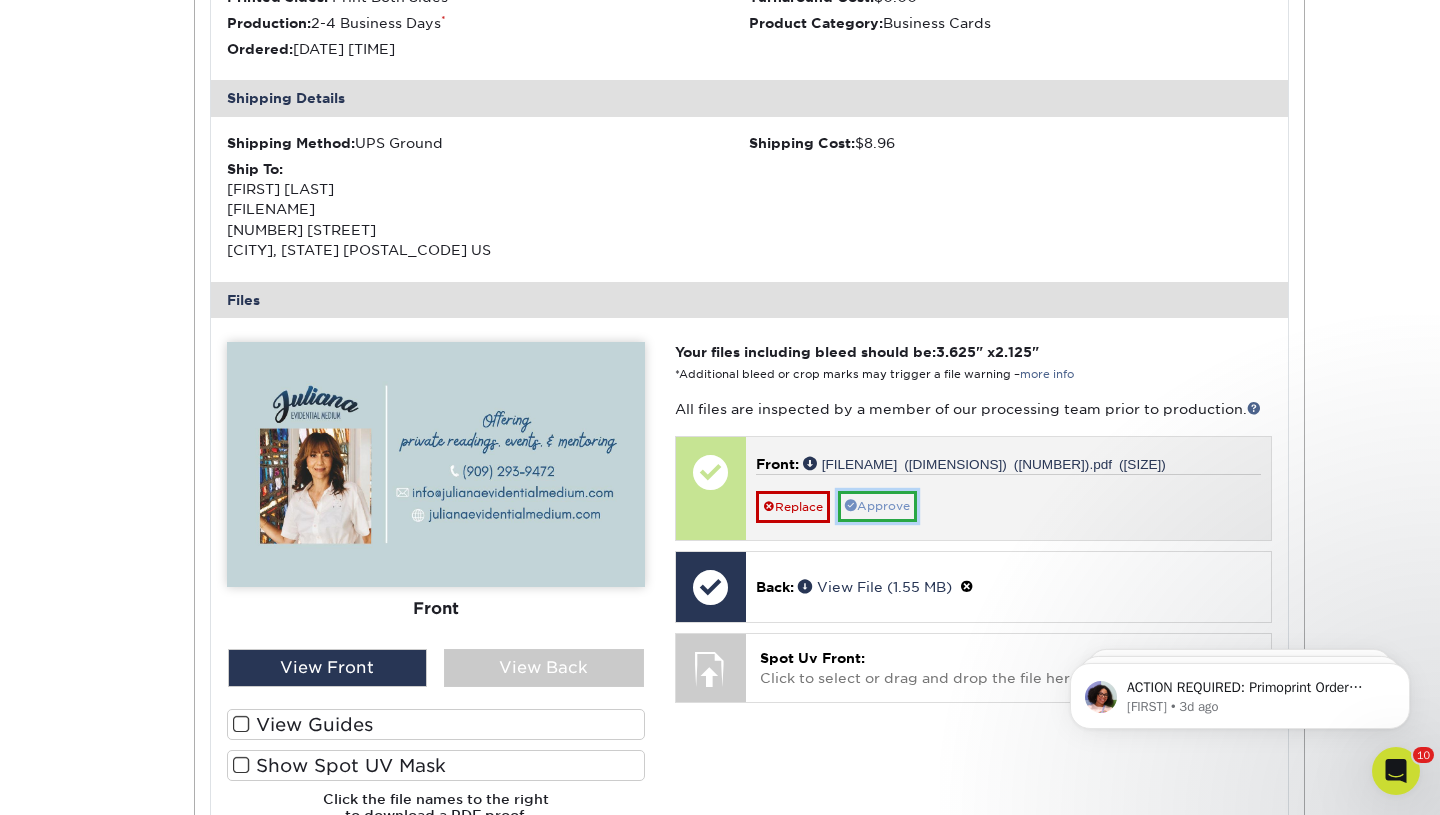 click on "Approve" at bounding box center (877, 506) 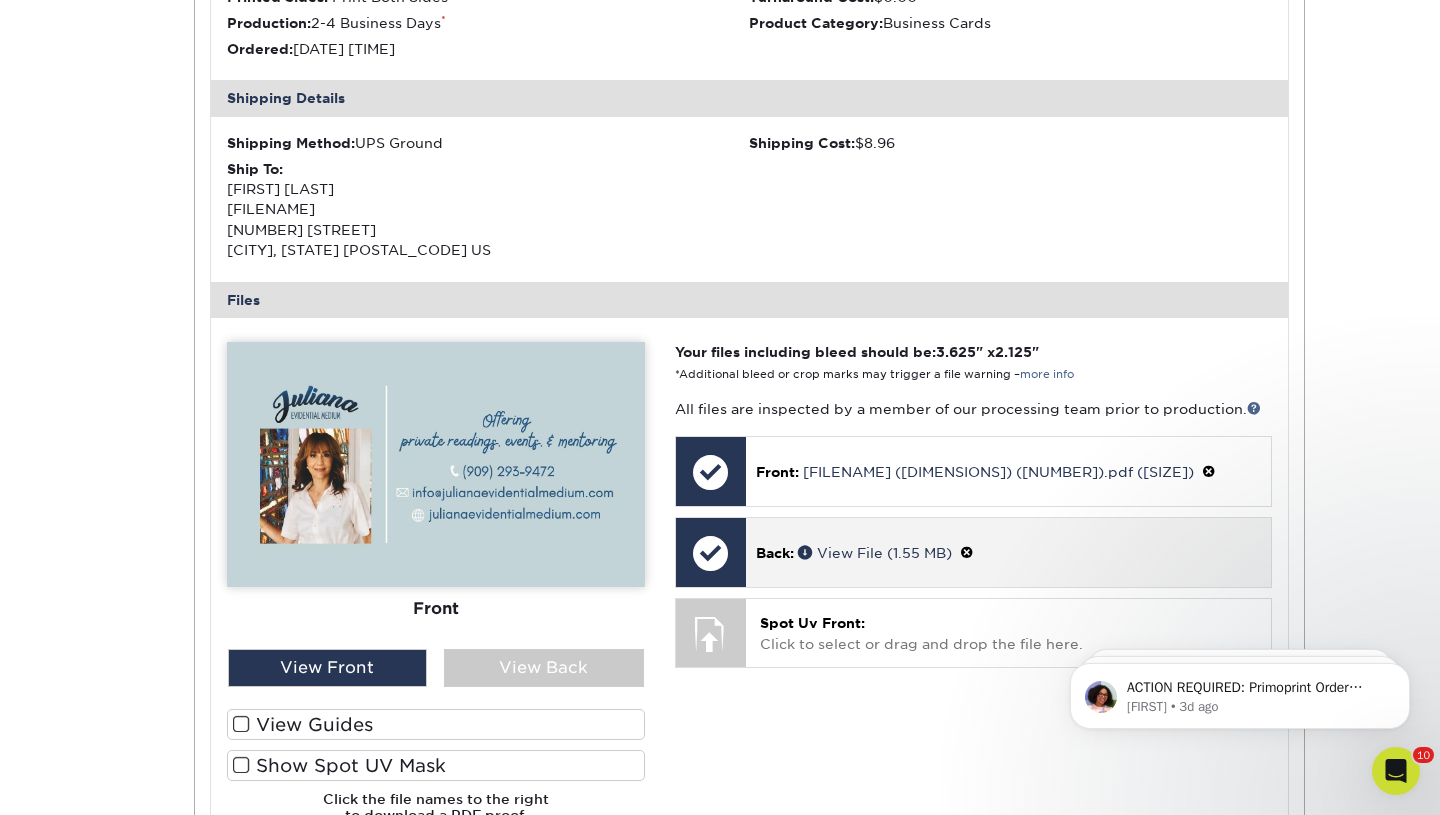 click on "Back:" at bounding box center [775, 553] 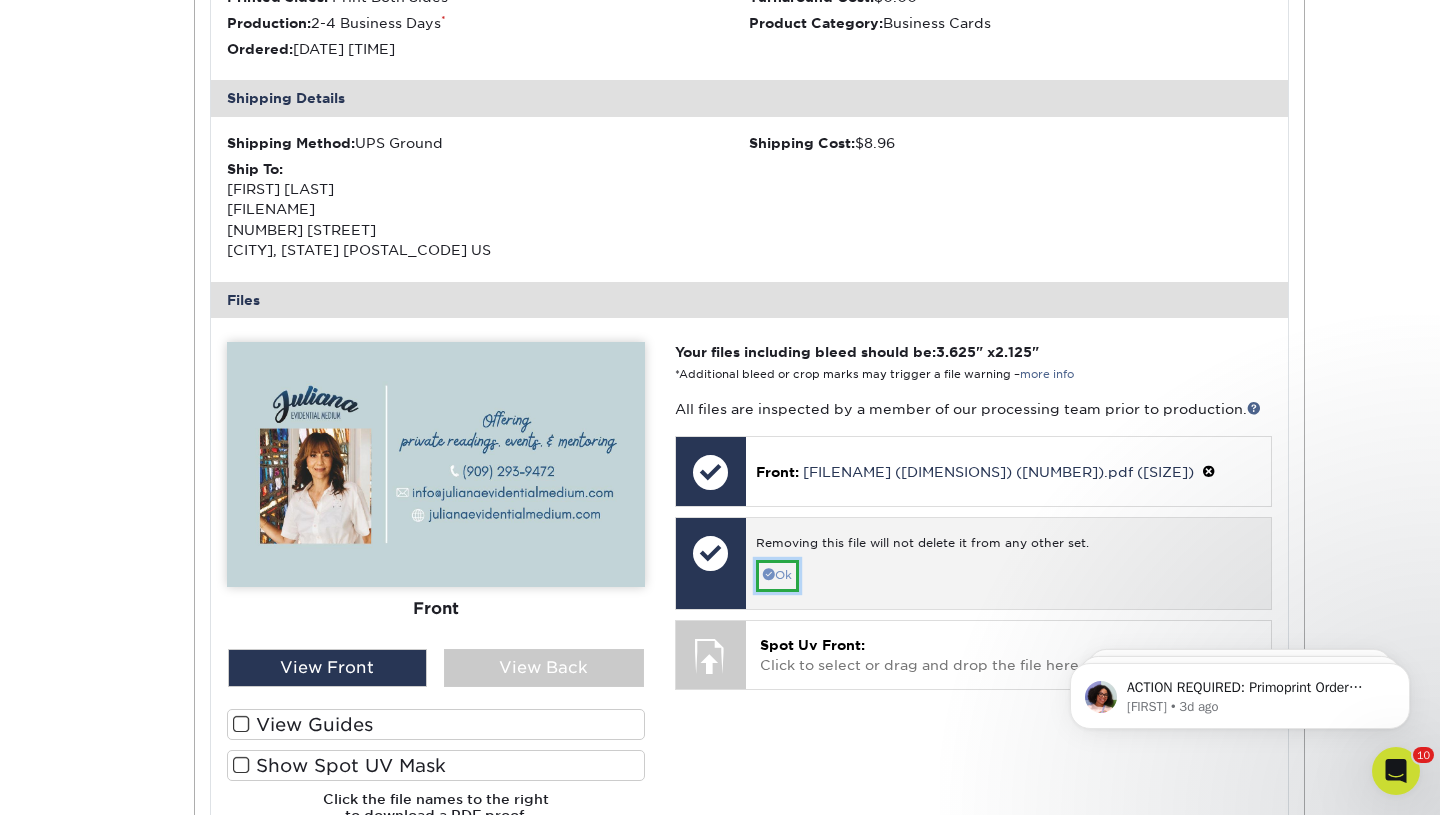 click on "Ok" at bounding box center [777, 575] 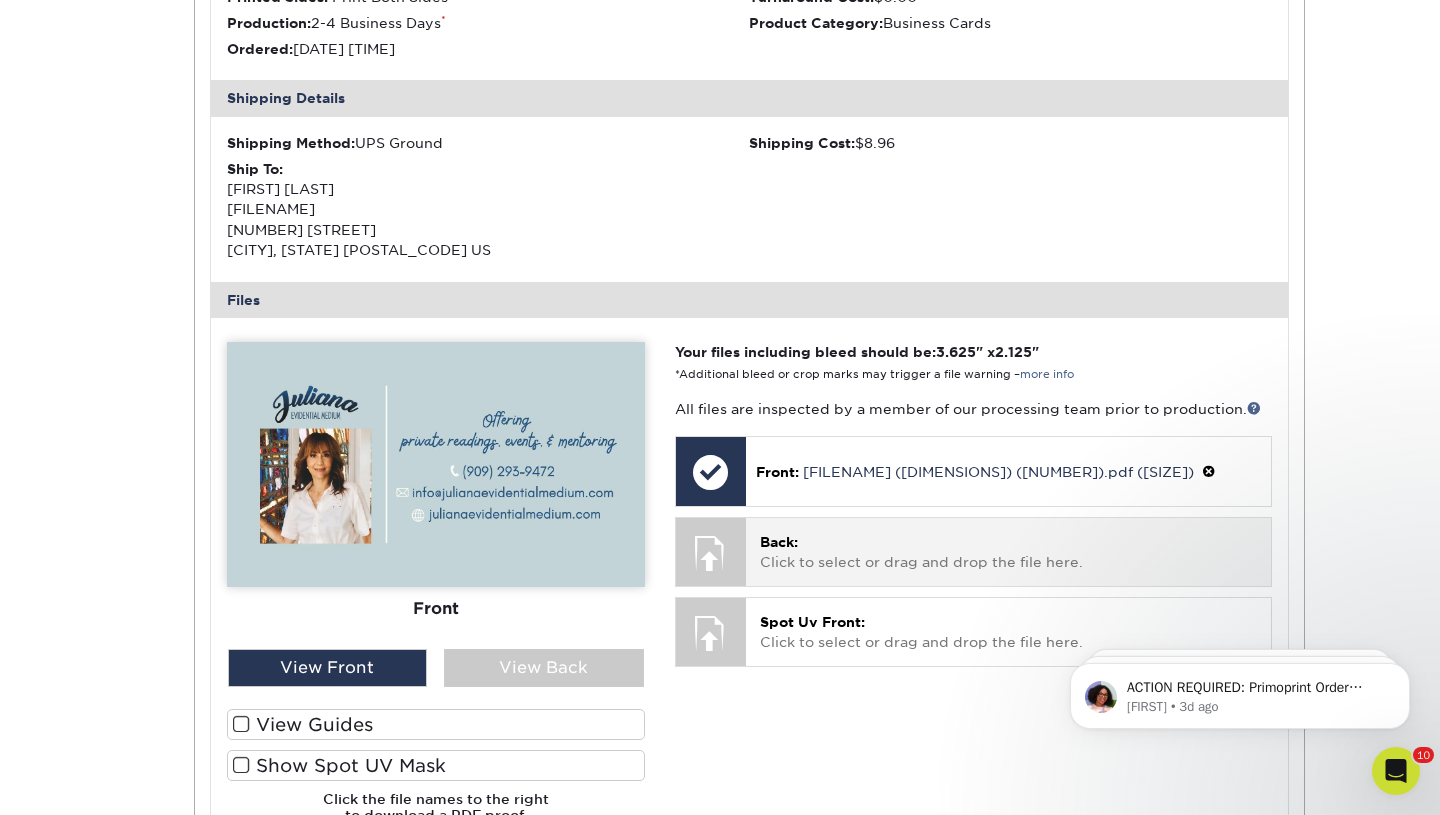 click at bounding box center (711, 553) 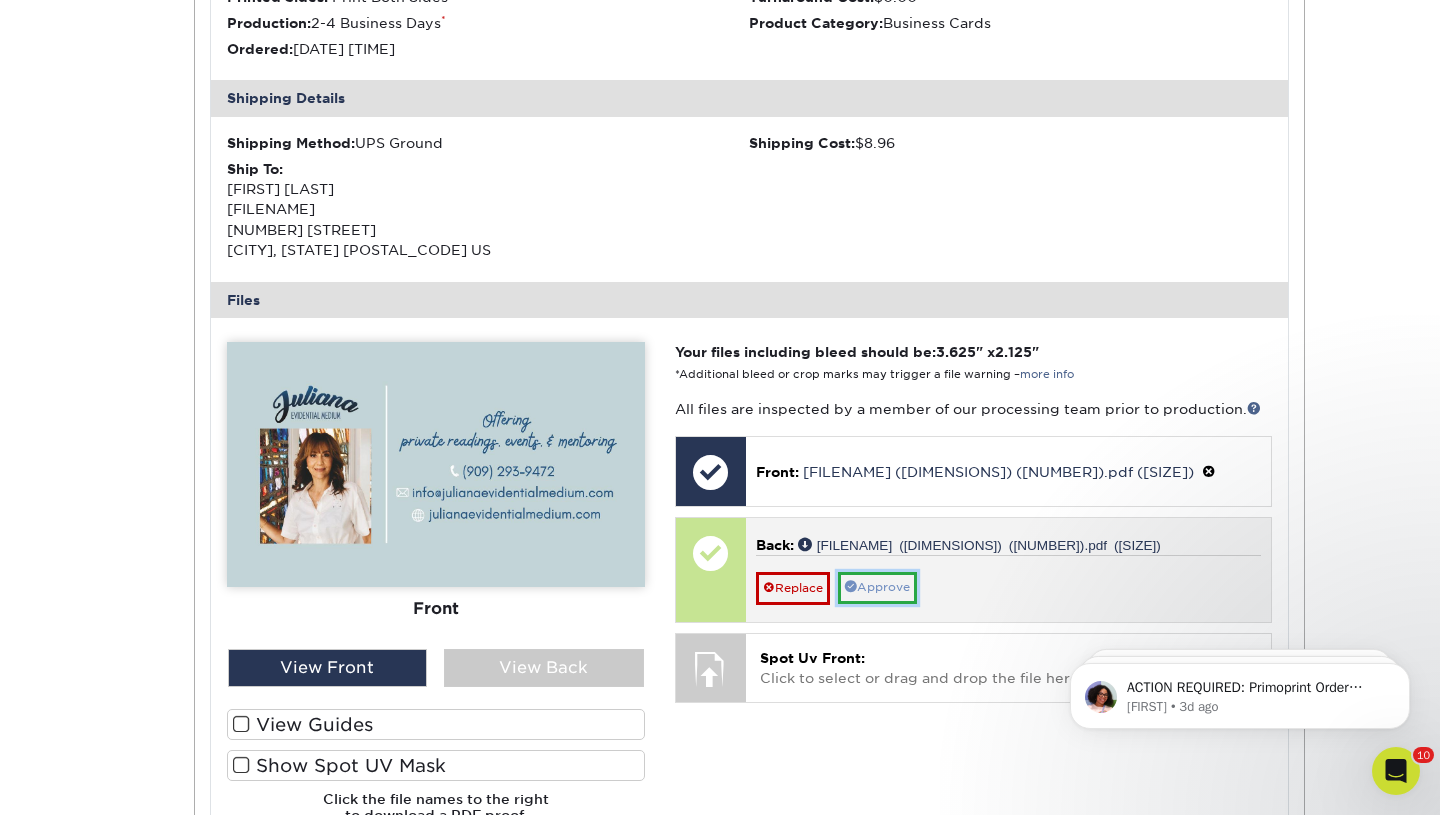 click on "Approve" at bounding box center [877, 587] 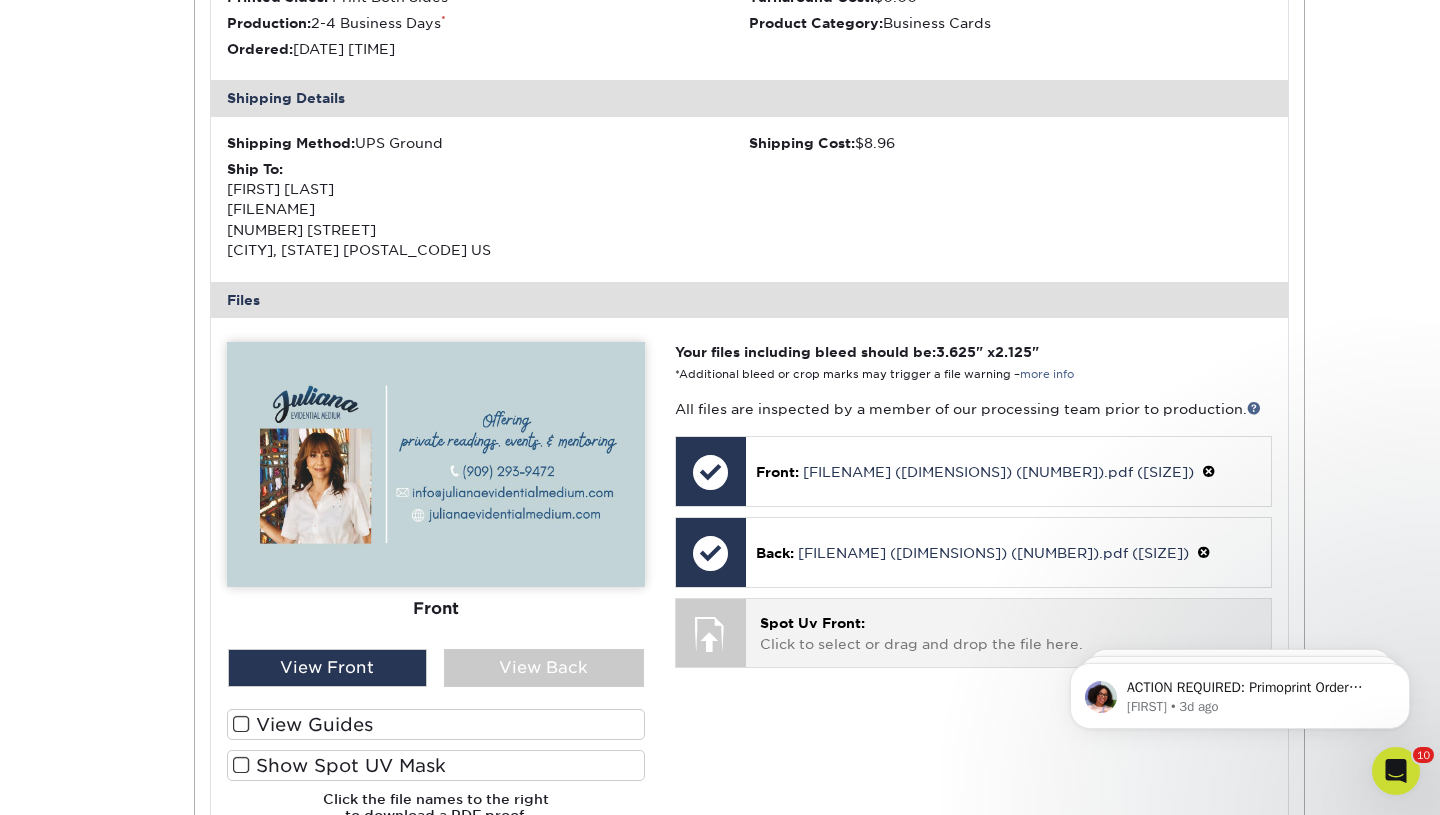click at bounding box center [711, 634] 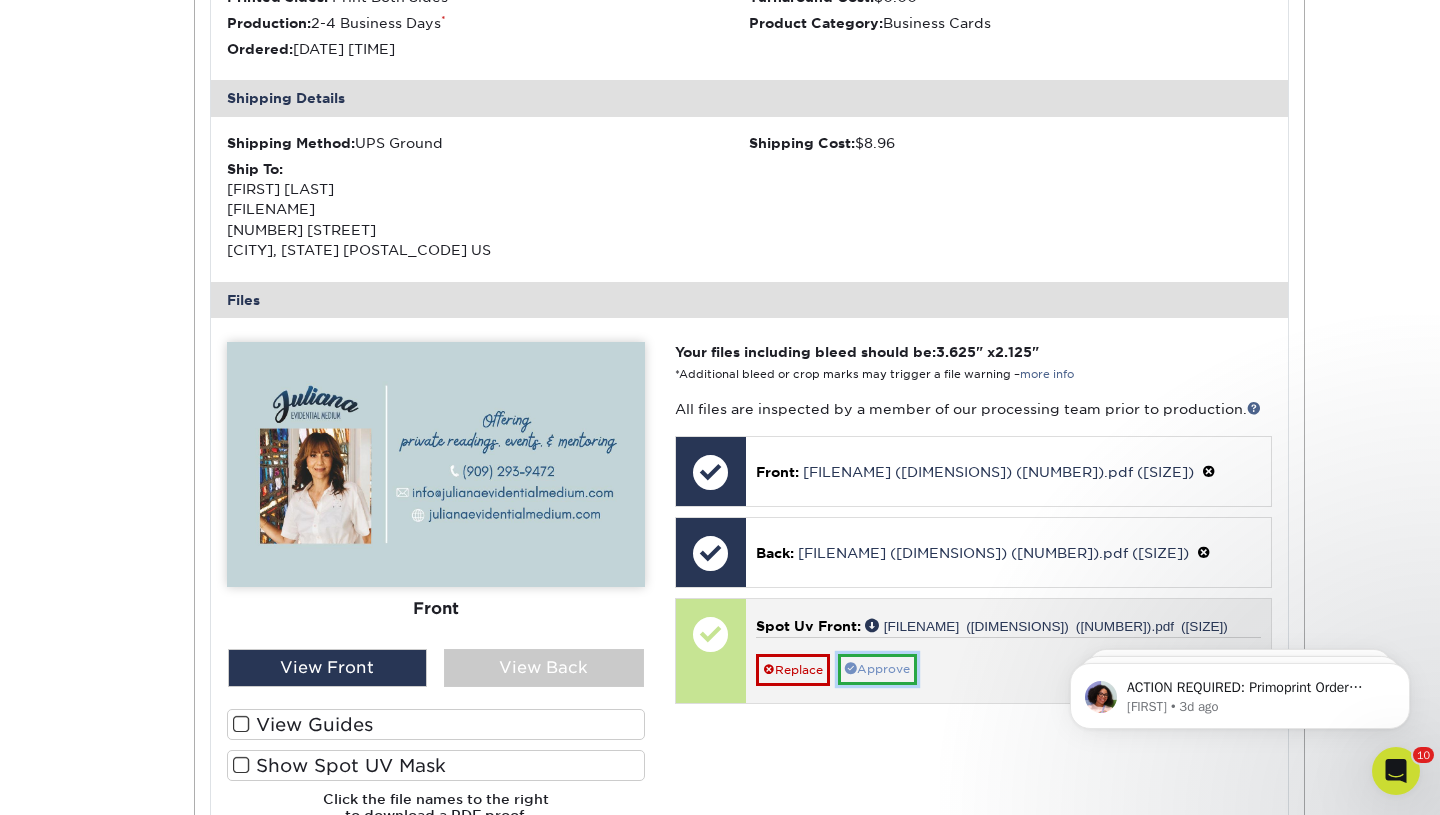 click on "Approve" at bounding box center [877, 669] 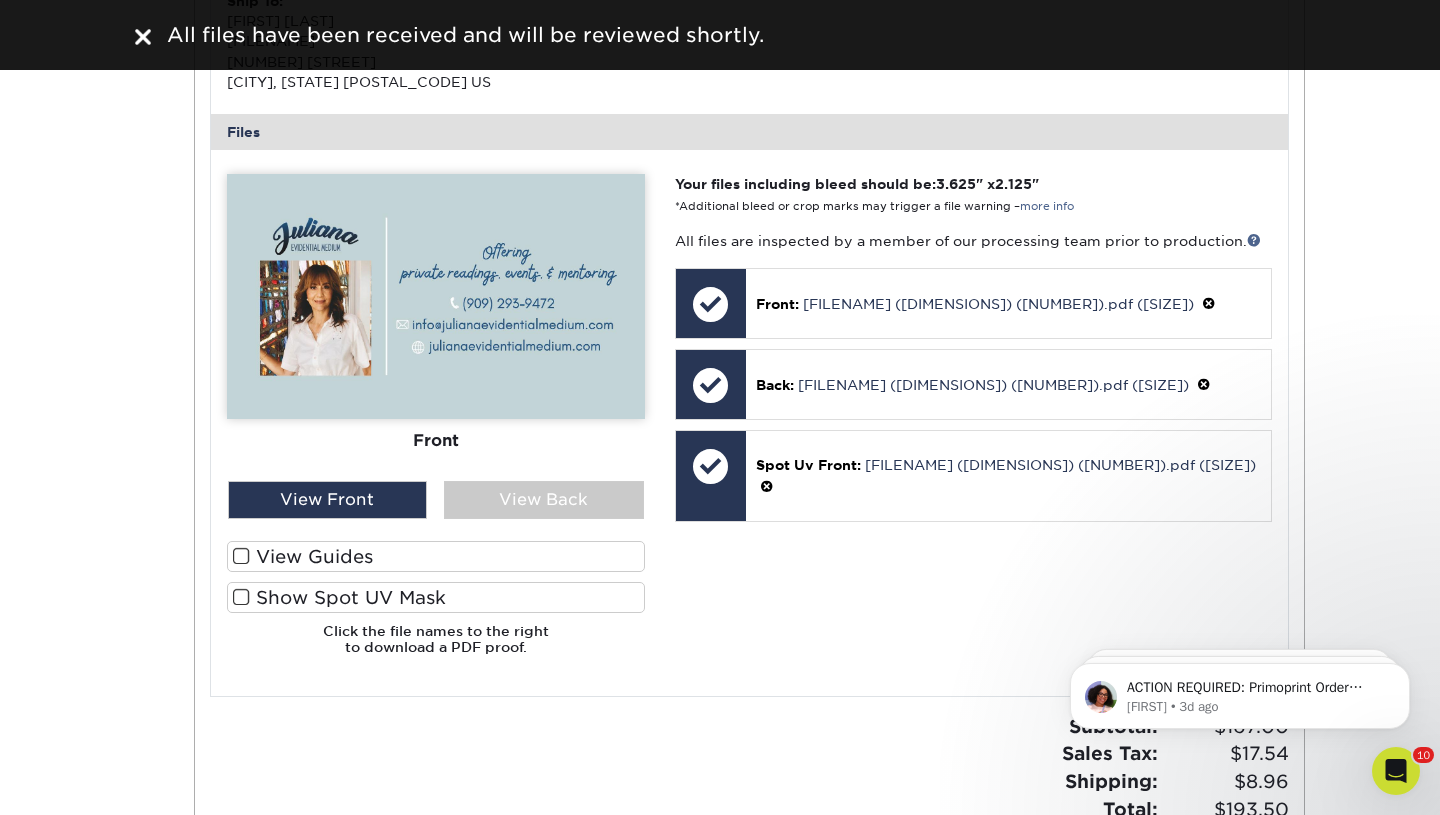 scroll, scrollTop: 736, scrollLeft: 0, axis: vertical 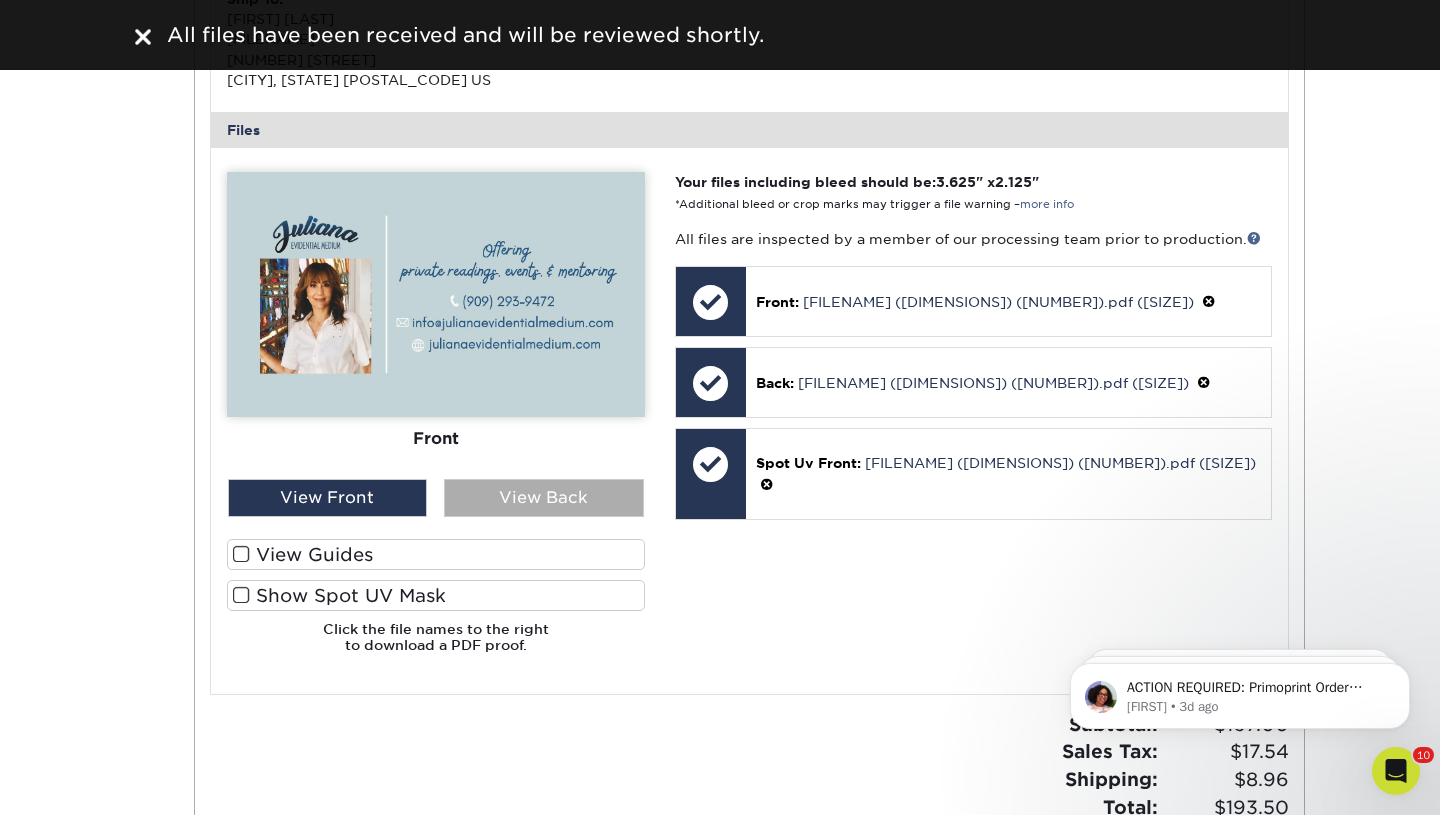 click on "View Back" at bounding box center [544, 498] 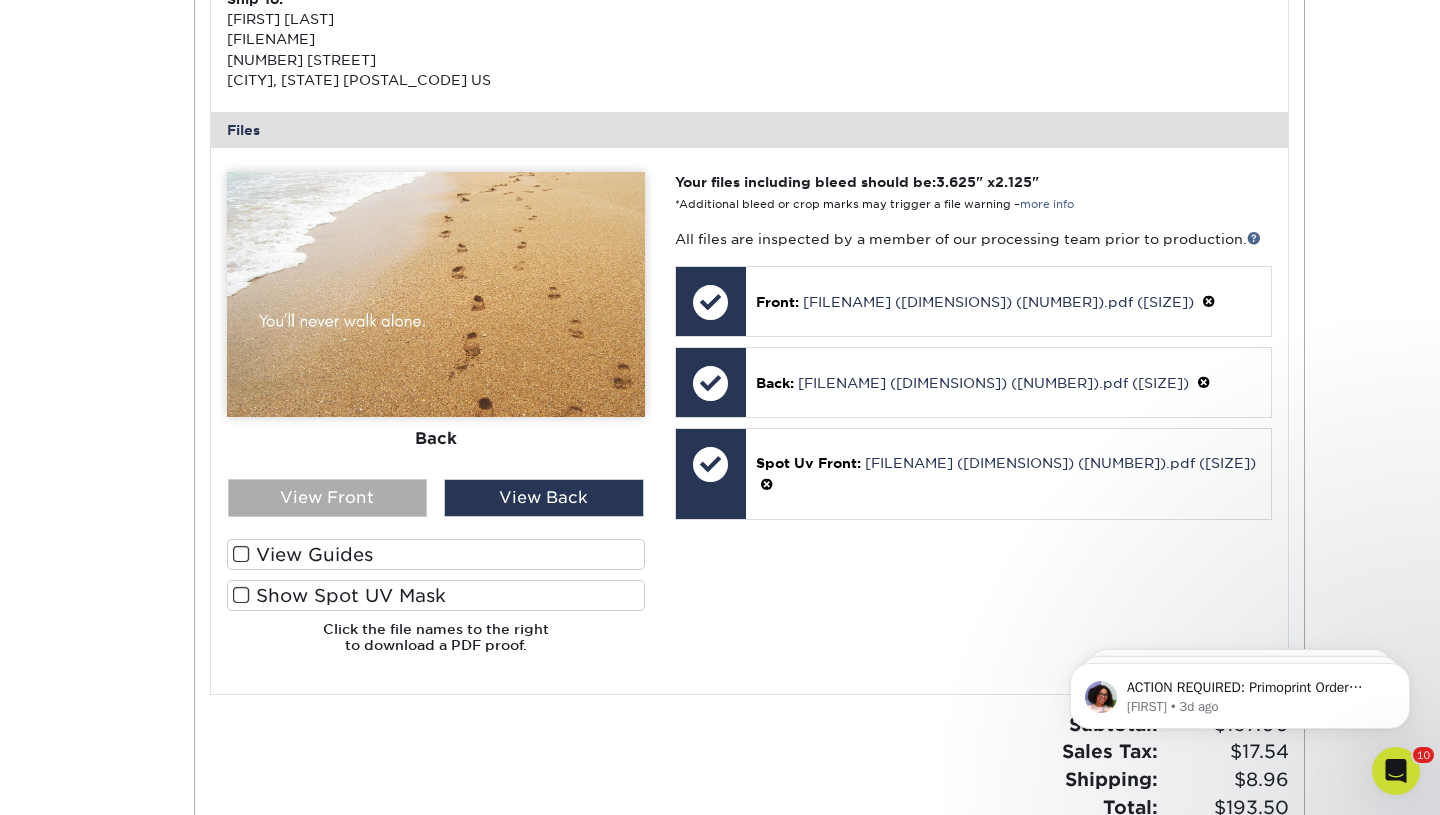 click on "View Front" at bounding box center [328, 498] 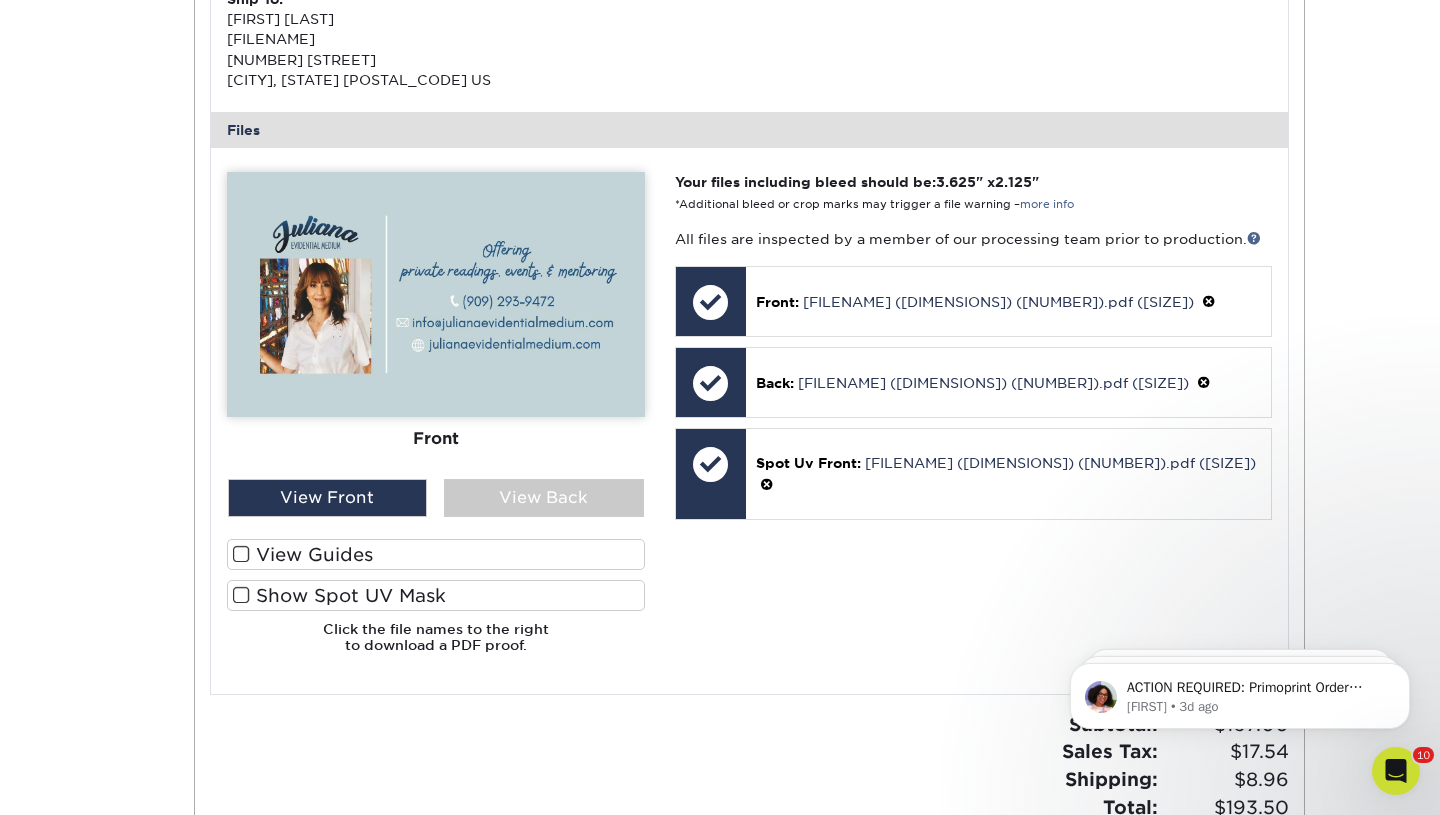 click at bounding box center [241, 595] 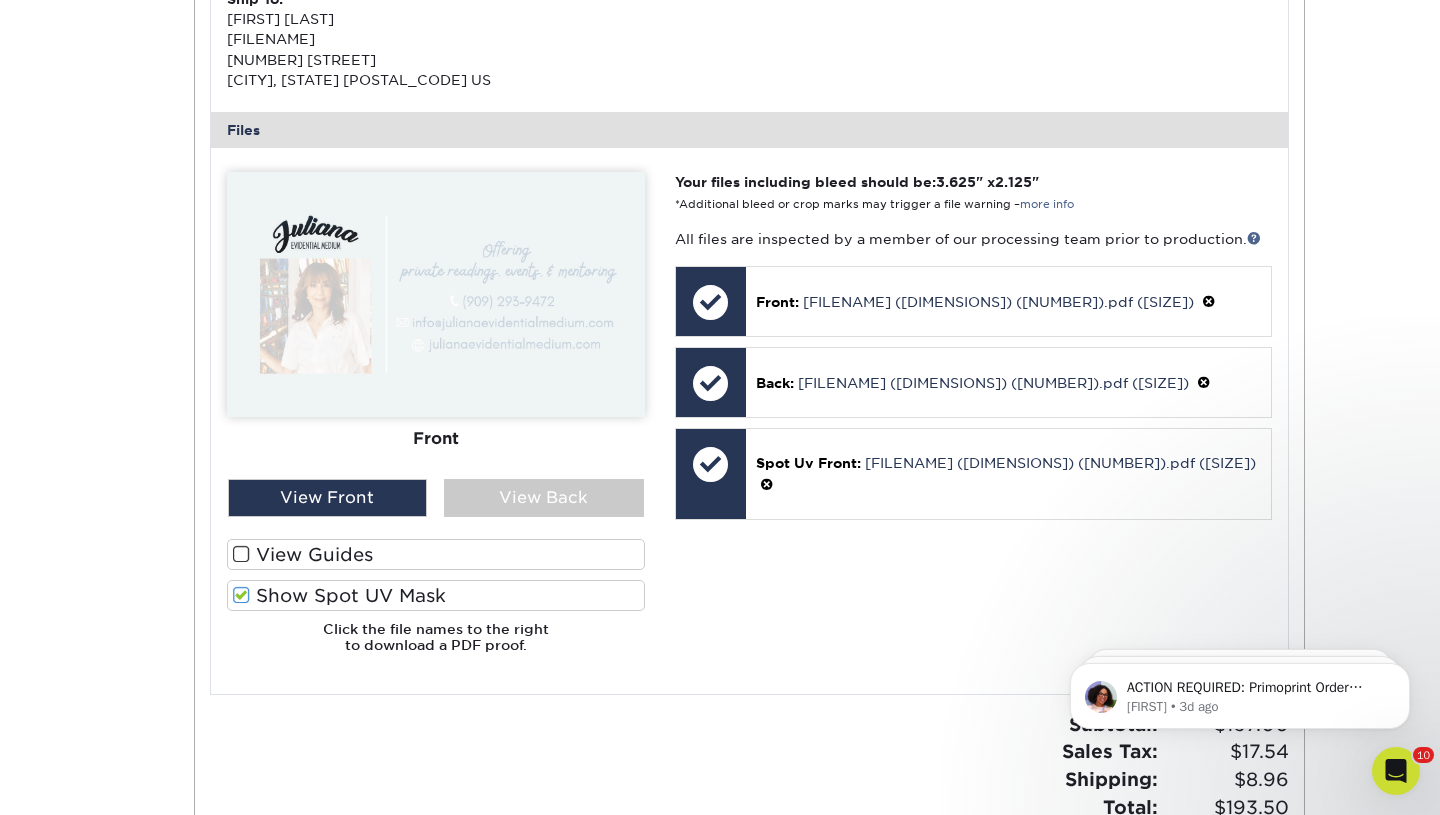 click at bounding box center (241, 595) 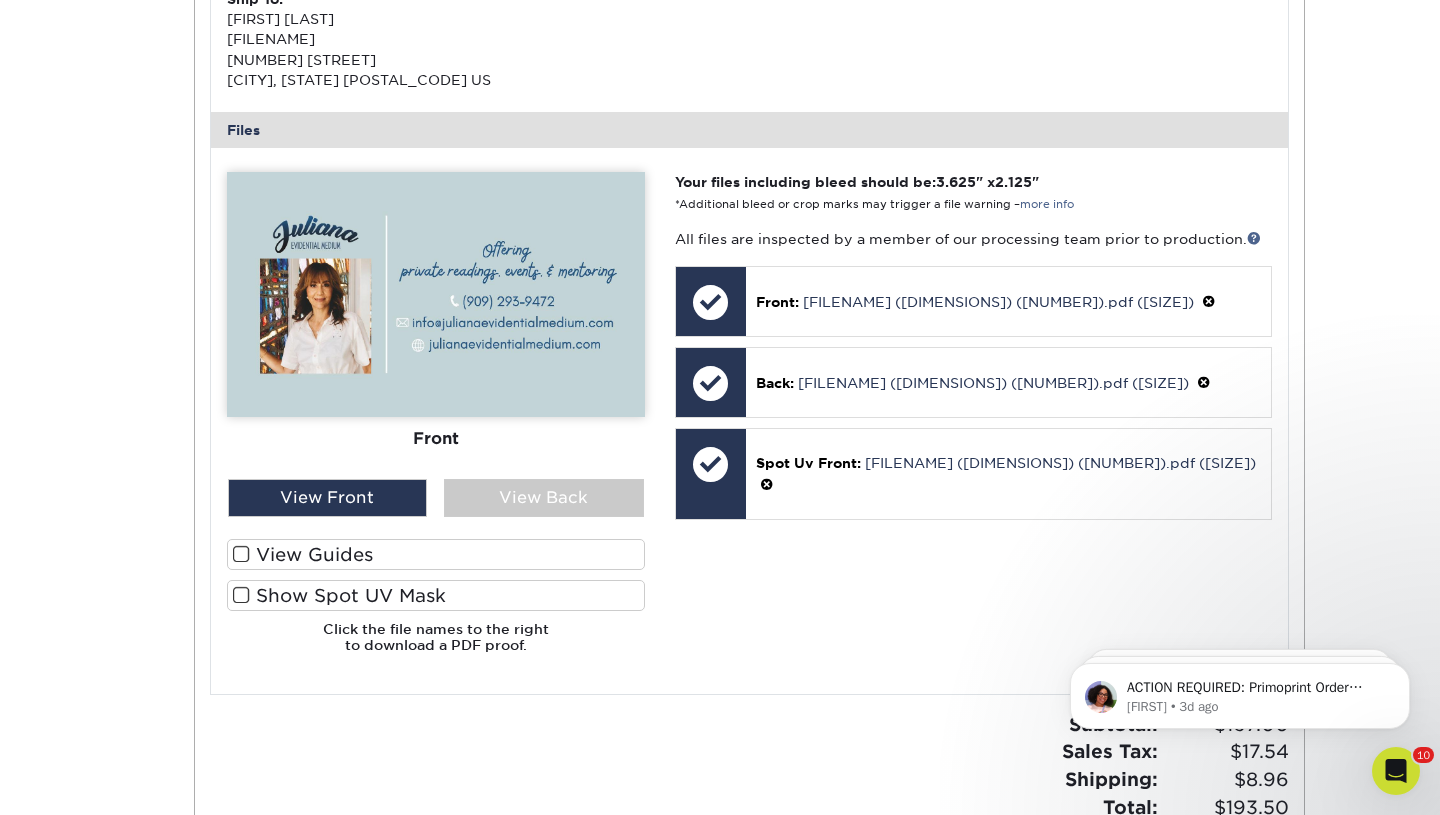 click at bounding box center [241, 595] 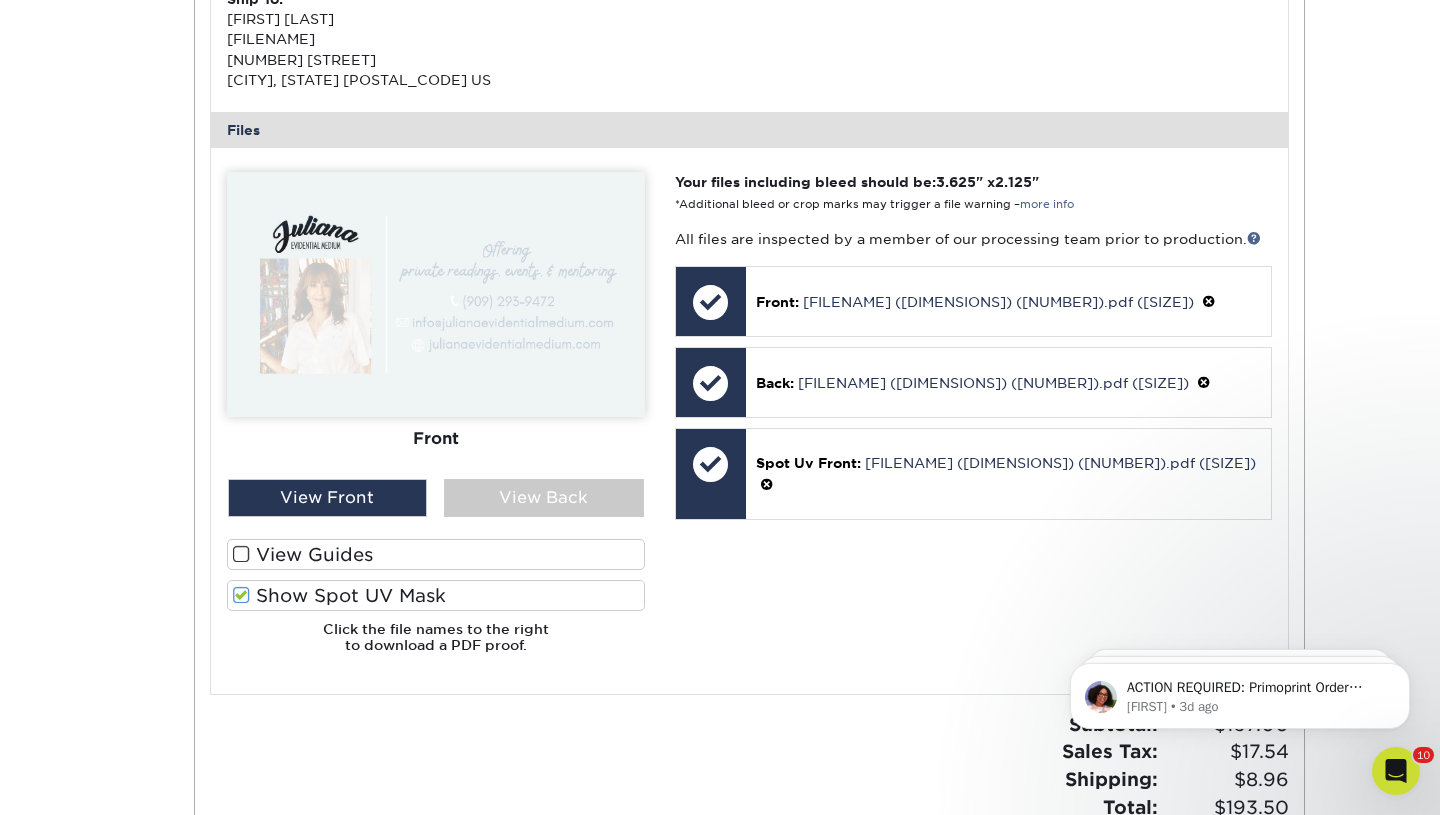 click at bounding box center (241, 595) 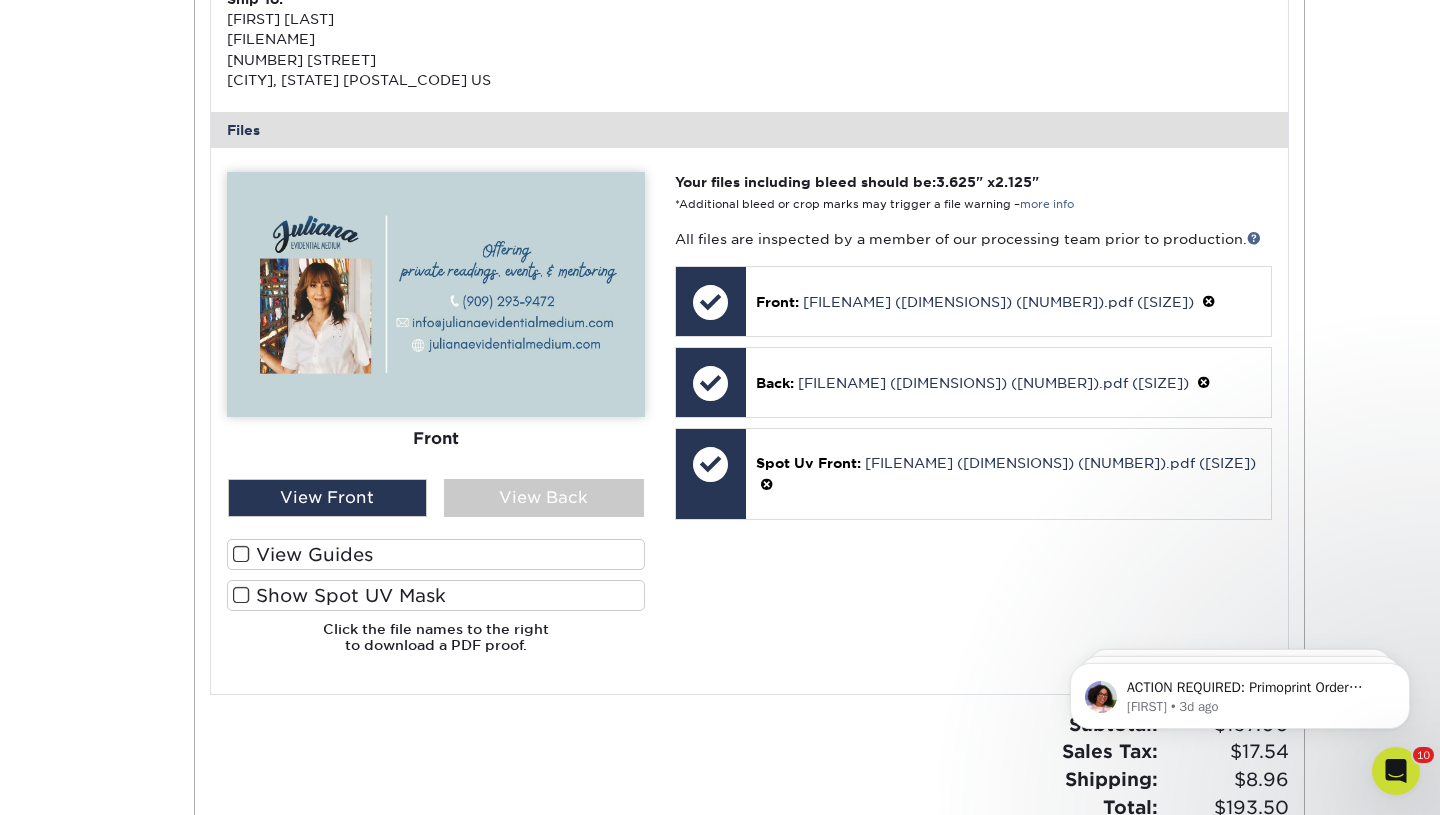 click at bounding box center [241, 554] 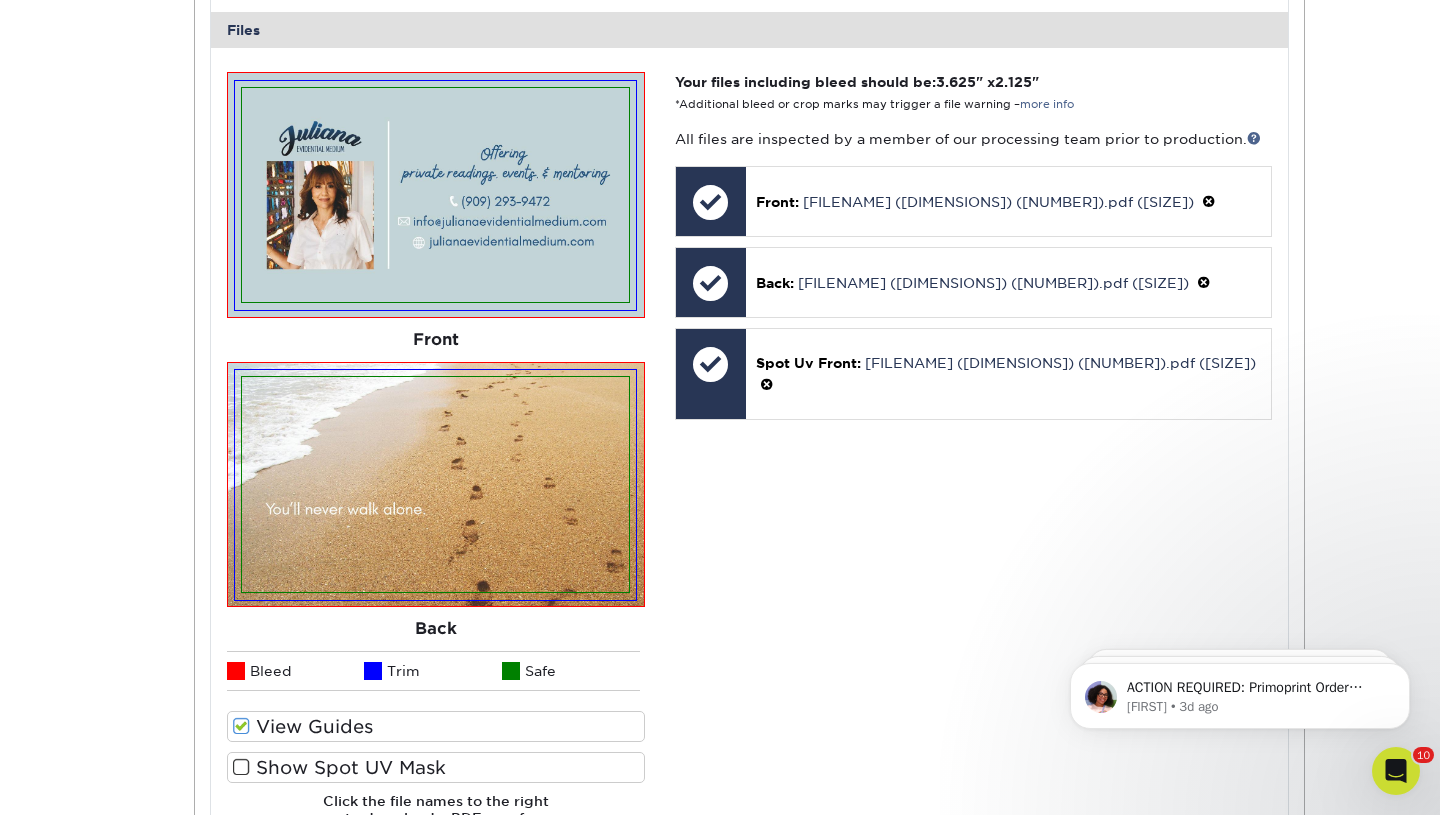 scroll, scrollTop: 823, scrollLeft: 0, axis: vertical 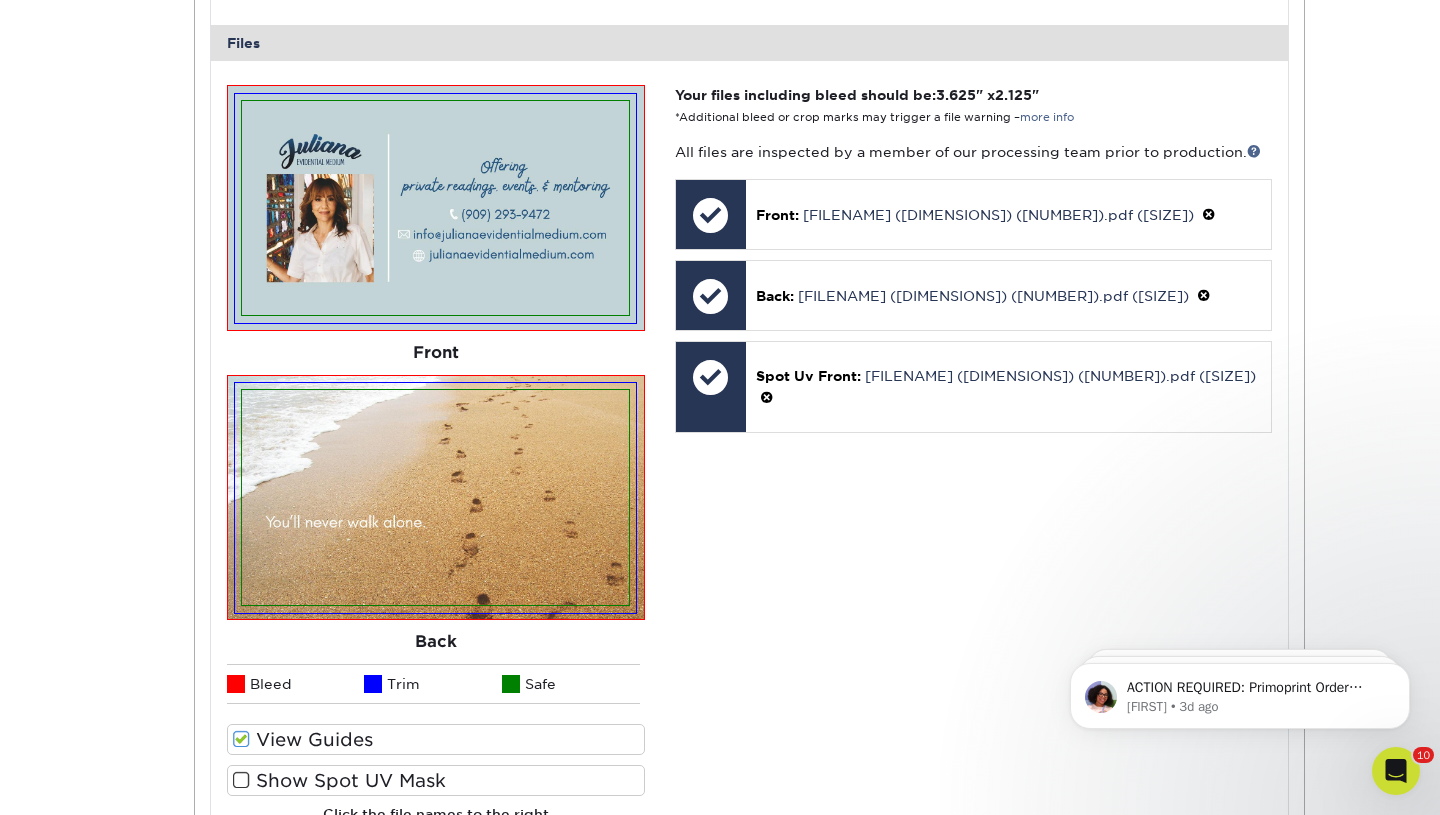 click at bounding box center [241, 739] 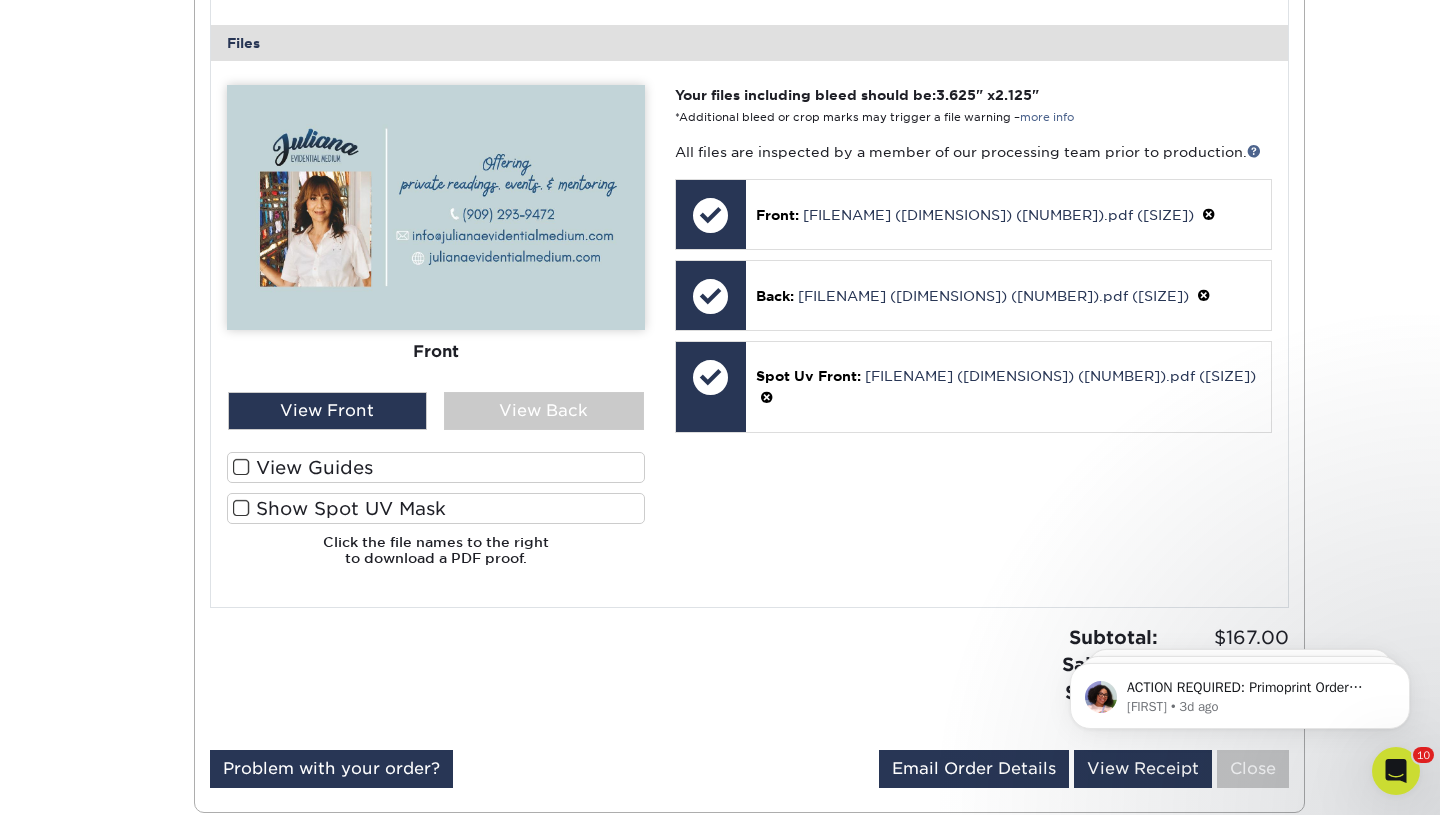 click on "Show Spot UV Mask" at bounding box center [436, 508] 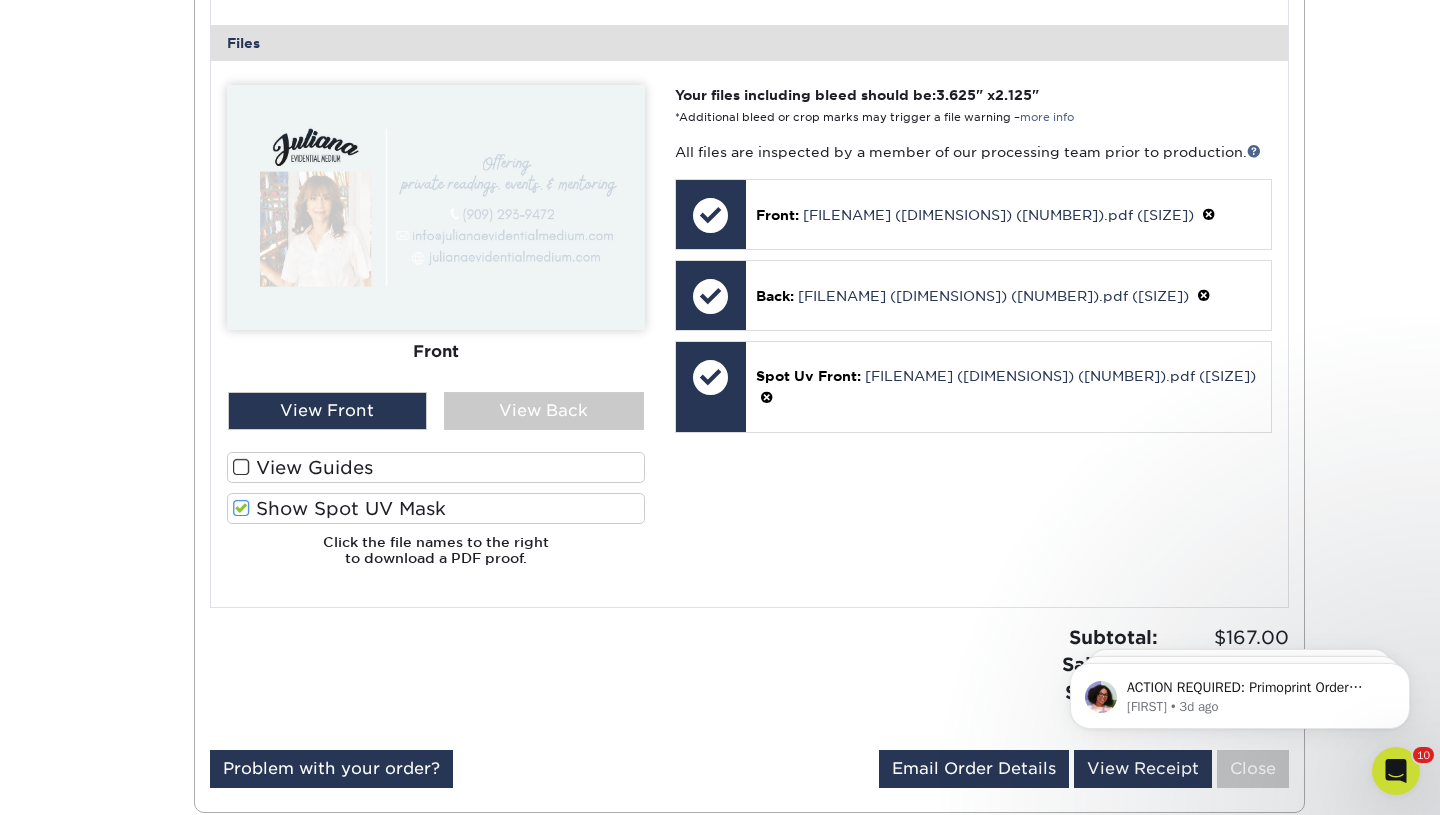 click on "Show Spot UV Mask" at bounding box center [436, 508] 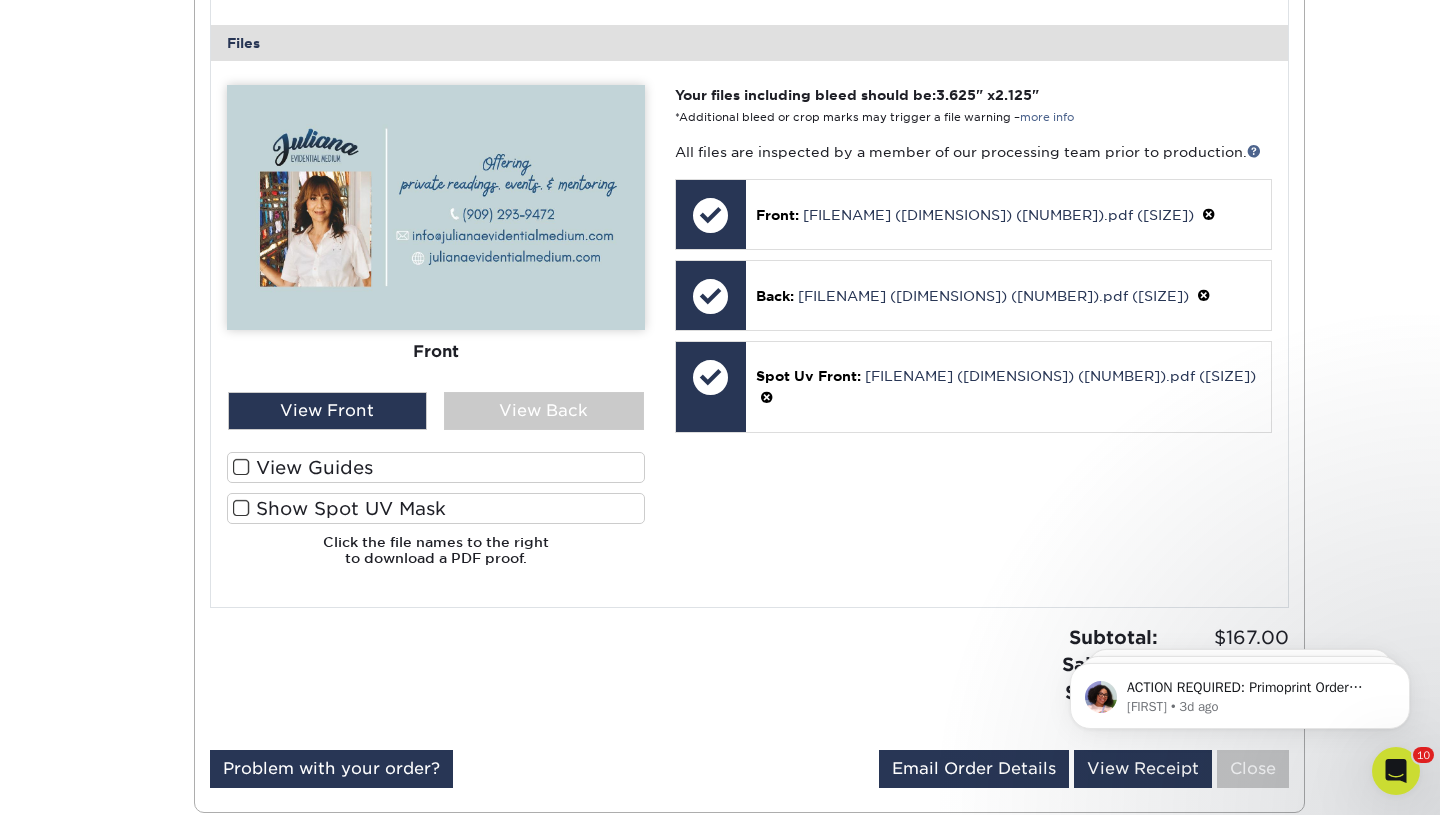 click on "Show Spot UV Mask" at bounding box center (436, 508) 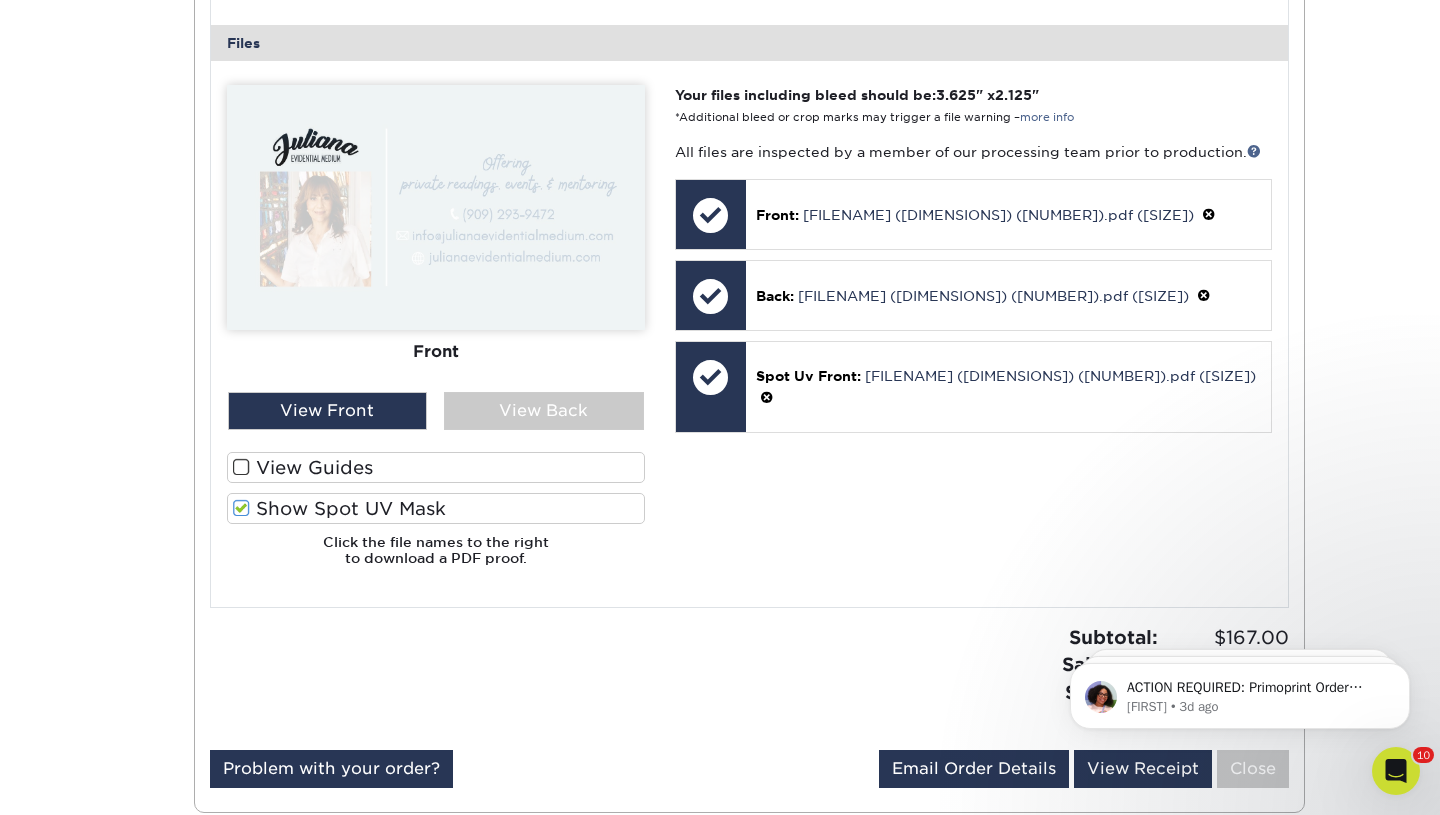click on "Show Spot UV Mask" at bounding box center [436, 508] 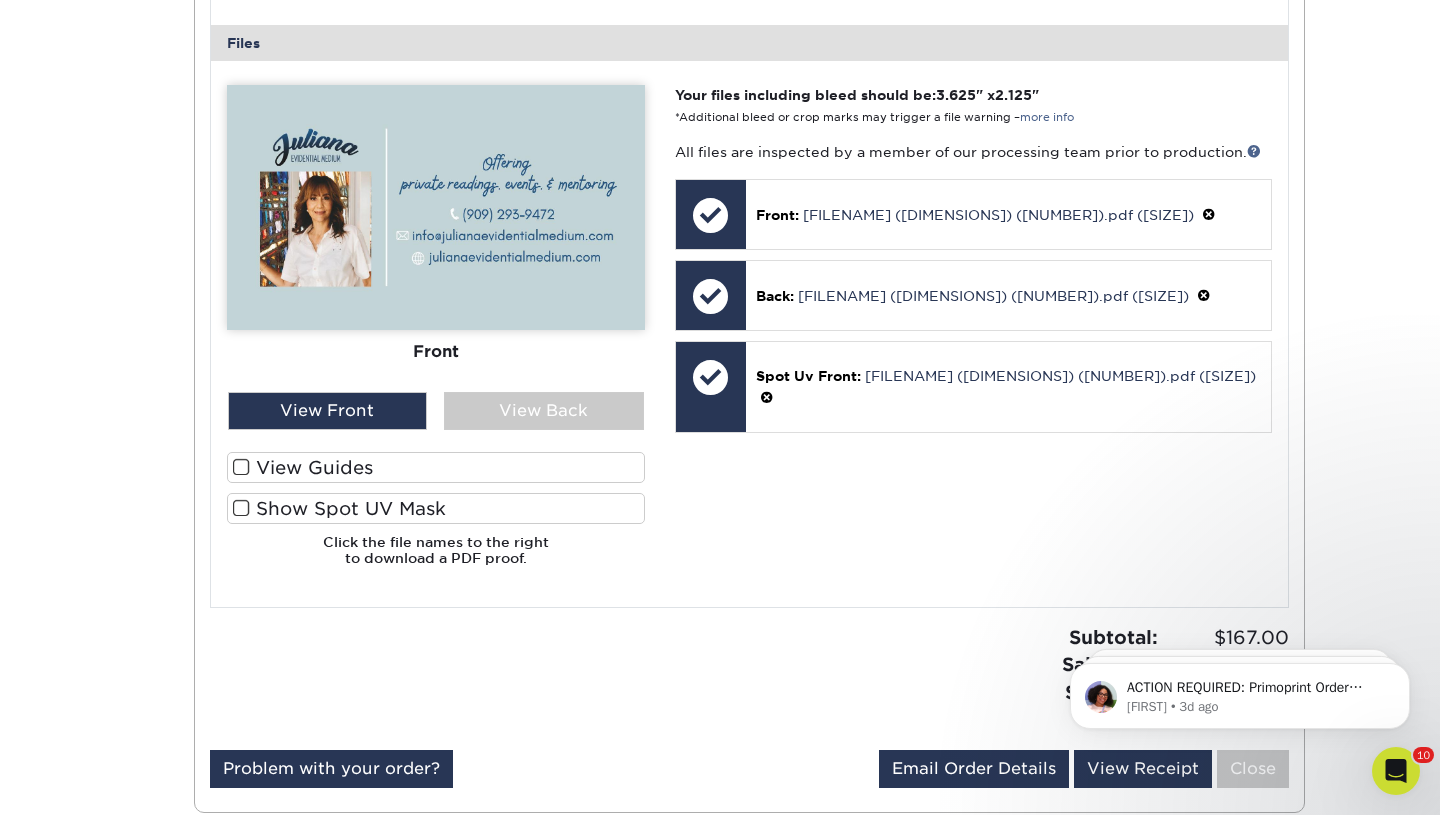 click on "Show Spot UV Mask" at bounding box center [436, 508] 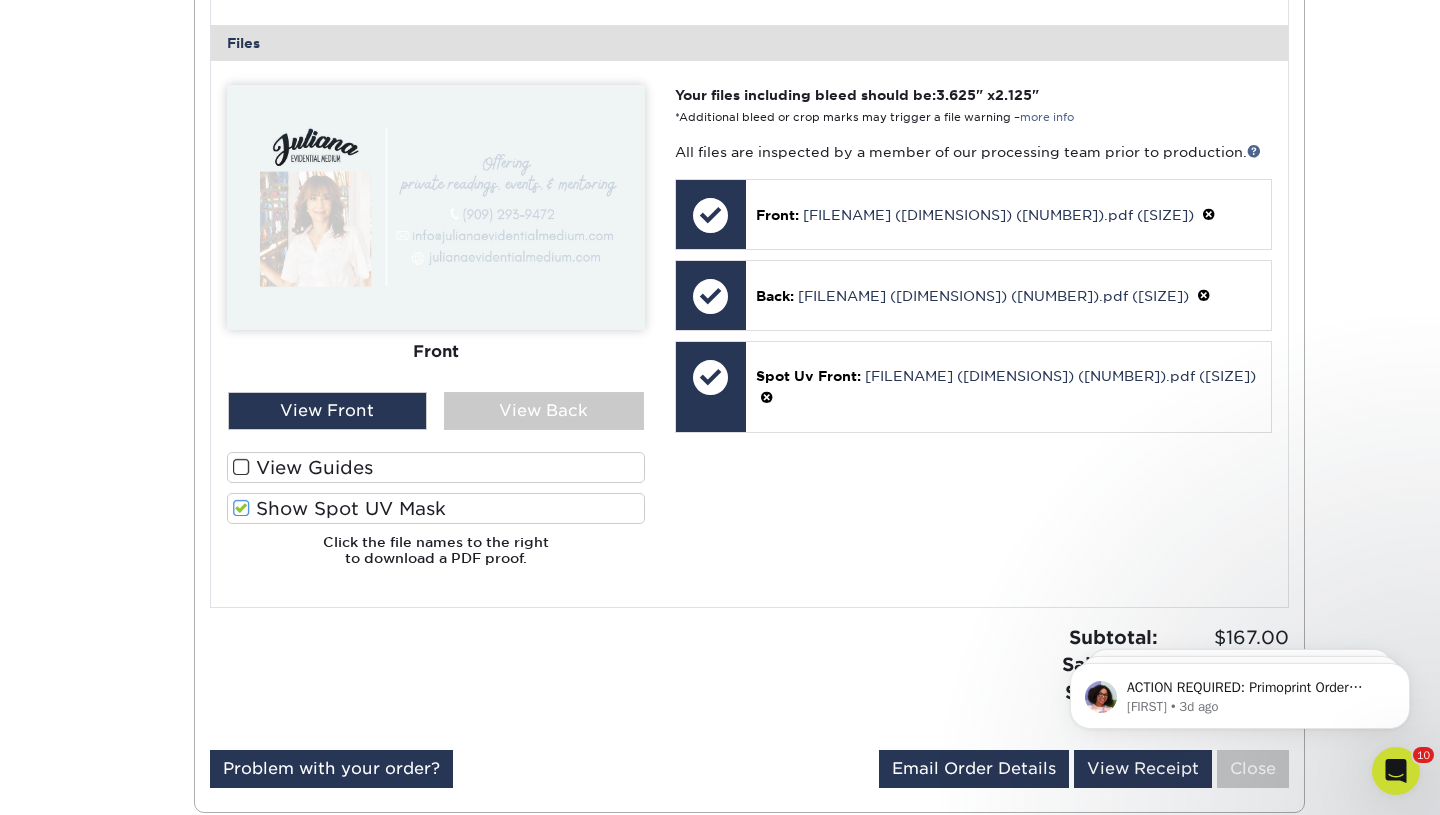 click on "Show Spot UV Mask" at bounding box center [436, 508] 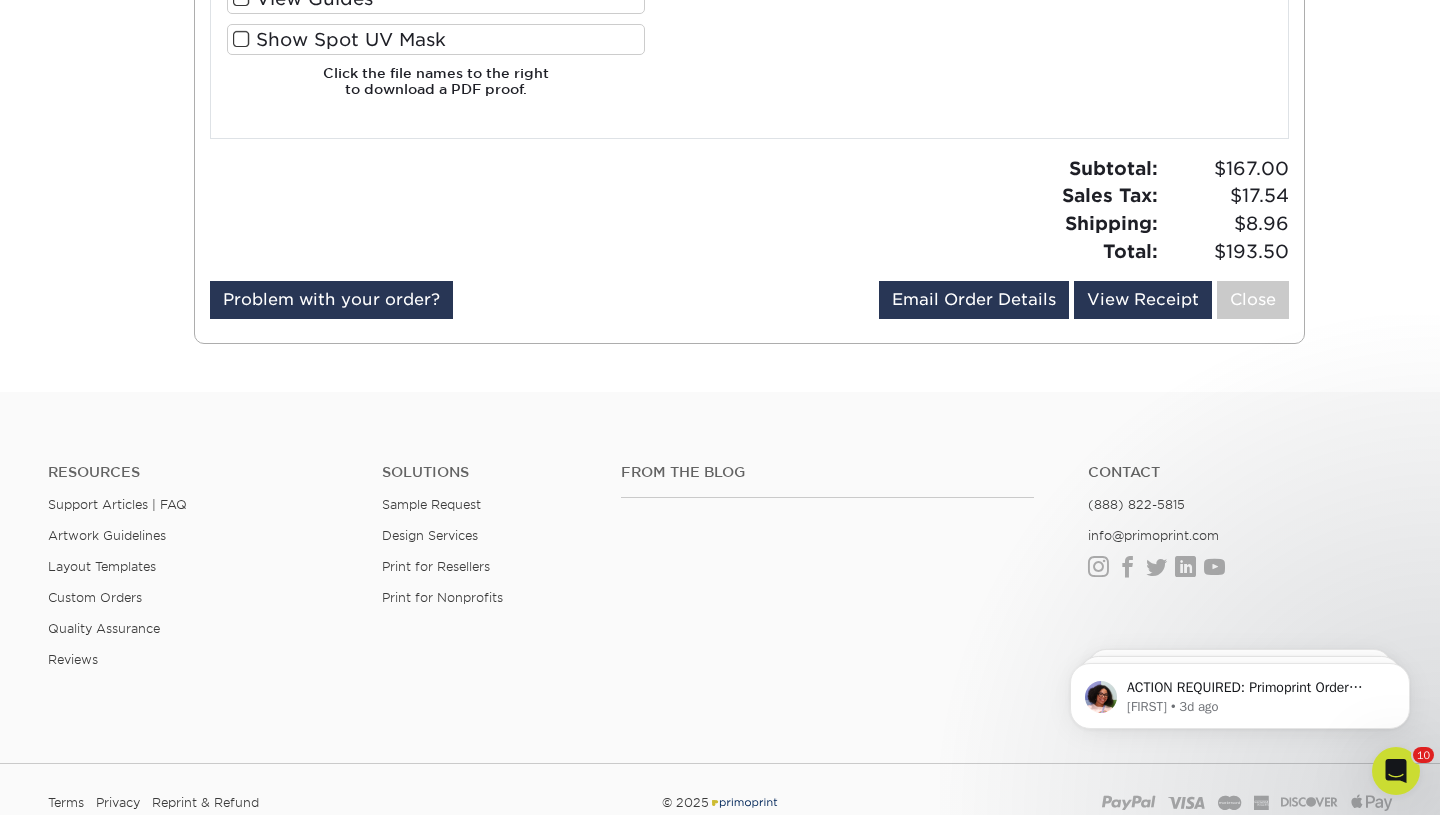 scroll, scrollTop: 1440, scrollLeft: 0, axis: vertical 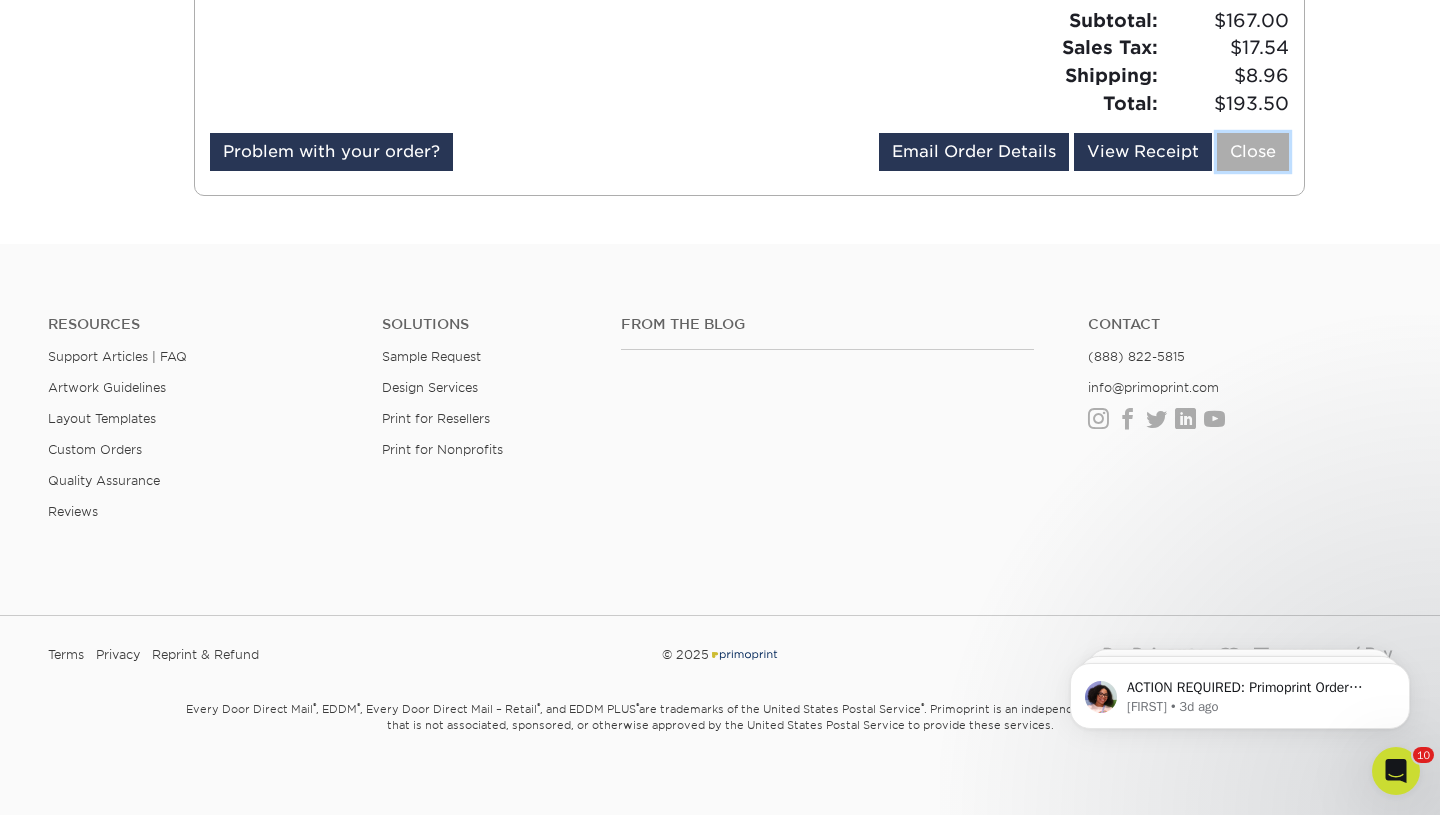 click on "Close" at bounding box center (1253, 152) 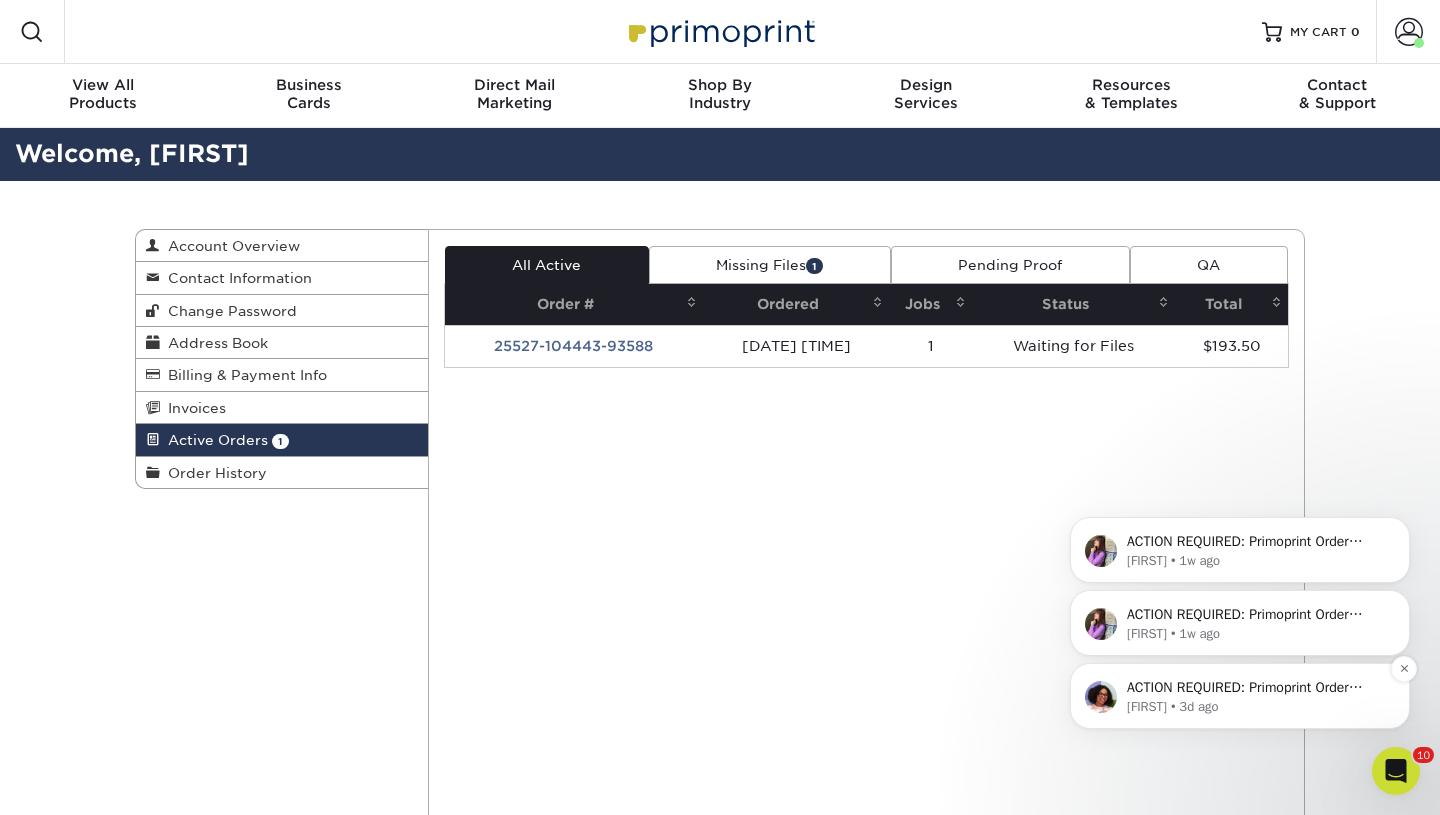 click on "[FIRST] • 3d ago" at bounding box center (1256, 707) 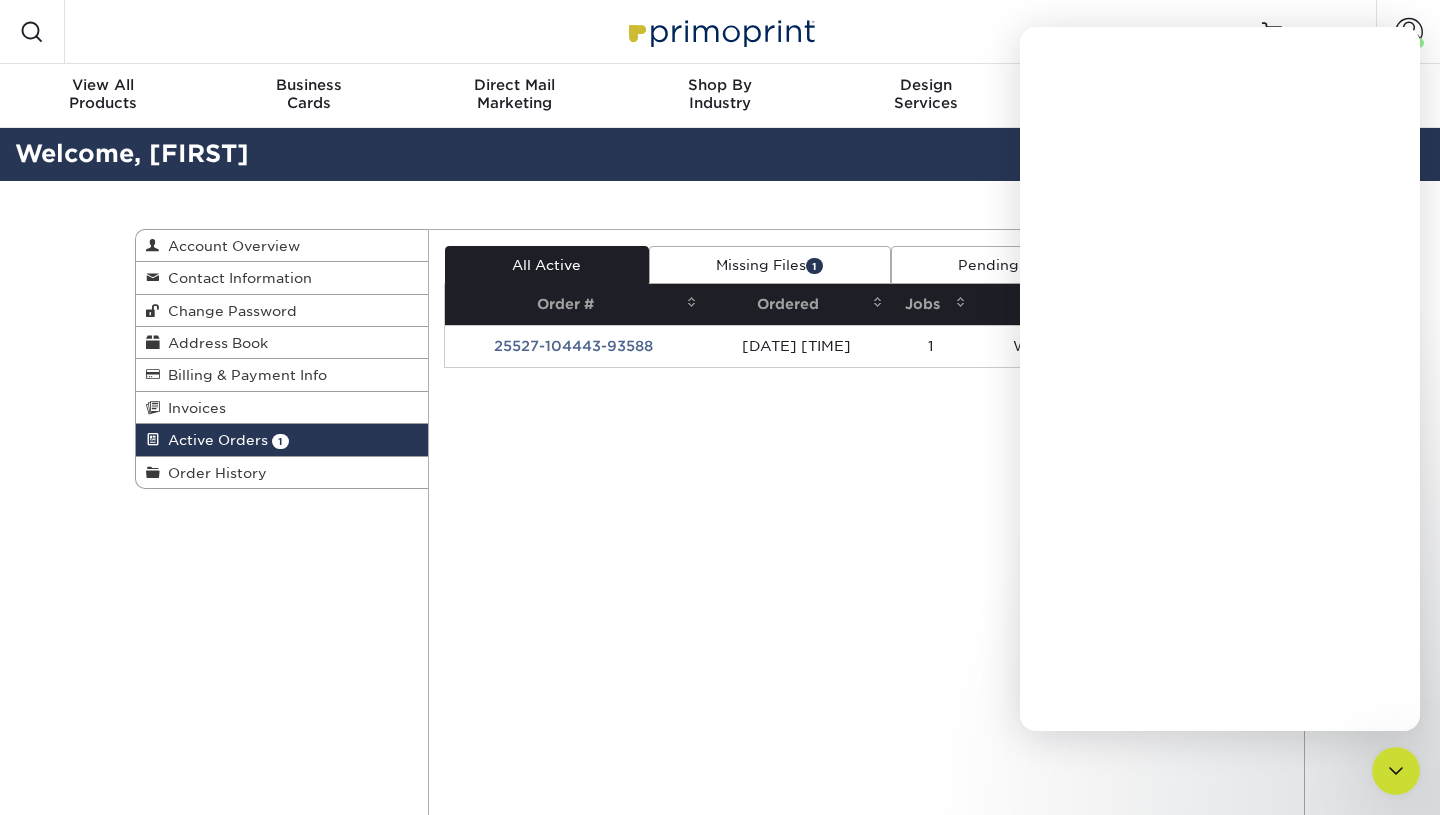 scroll, scrollTop: 0, scrollLeft: 0, axis: both 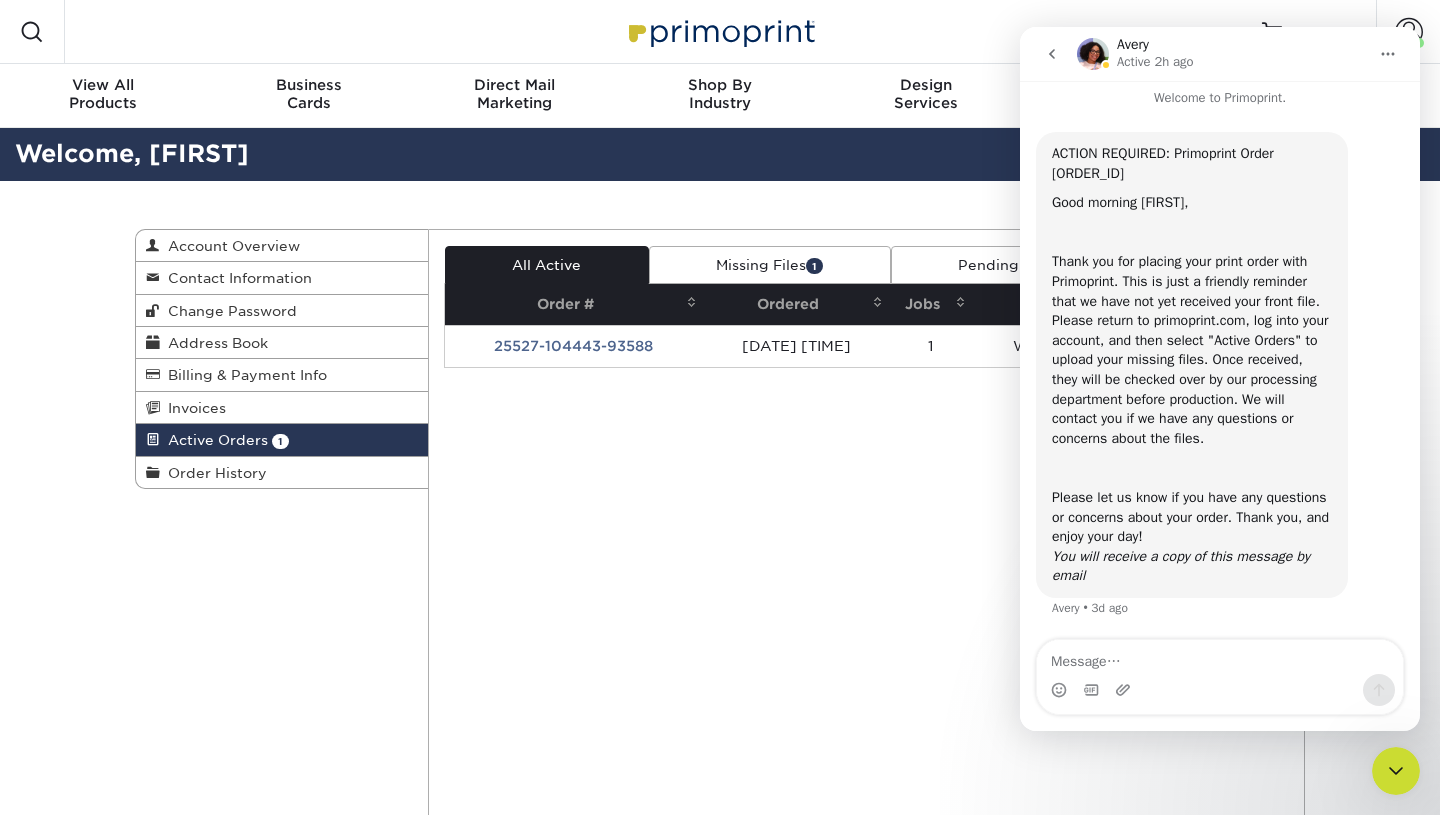 click 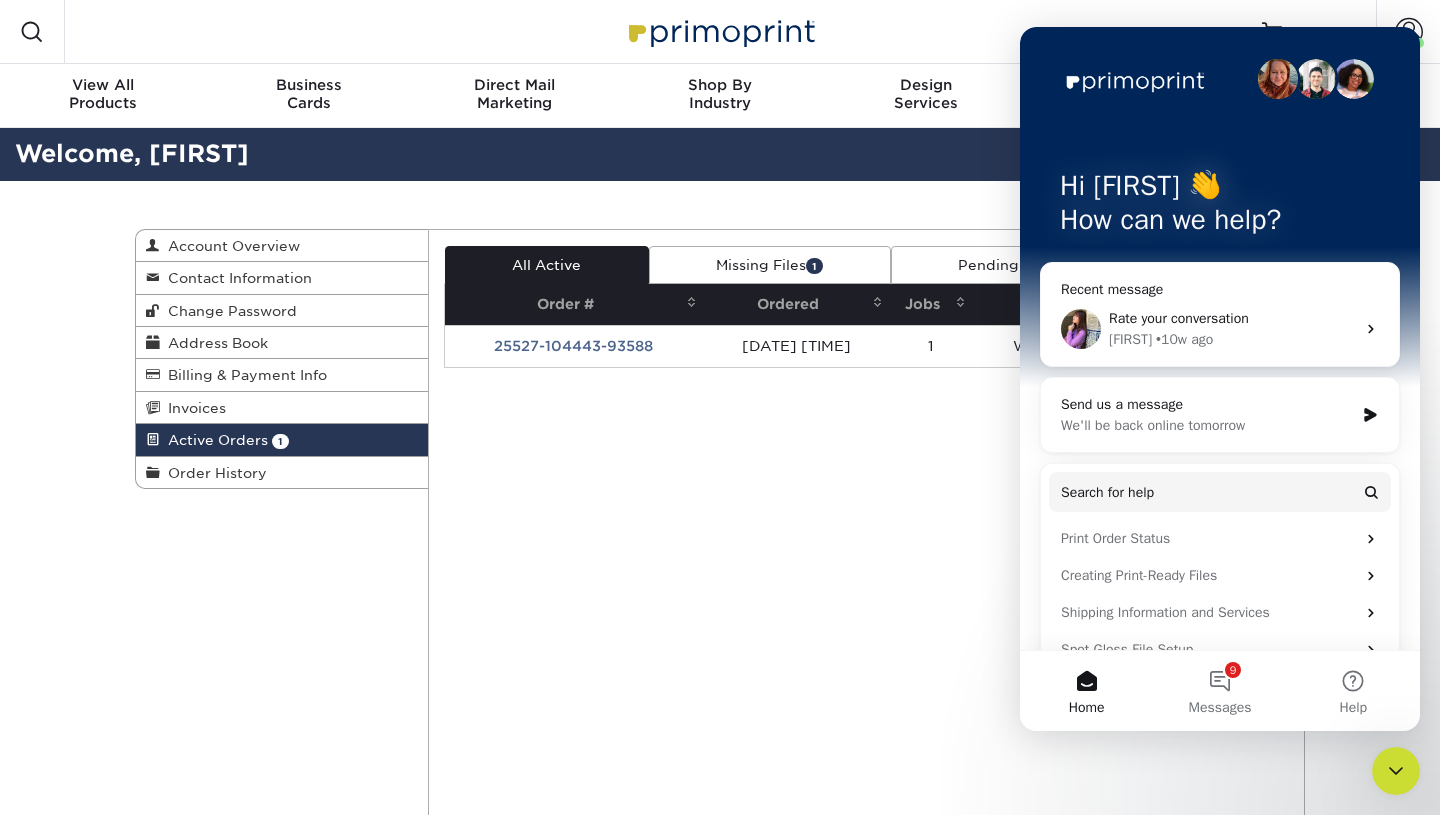 scroll, scrollTop: 0, scrollLeft: 0, axis: both 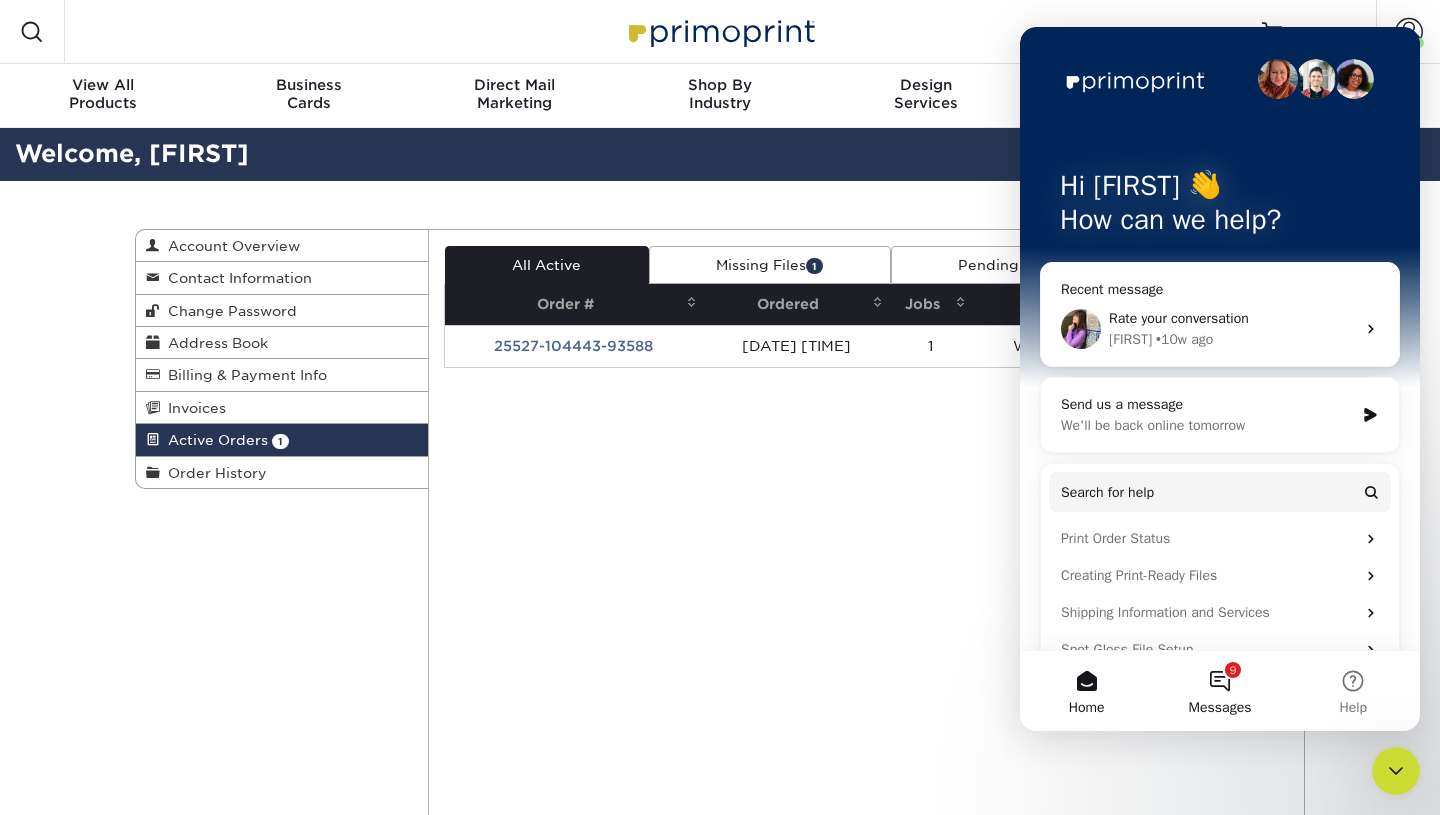 click on "9 Messages" at bounding box center (1219, 691) 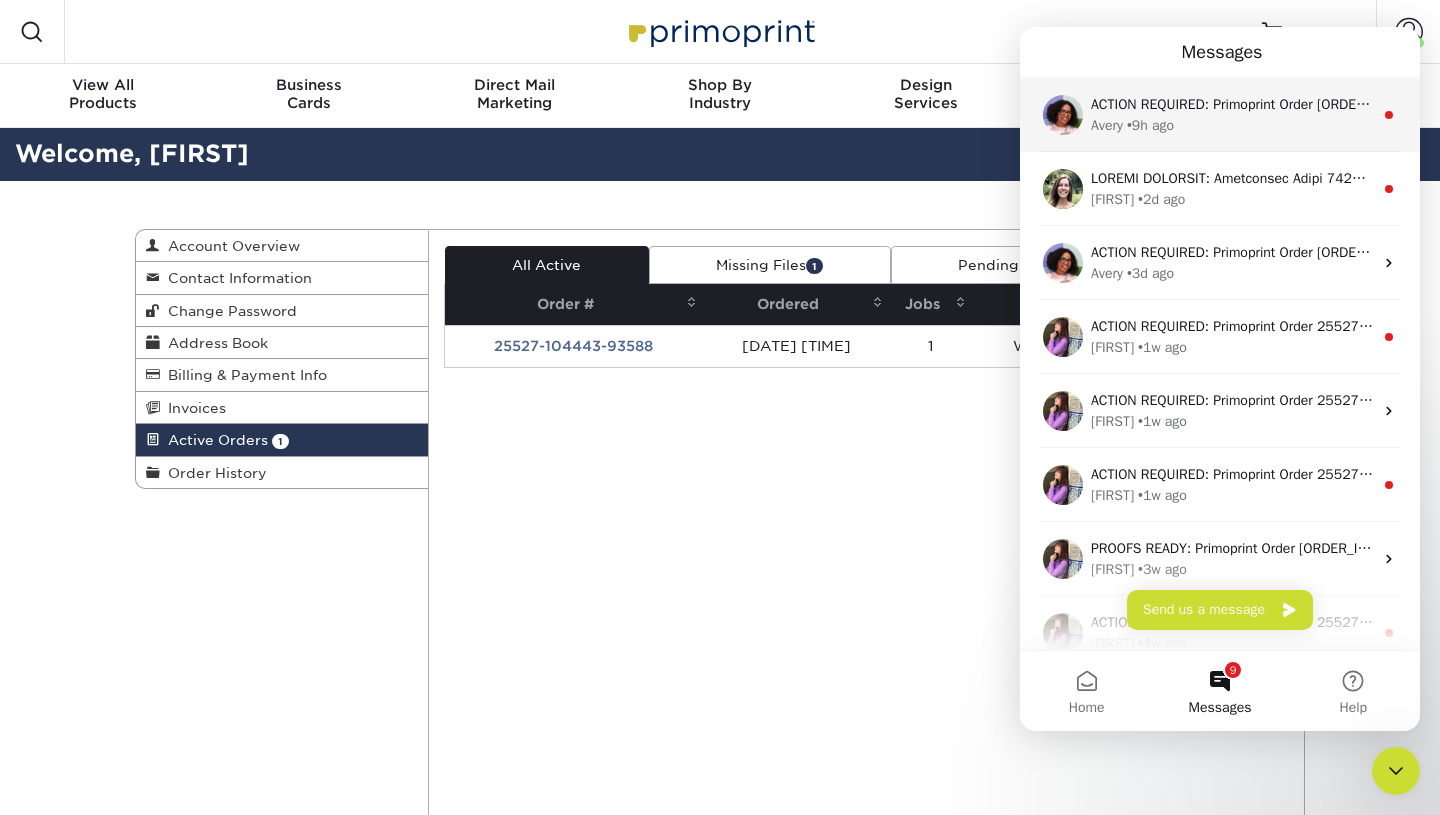 click on "ACTION REQUIRED: Primoprint Order [ORDER_ID]  Good morning [FIRST],    Thank you for placing your print order with Primoprint. This is a friendly reminder that we have not yet received your revised files for print. Please return to primoprint.com, log into your account, and then select "Active Orders" to upload your corrected files as soon as possible. Once received, our processing department will recheck them before production. We will contact you if we have any additional questions or concerns about the files.   If you cannot make the necessary corrections to your files, we have a Design department that may assist you. Please let us know if you would like a quote for our Design Services to help make your files print-ready.   Please let us know if you have any questions or concerns about your order. Thank you, and enjoy your day! You will receive a copy of this message by email [FIRST] •  9h ago" at bounding box center [1220, 115] 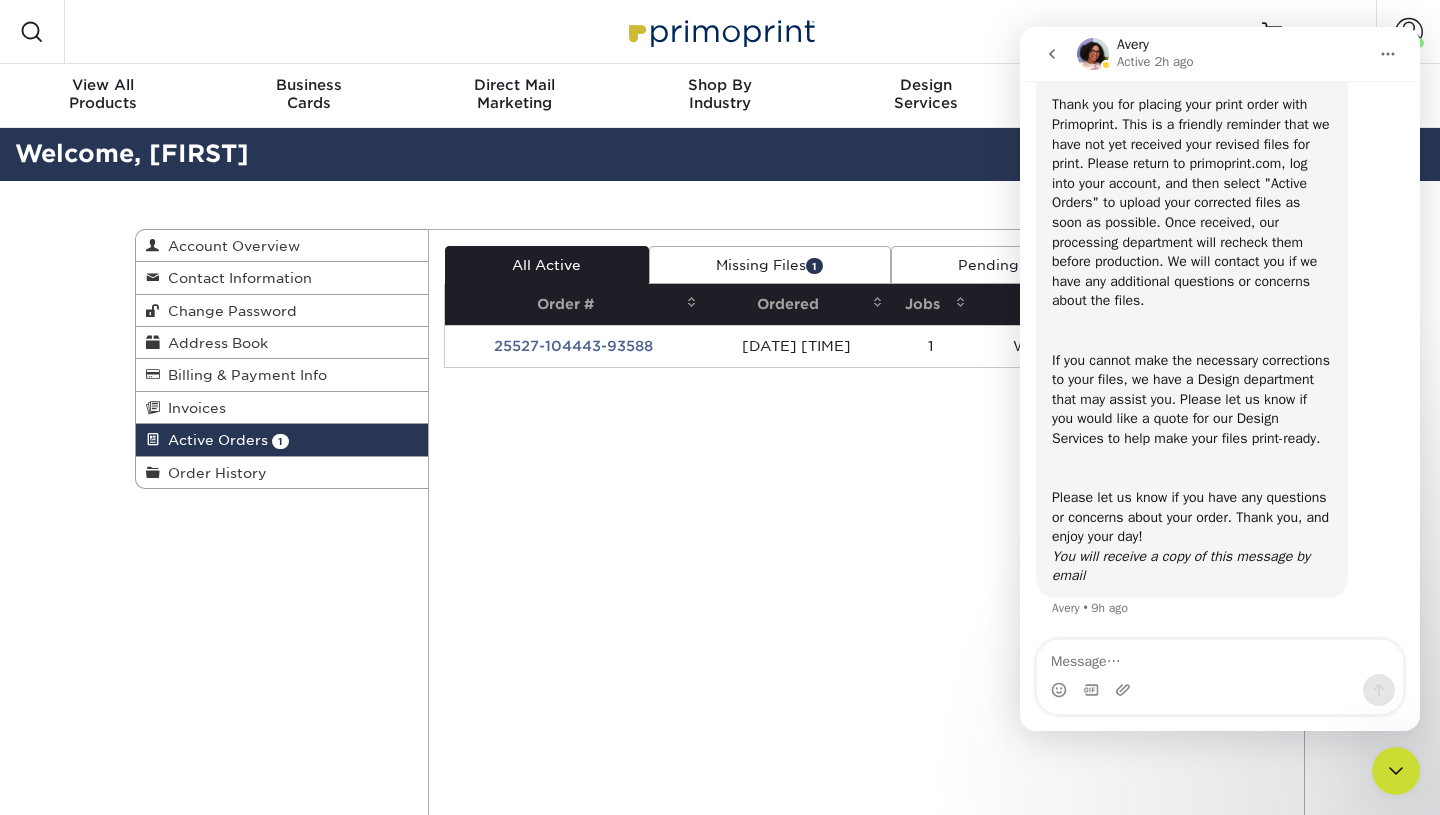 scroll, scrollTop: 186, scrollLeft: 0, axis: vertical 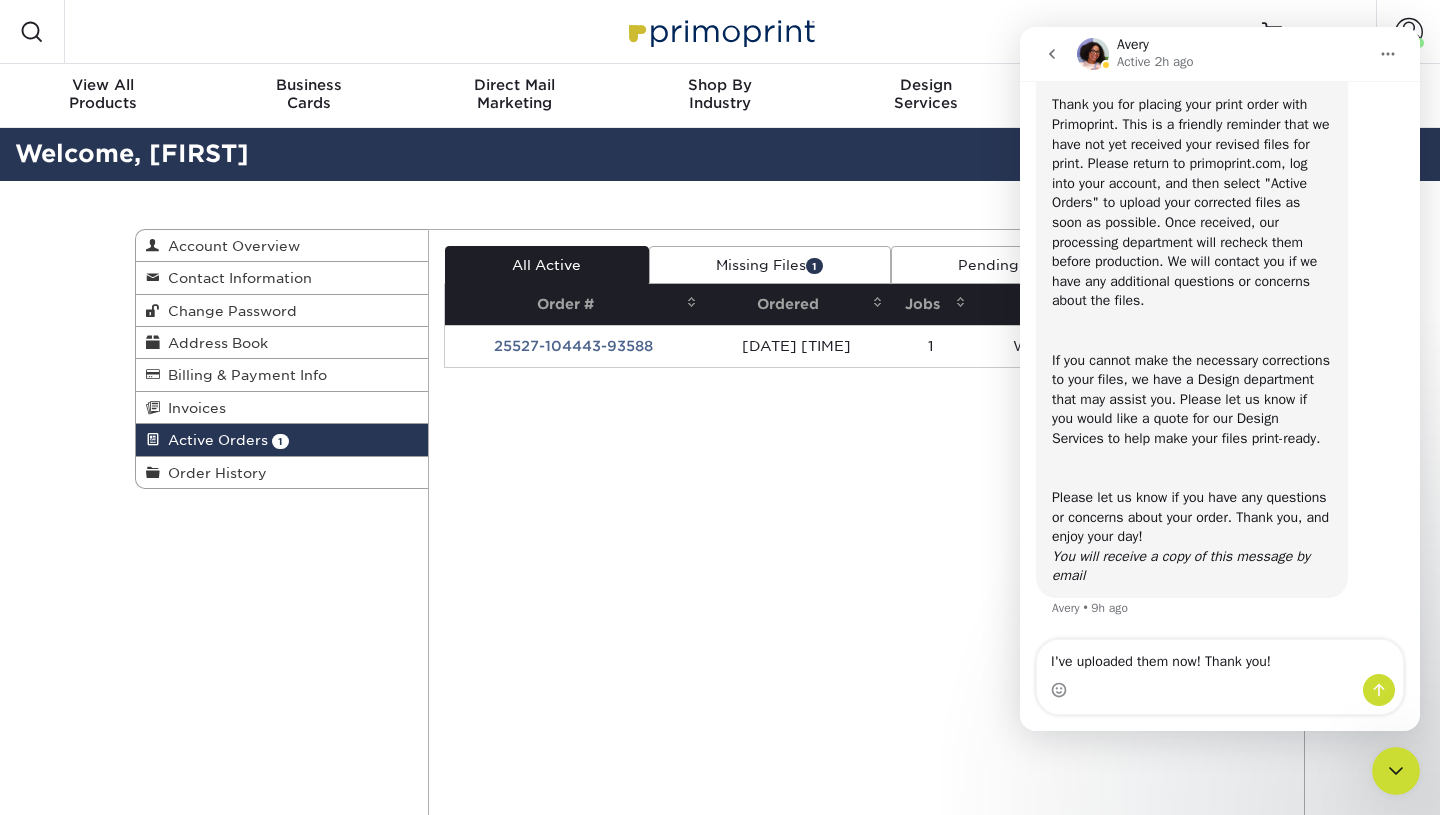 type on "I've uploaded them now! Thank you!" 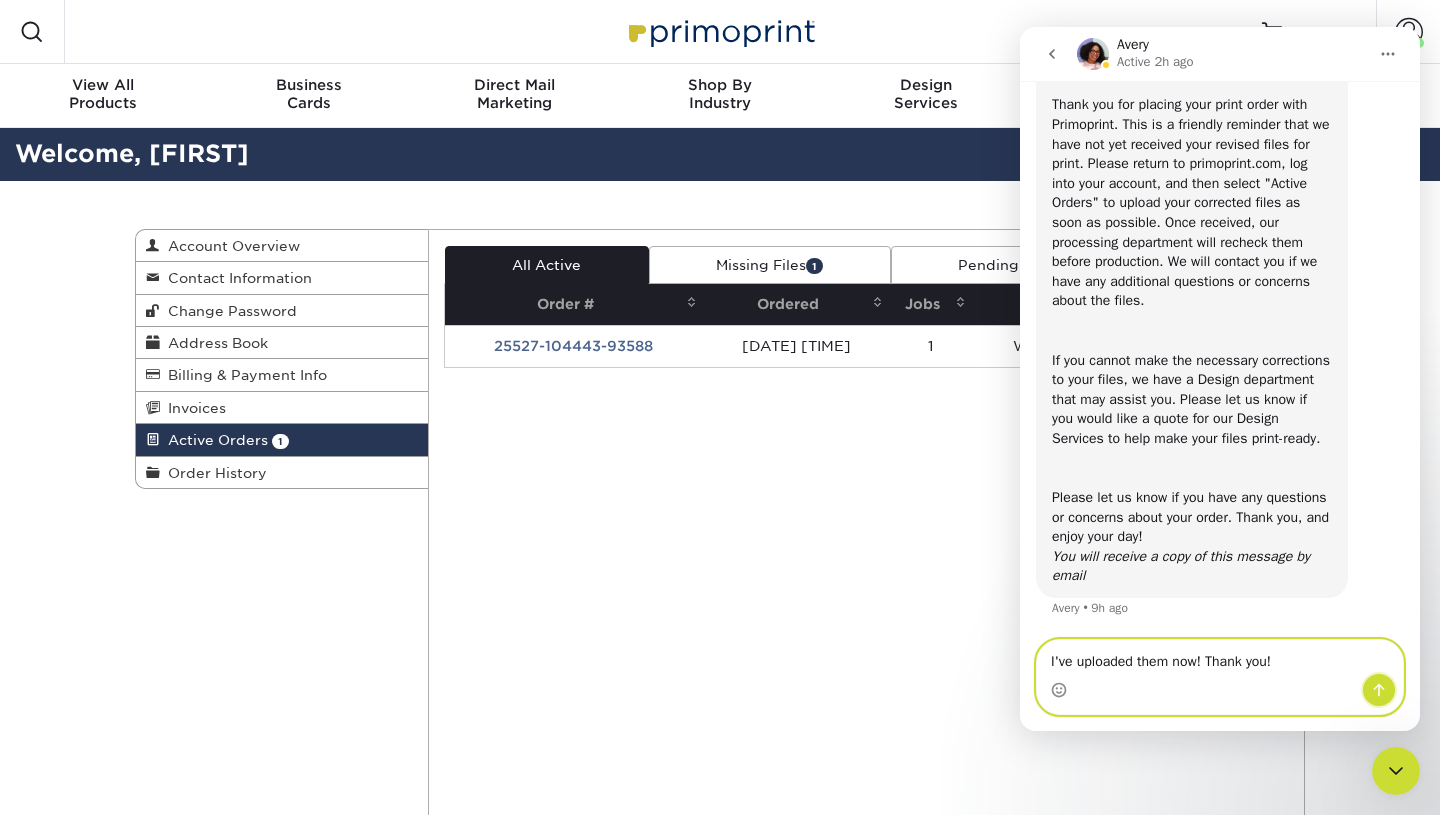 click 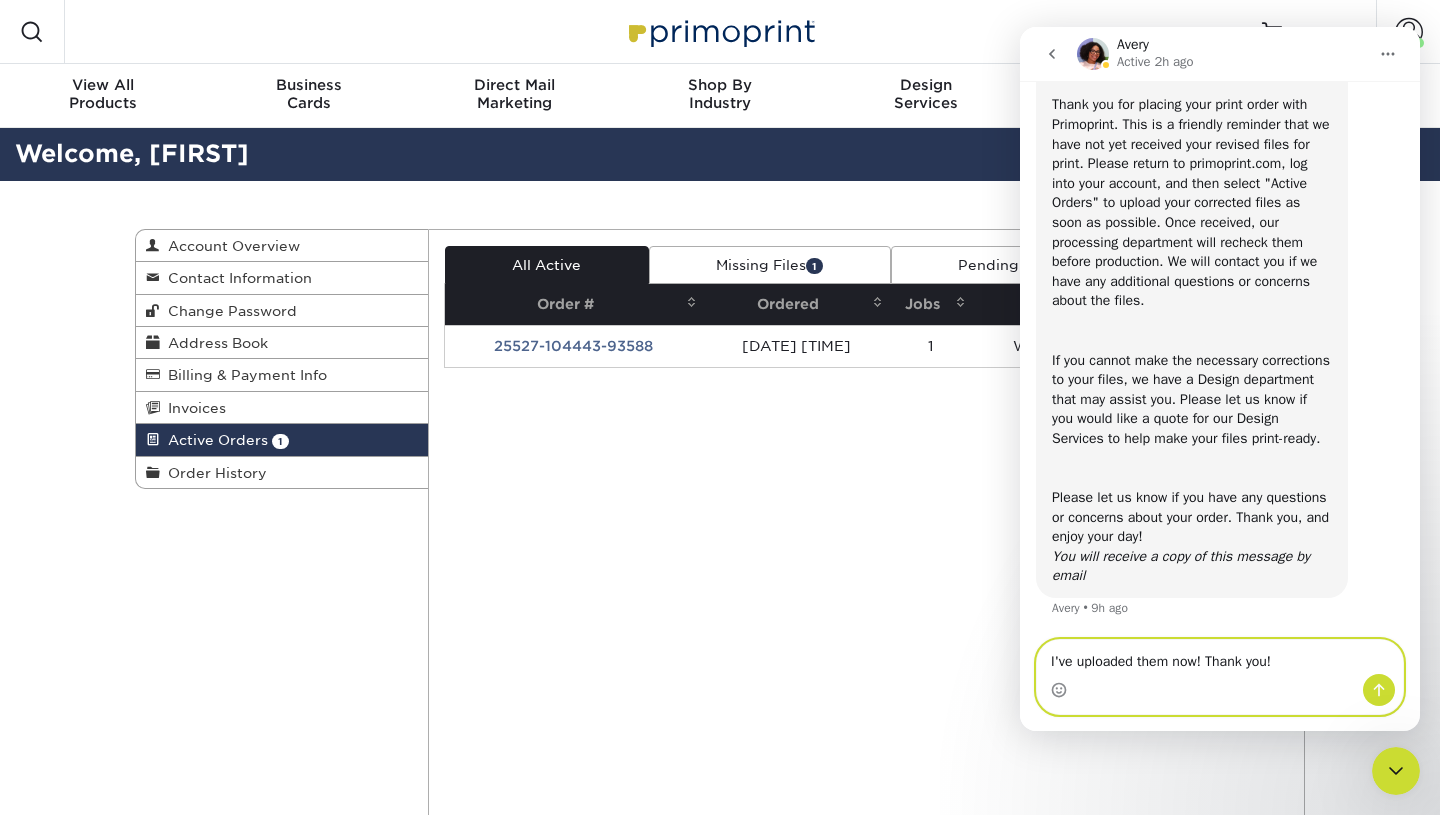 type 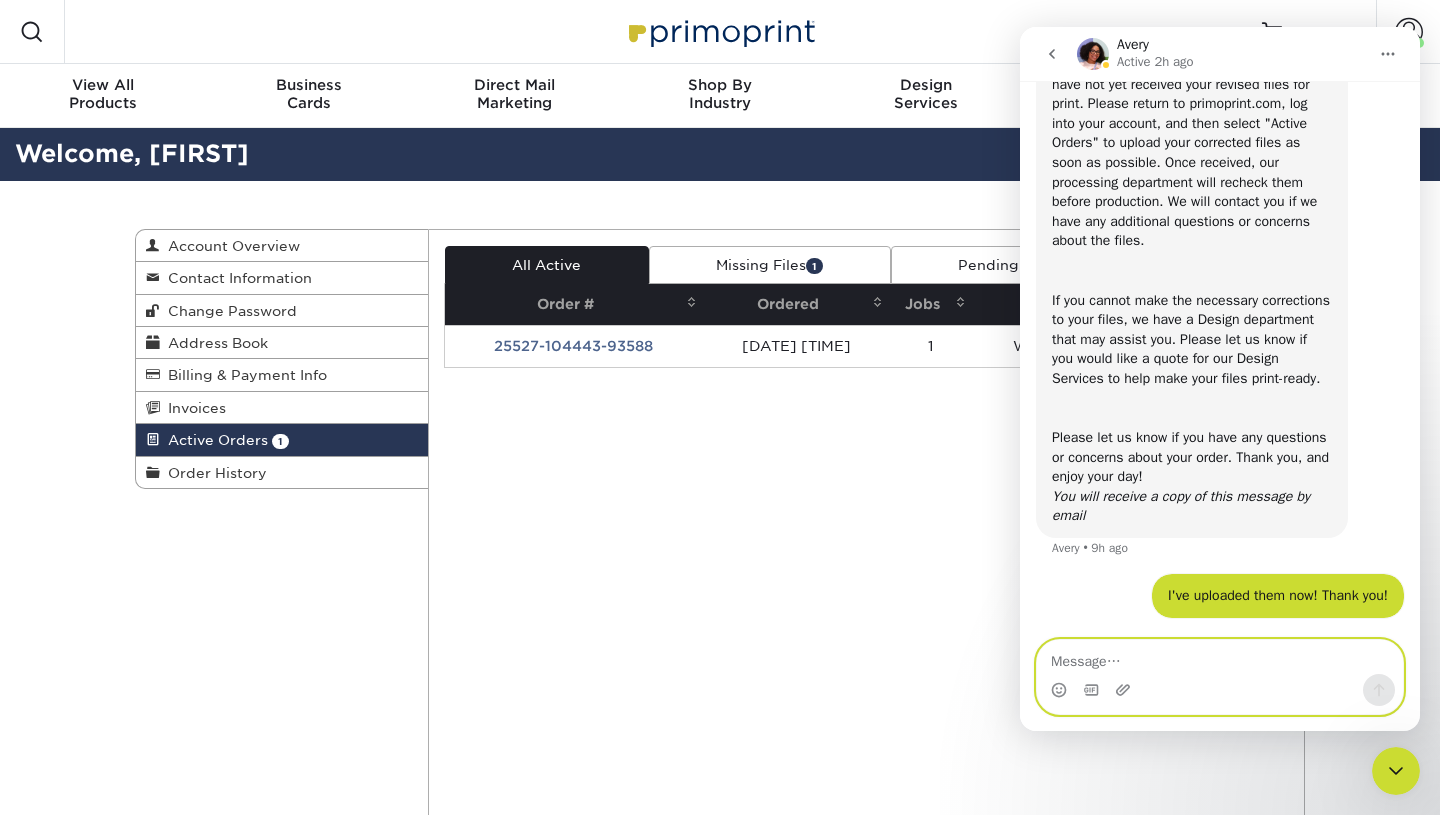 scroll, scrollTop: 246, scrollLeft: 0, axis: vertical 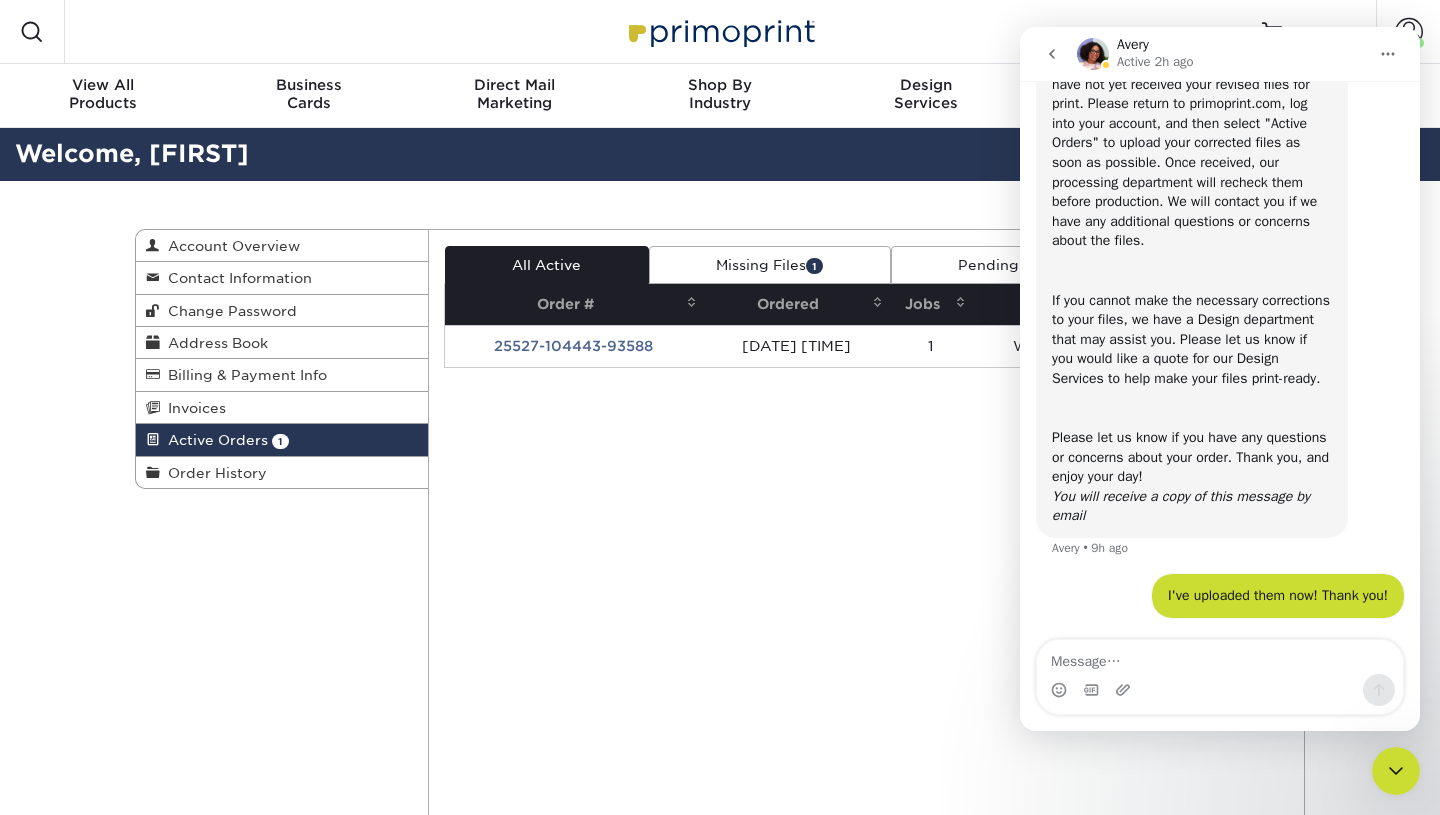 click 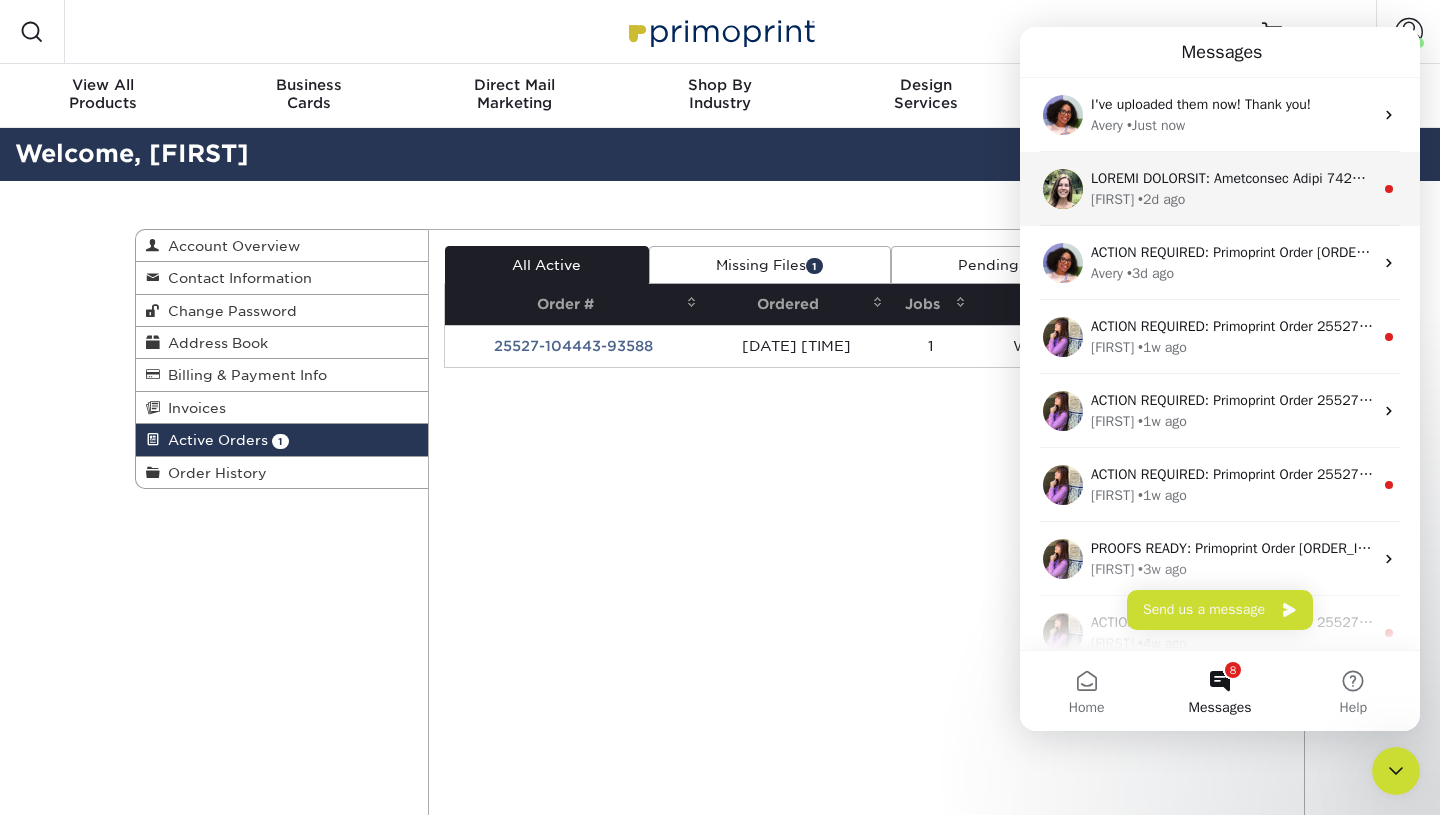 click on "•  2d ago" at bounding box center (1161, 199) 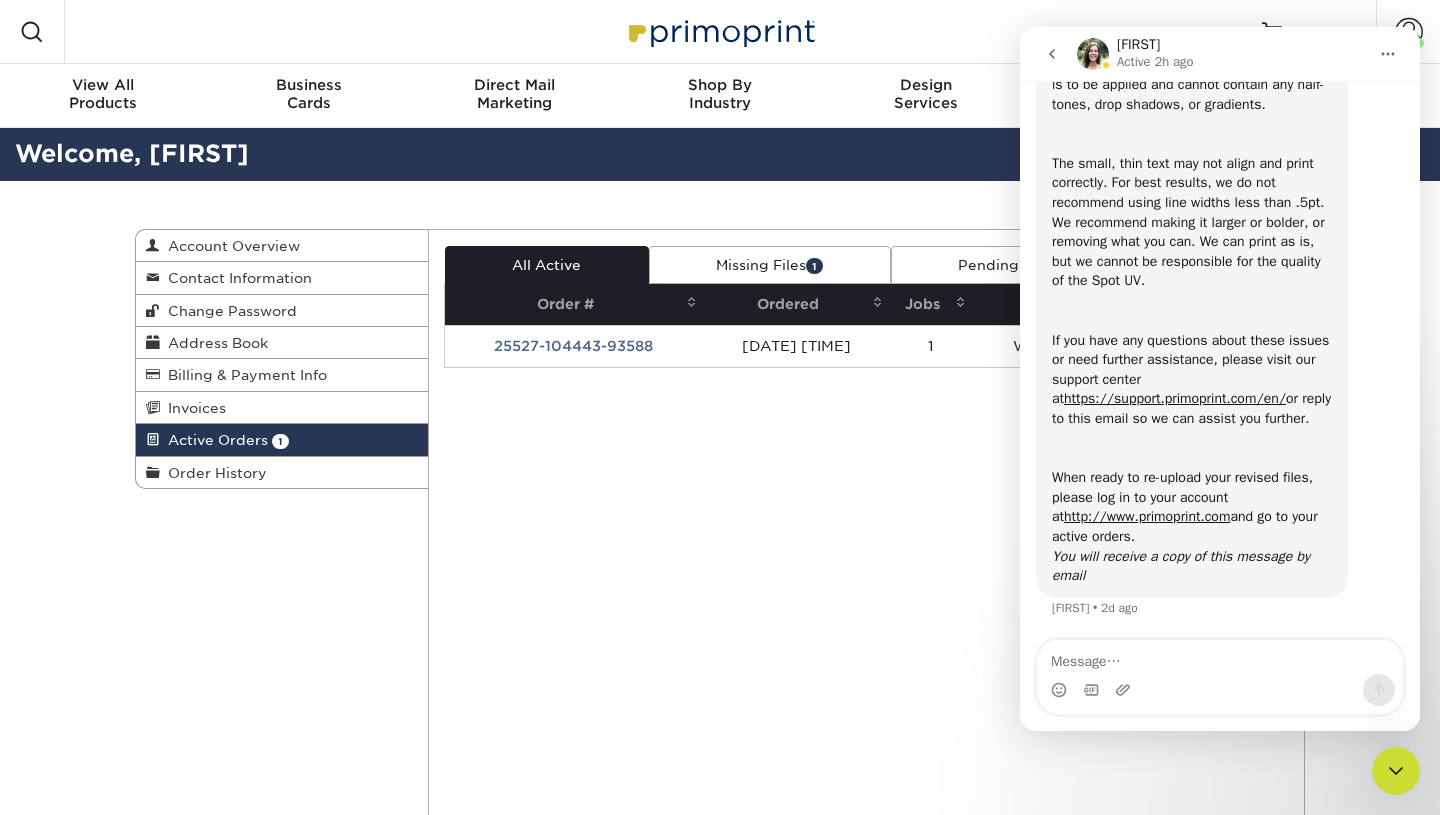 scroll, scrollTop: 559, scrollLeft: 0, axis: vertical 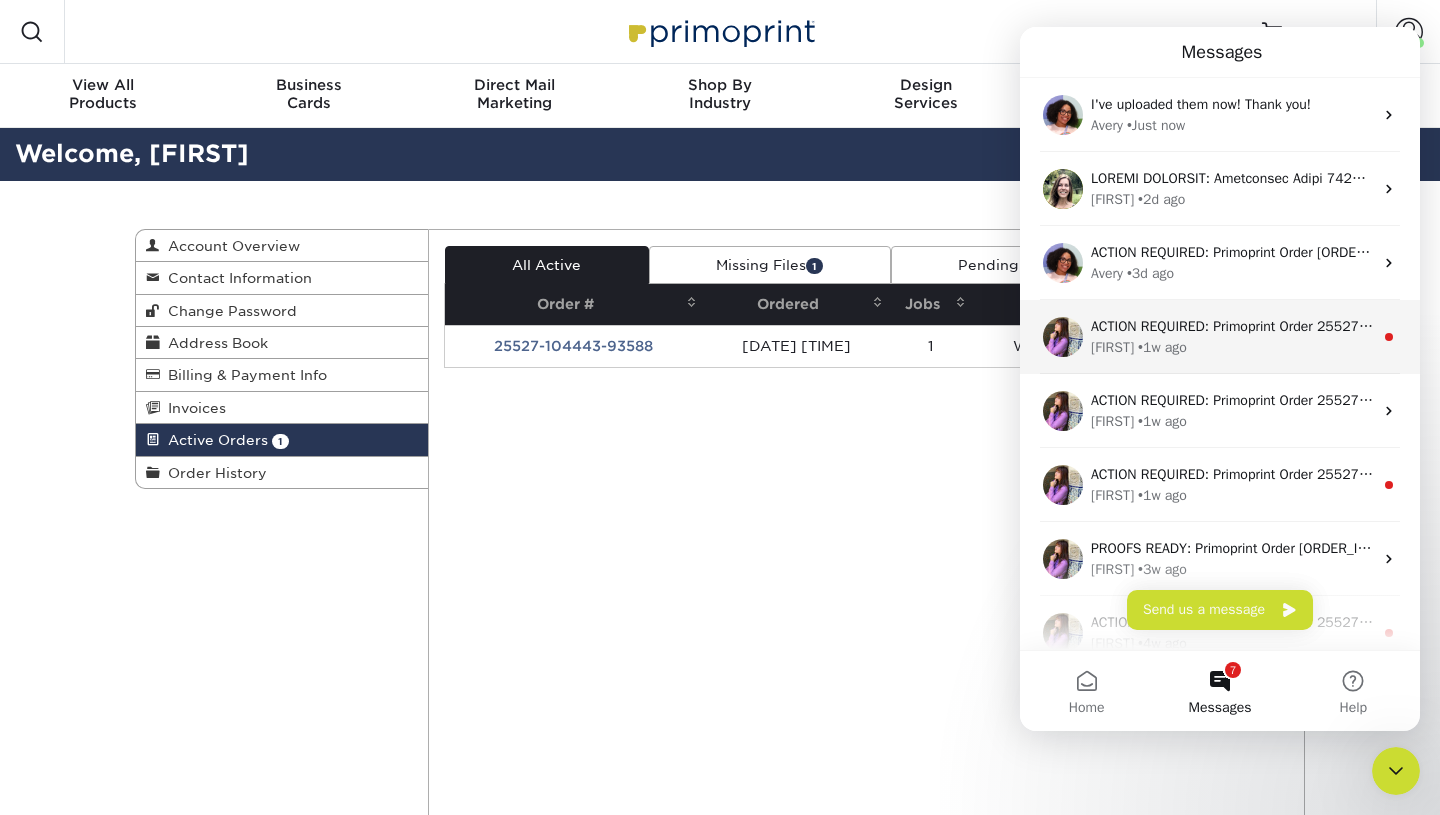 click on "ACTION REQUIRED: Primoprint Order 25527-104443-93588  Thank you for placing your print order with Primoprint. Unfortunately, we have not yet received your approval of the proofs for your order.   At your convenience, please return to www.primoprint.com and log into your account. From there, go to Account > Active Orders > Pending Proofs. You may then review your proofs and either approve or reject each one.   Once approved, the order will be submitted to production shortly. Please let us know if you have any questions or concerns regarding your proofs or your order. You will receive a copy of this message by email" at bounding box center [2995, 326] 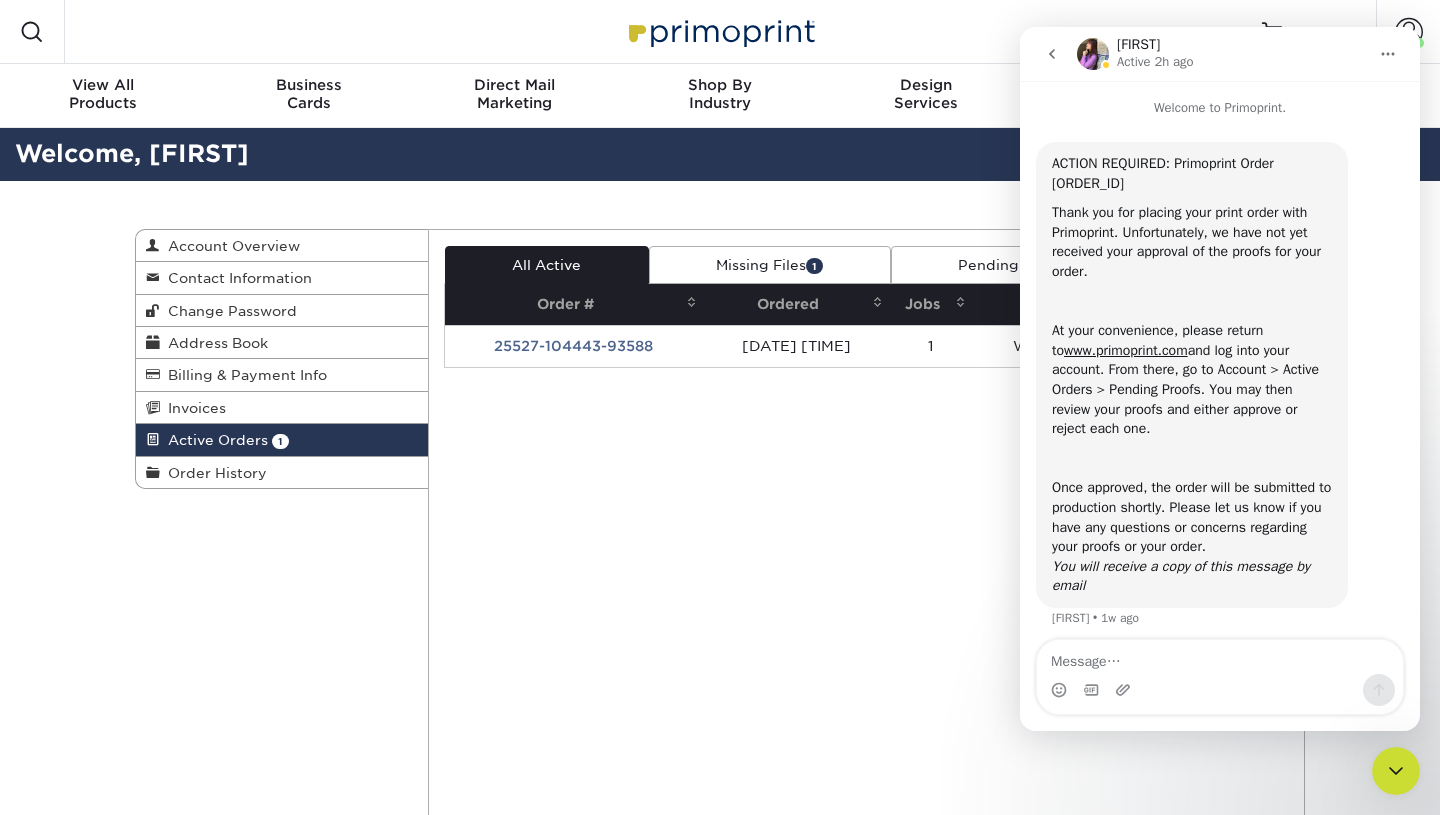 scroll, scrollTop: 10, scrollLeft: 0, axis: vertical 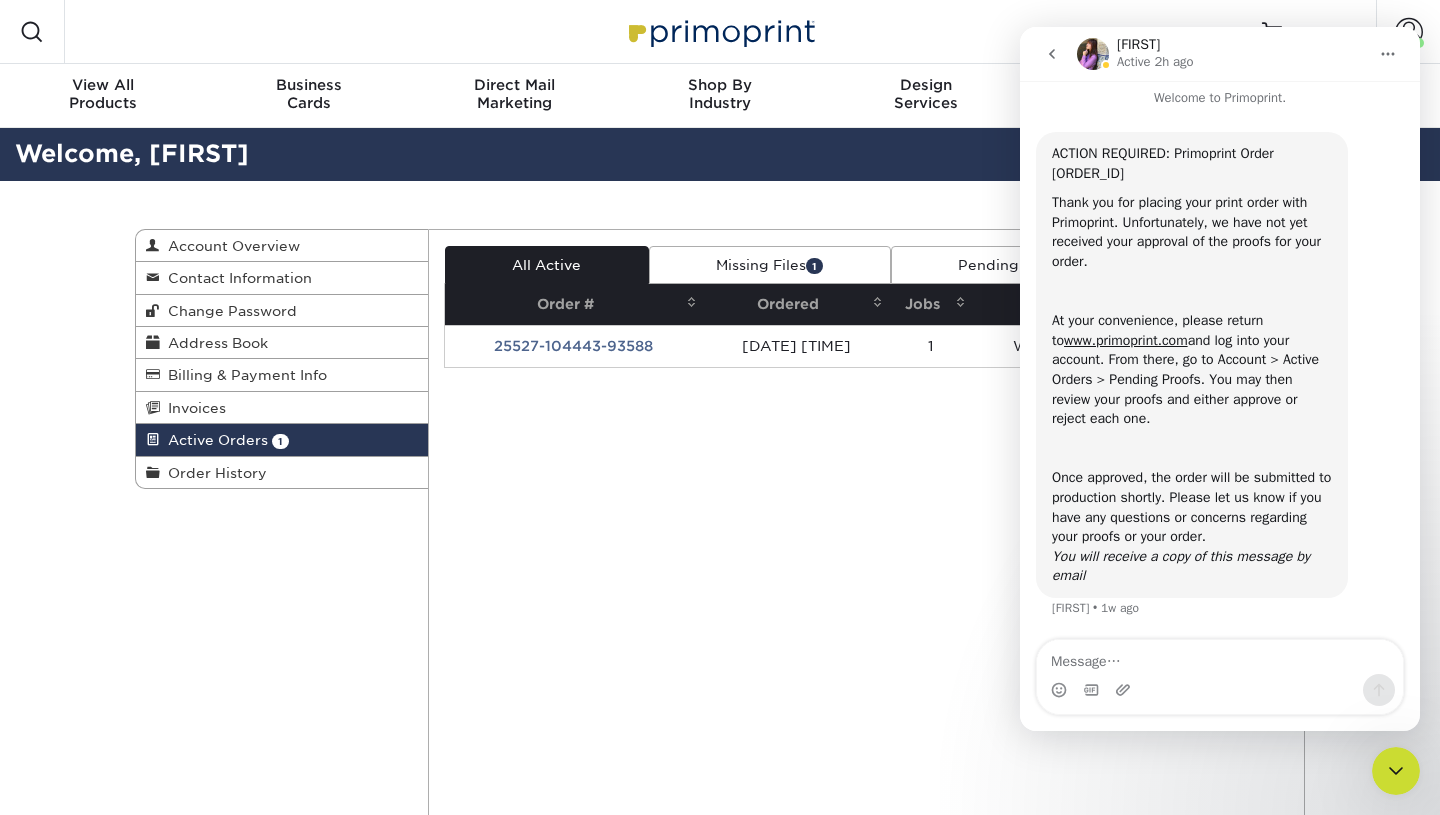 click 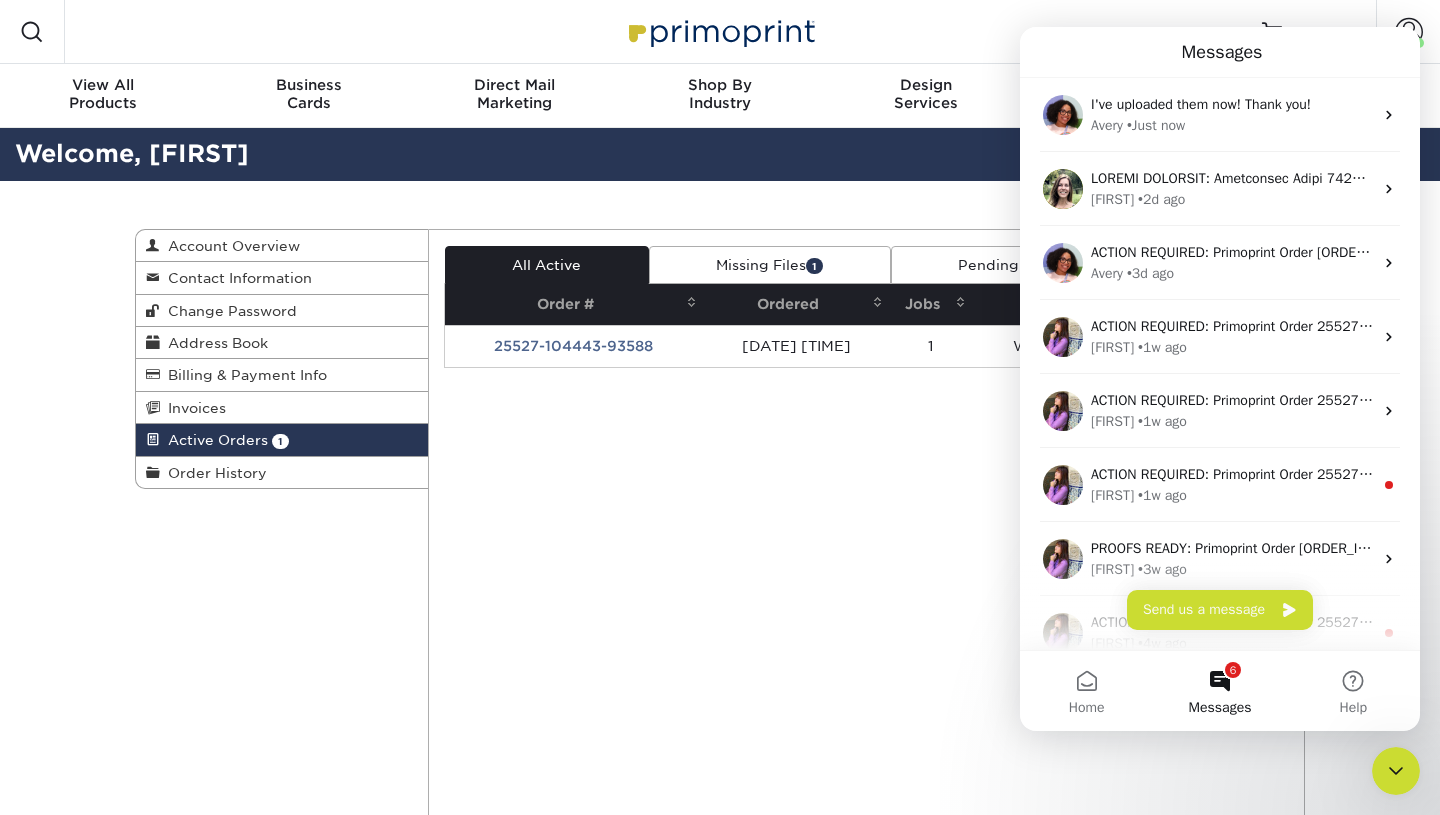 scroll, scrollTop: 0, scrollLeft: 0, axis: both 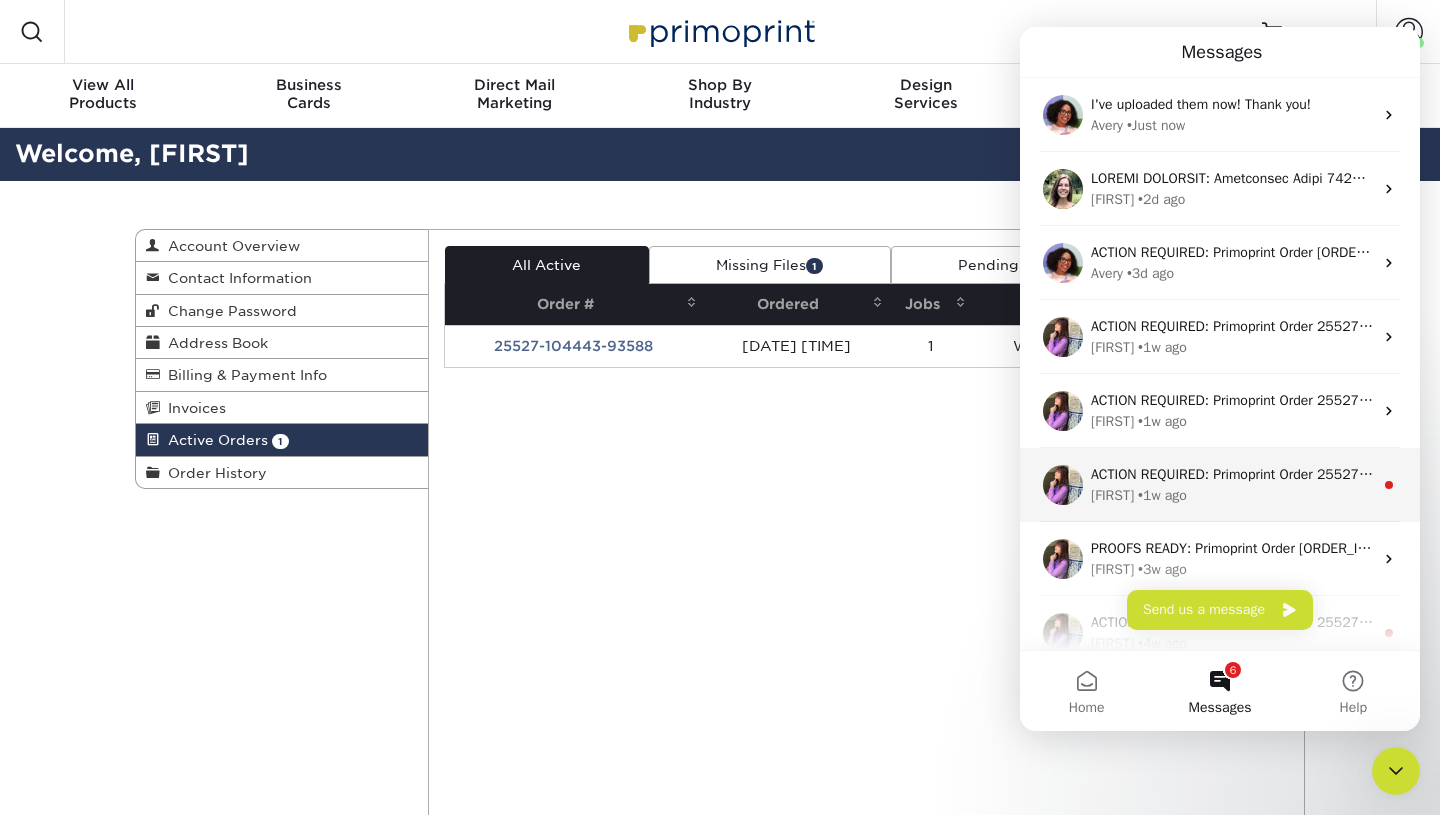 click on "ACTION REQUIRED: Primoprint Order 25527-104443-93588  Thank you for placing your print order with Primoprint. Unfortunately, we have not yet received your approval of the proofs for your order.   At your convenience, please return to www.primoprint.com and log into your account. From there, go to Account > Active Orders > Pending Proofs. You may then review your proofs and either approve or reject each one.   Once approved, the order will be submitted to production shortly. Please let us know if you have any questions or concerns regarding your proofs or your order. You will receive a copy of this message by email" at bounding box center [2995, 474] 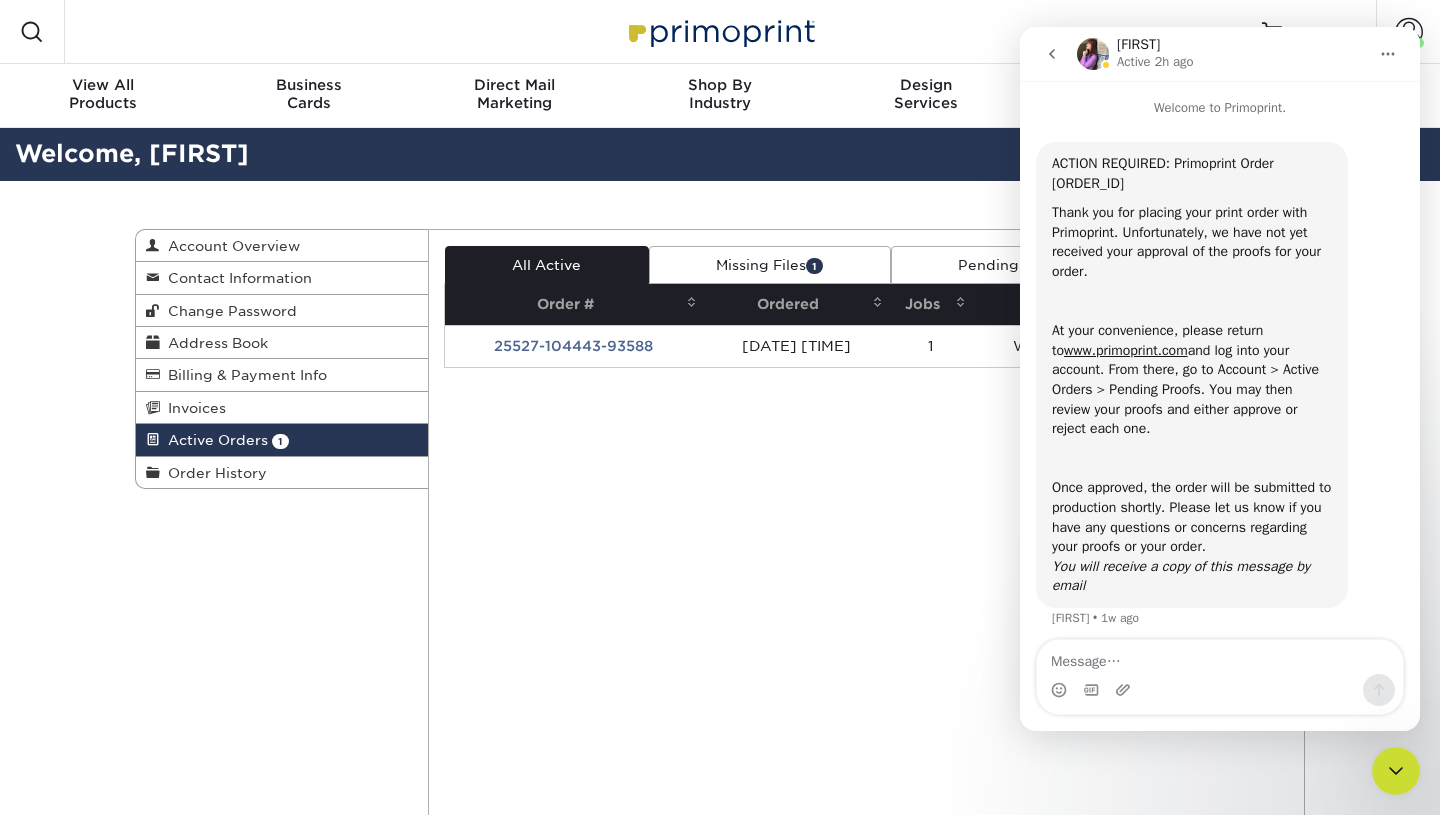 scroll, scrollTop: 10, scrollLeft: 0, axis: vertical 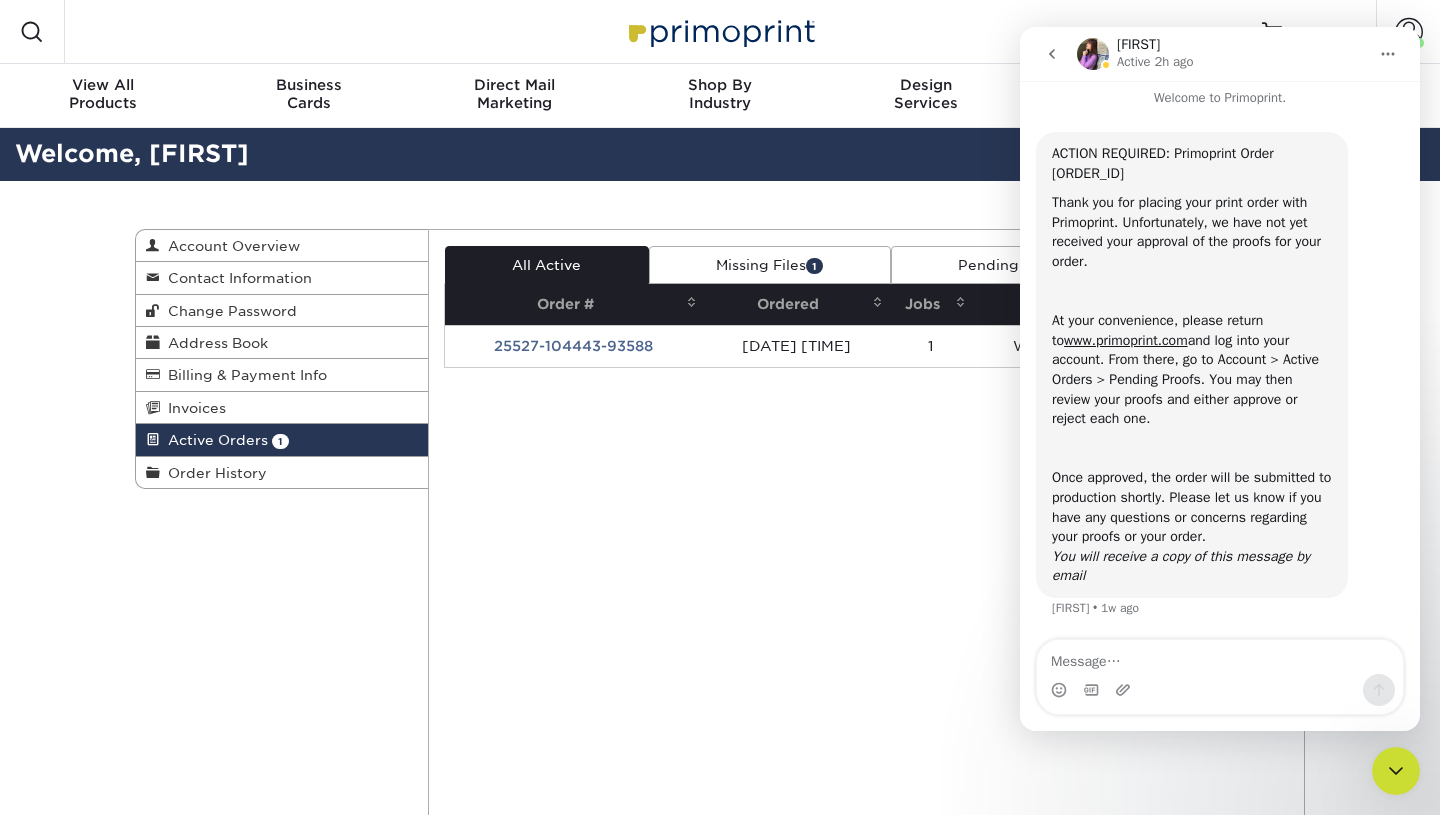 click 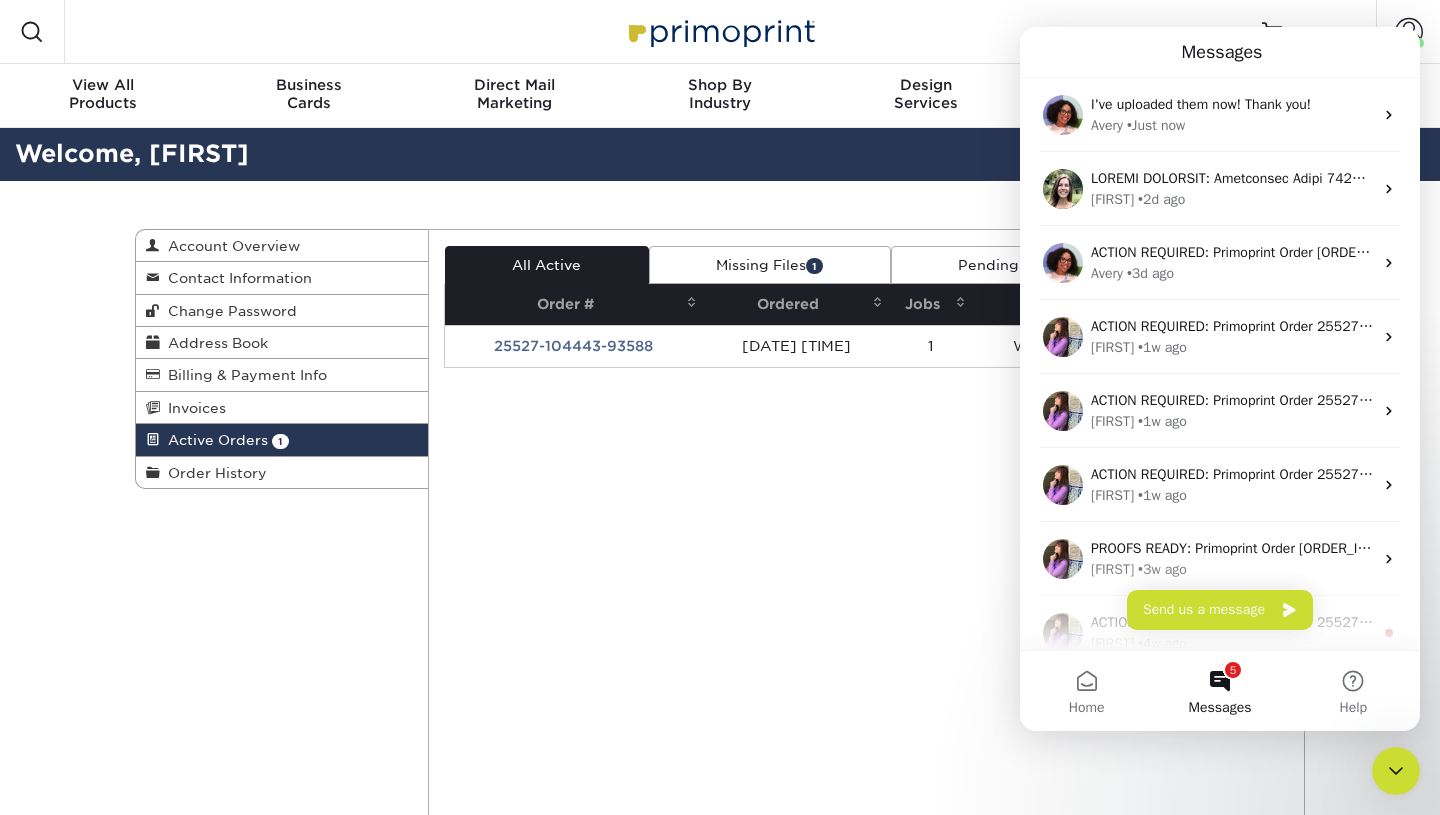 scroll, scrollTop: 0, scrollLeft: 0, axis: both 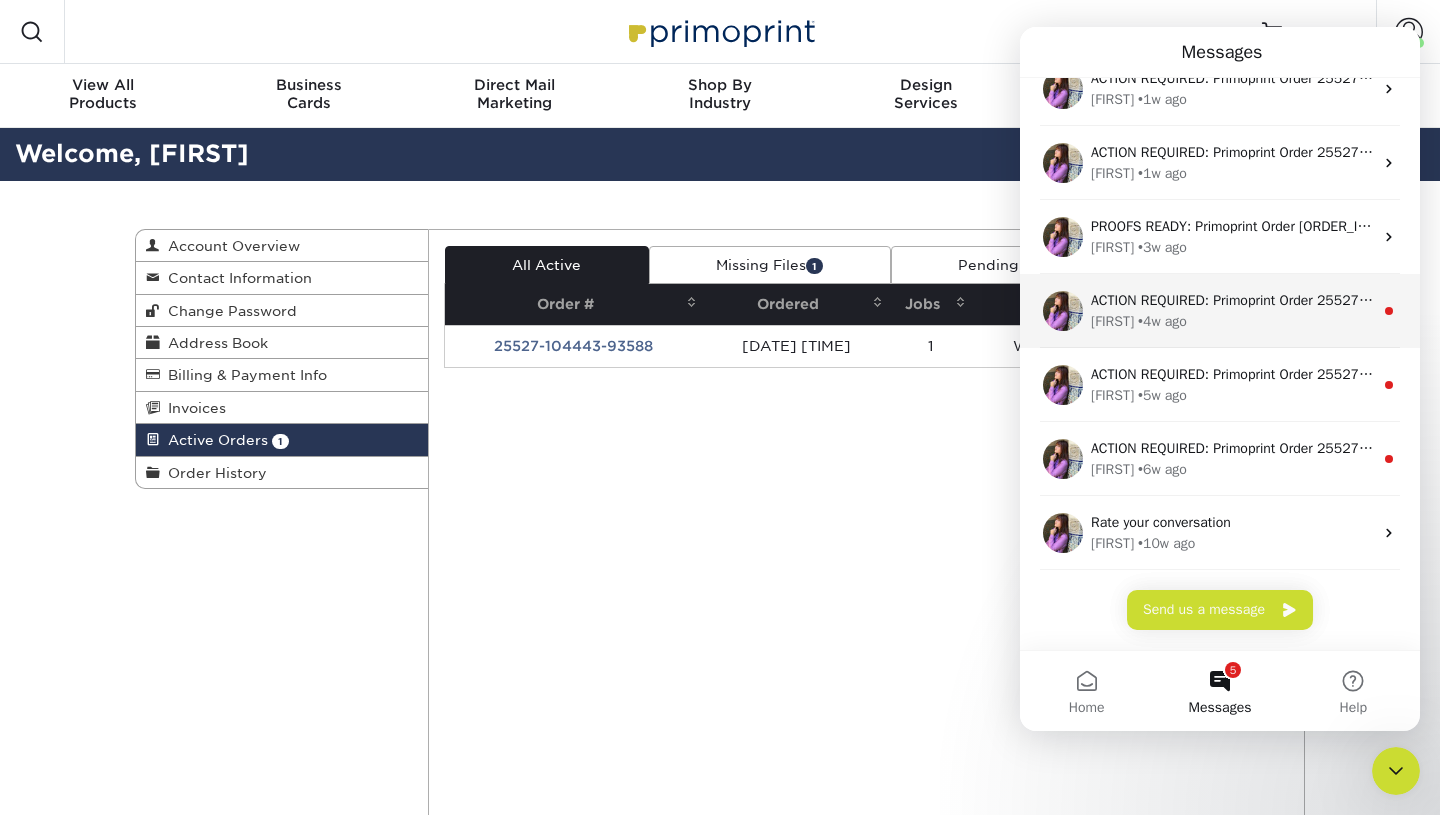 click on "[FIRST] •  4w ago" at bounding box center [1232, 321] 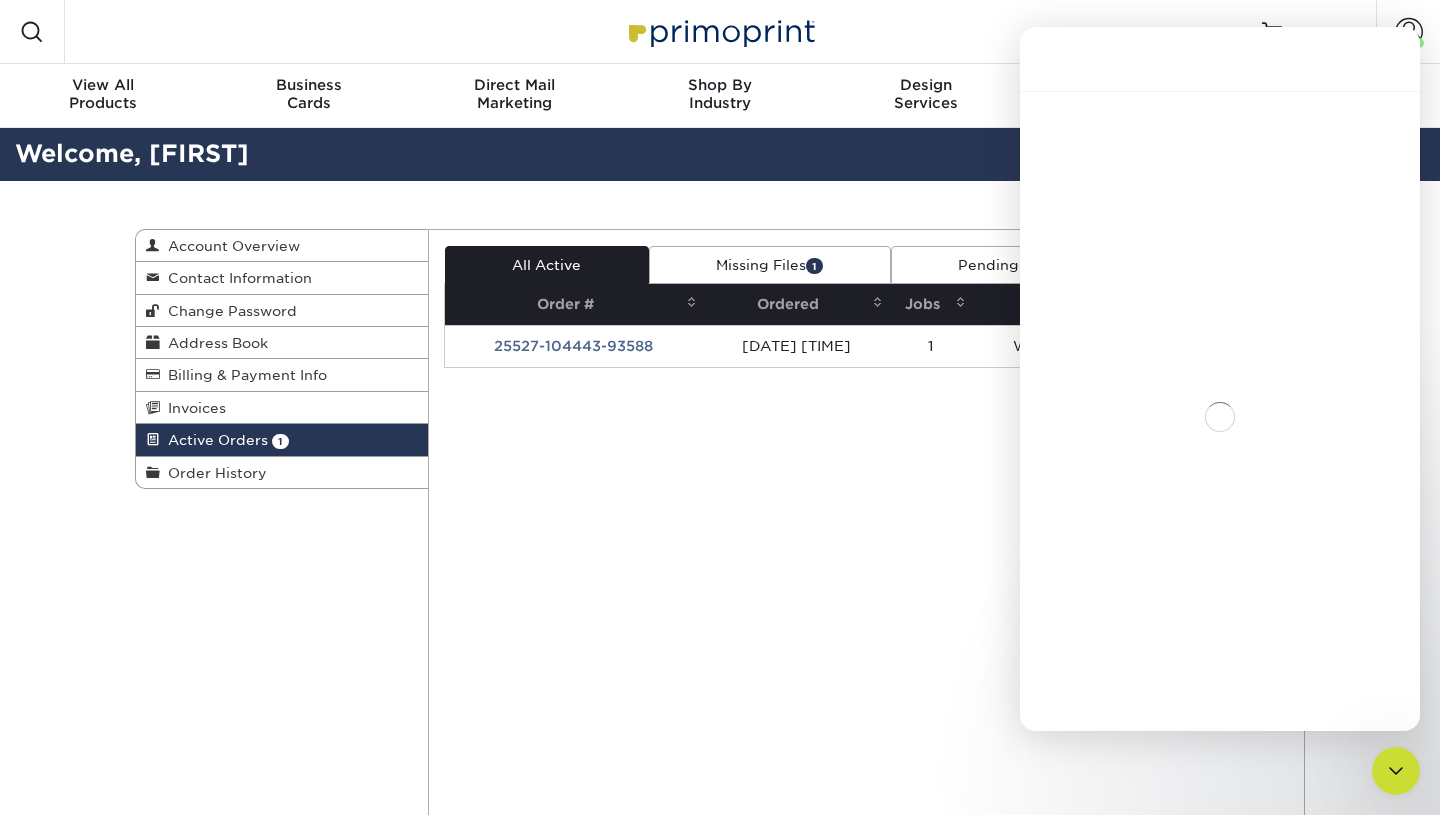 scroll, scrollTop: 241, scrollLeft: 0, axis: vertical 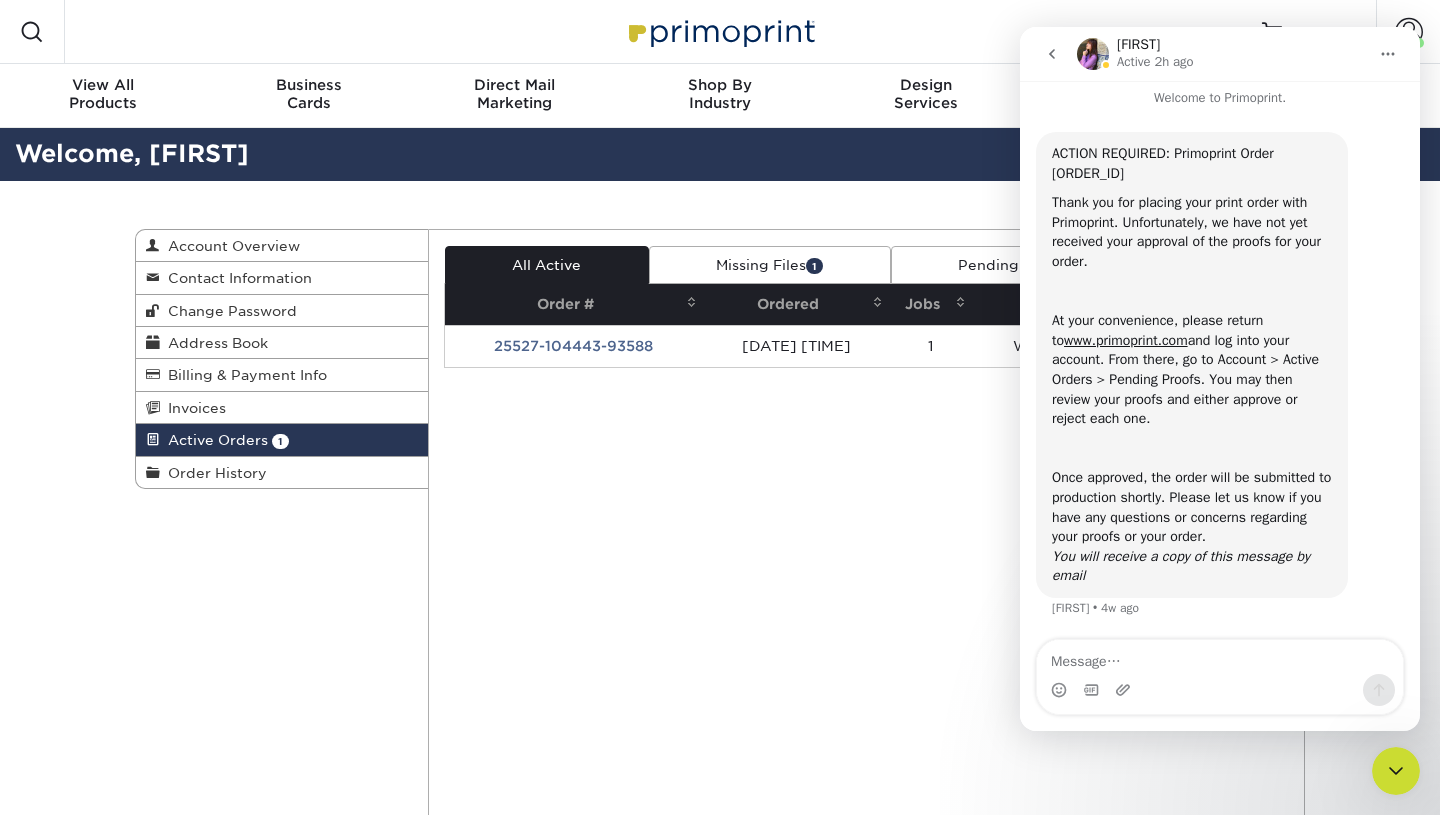 click 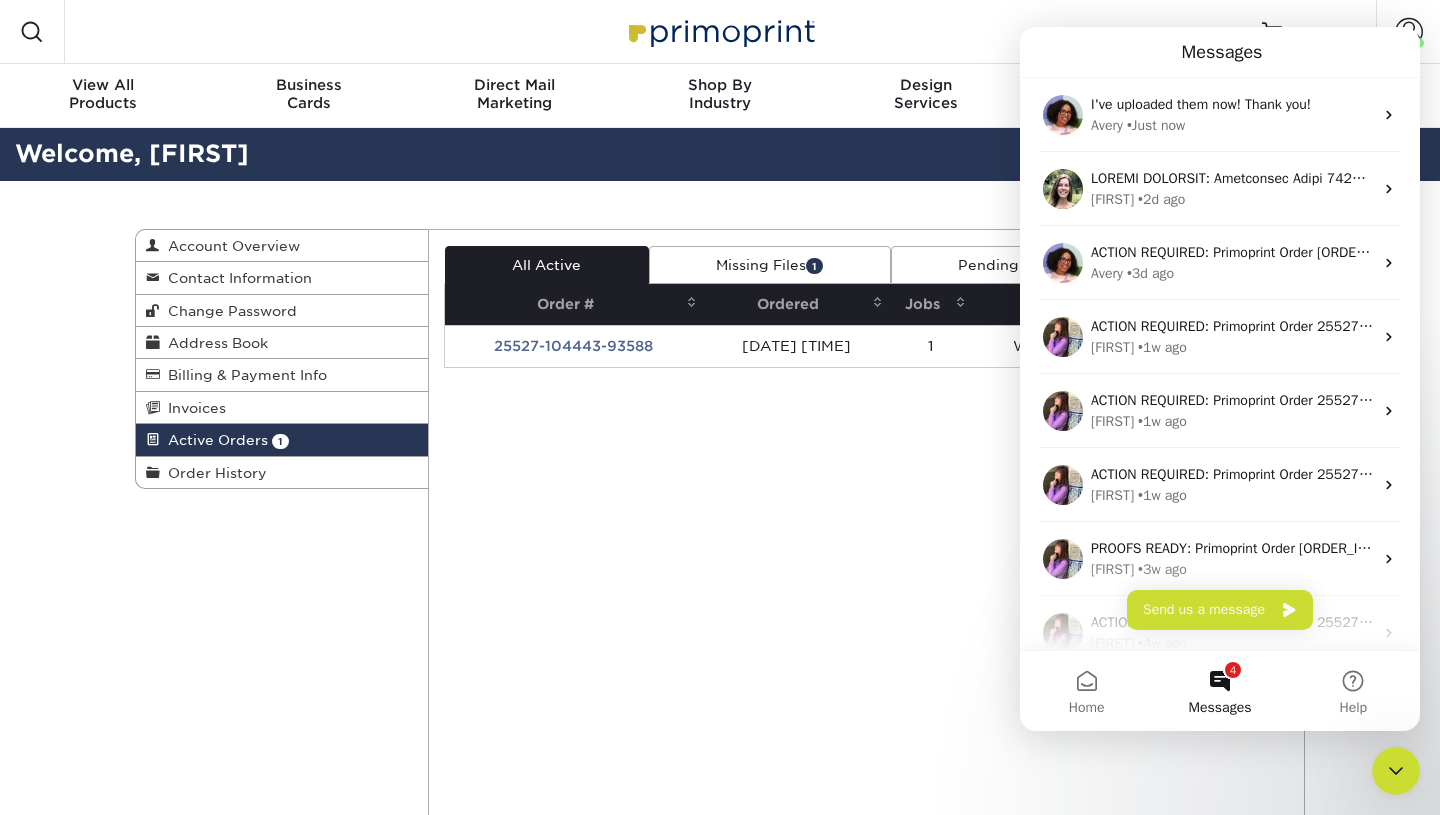 scroll, scrollTop: 0, scrollLeft: 0, axis: both 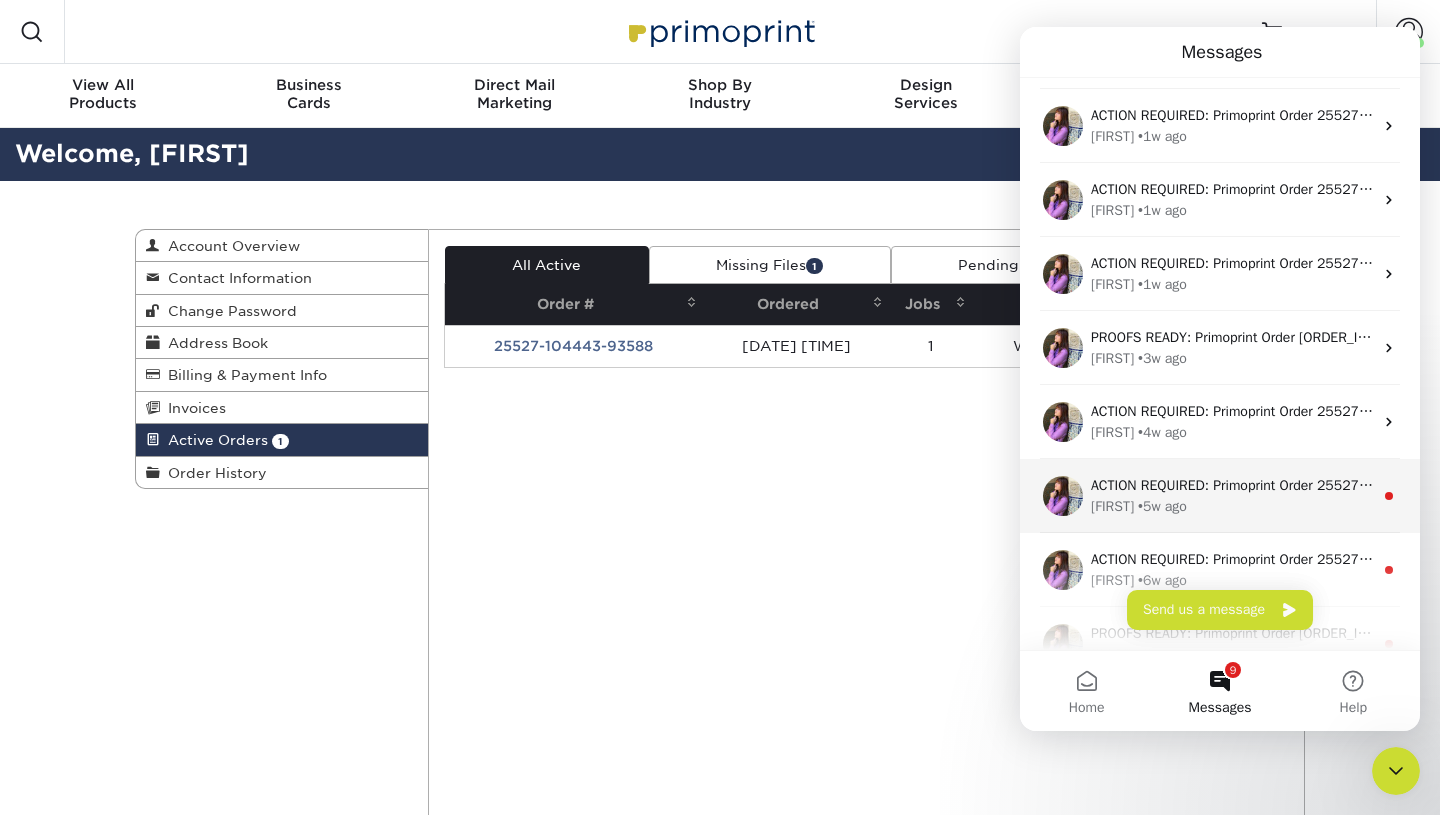 click on "ACTION REQUIRED: Primoprint Order 25527-104443-93588  Thank you for placing your print order with Primoprint. Unfortunately, we have not yet received your approval of the proofs for your order.   At your convenience, please return to www.primoprint.com and log into your account. From there, go to Account > Active Orders > Pending Proofs. You may then review your proofs and either approve or reject each one.   Once approved, the order will be submitted to production shortly. Please let us know if you have any questions or concerns regarding your proofs or your order. You will receive a copy of this message by email" at bounding box center [2995, 485] 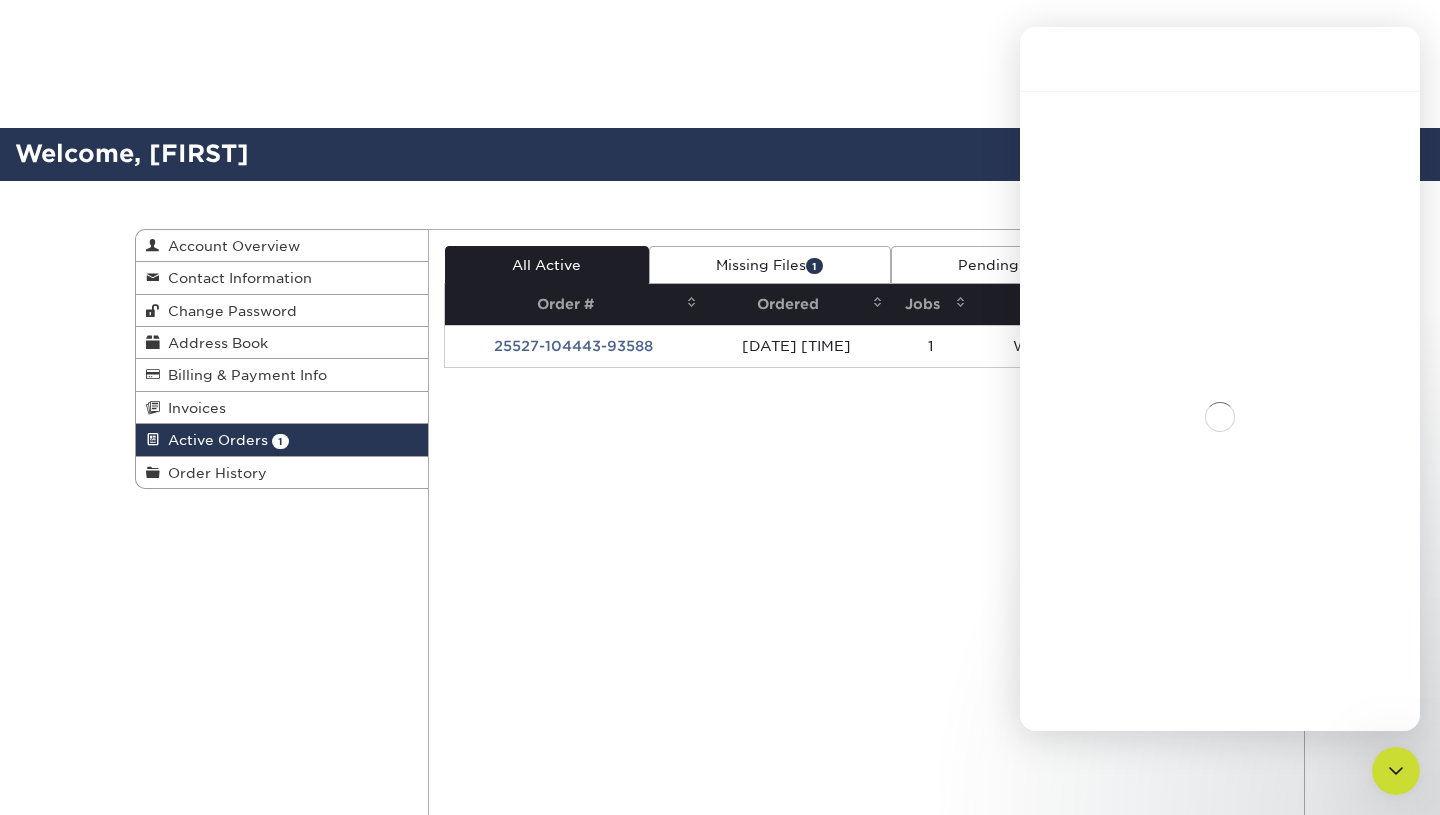 scroll, scrollTop: 822, scrollLeft: 0, axis: vertical 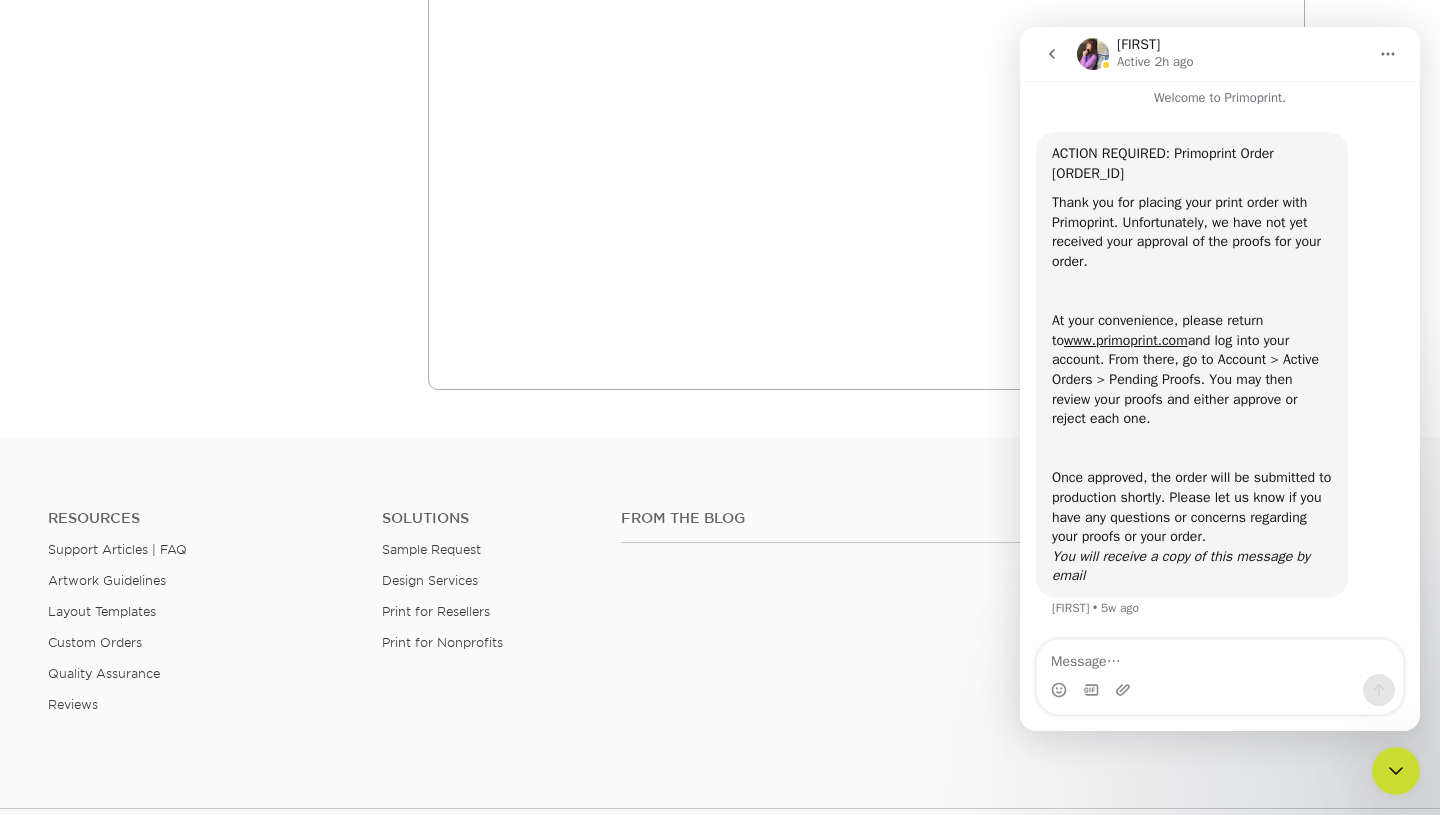 click 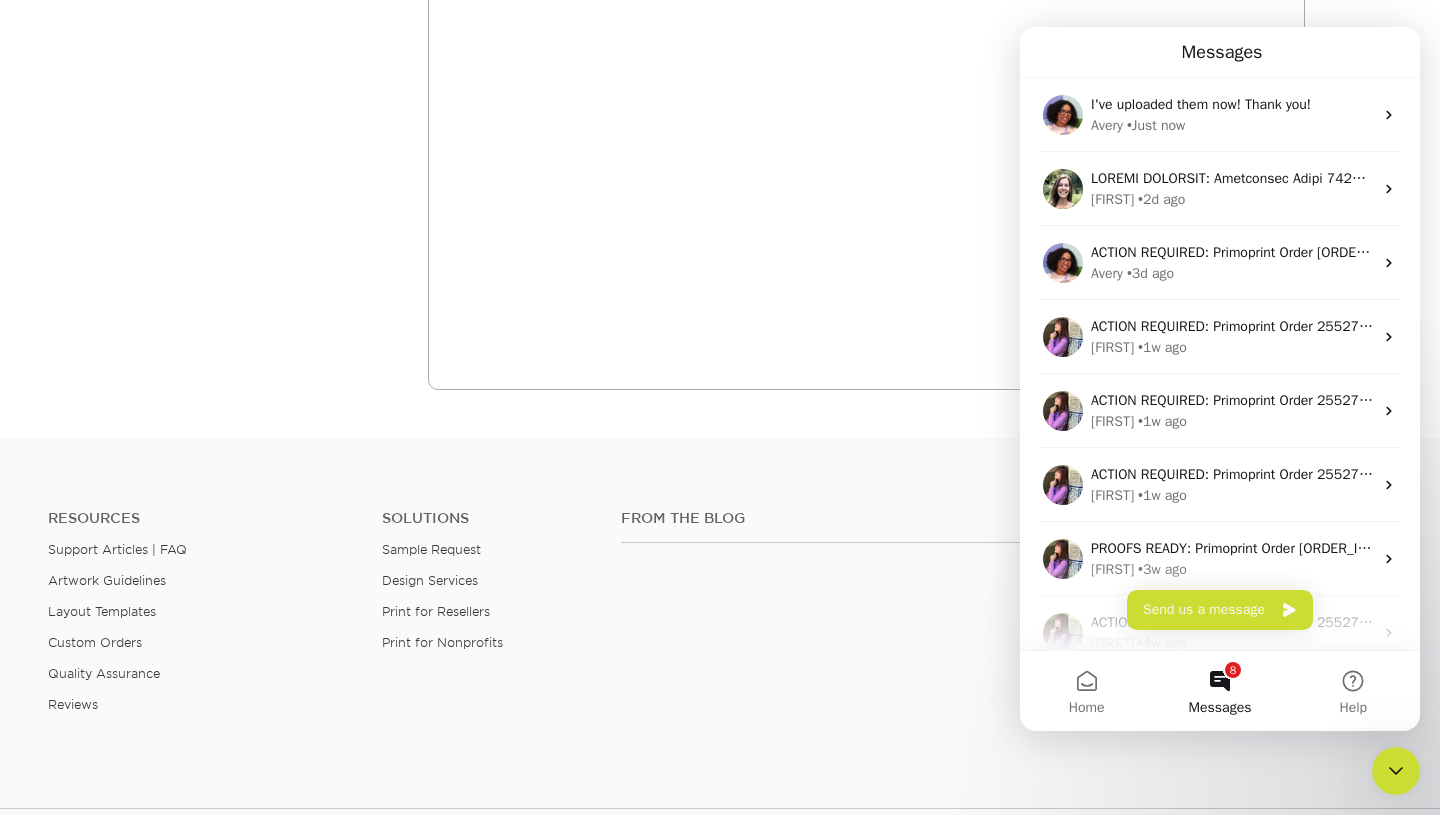 scroll, scrollTop: 0, scrollLeft: 0, axis: both 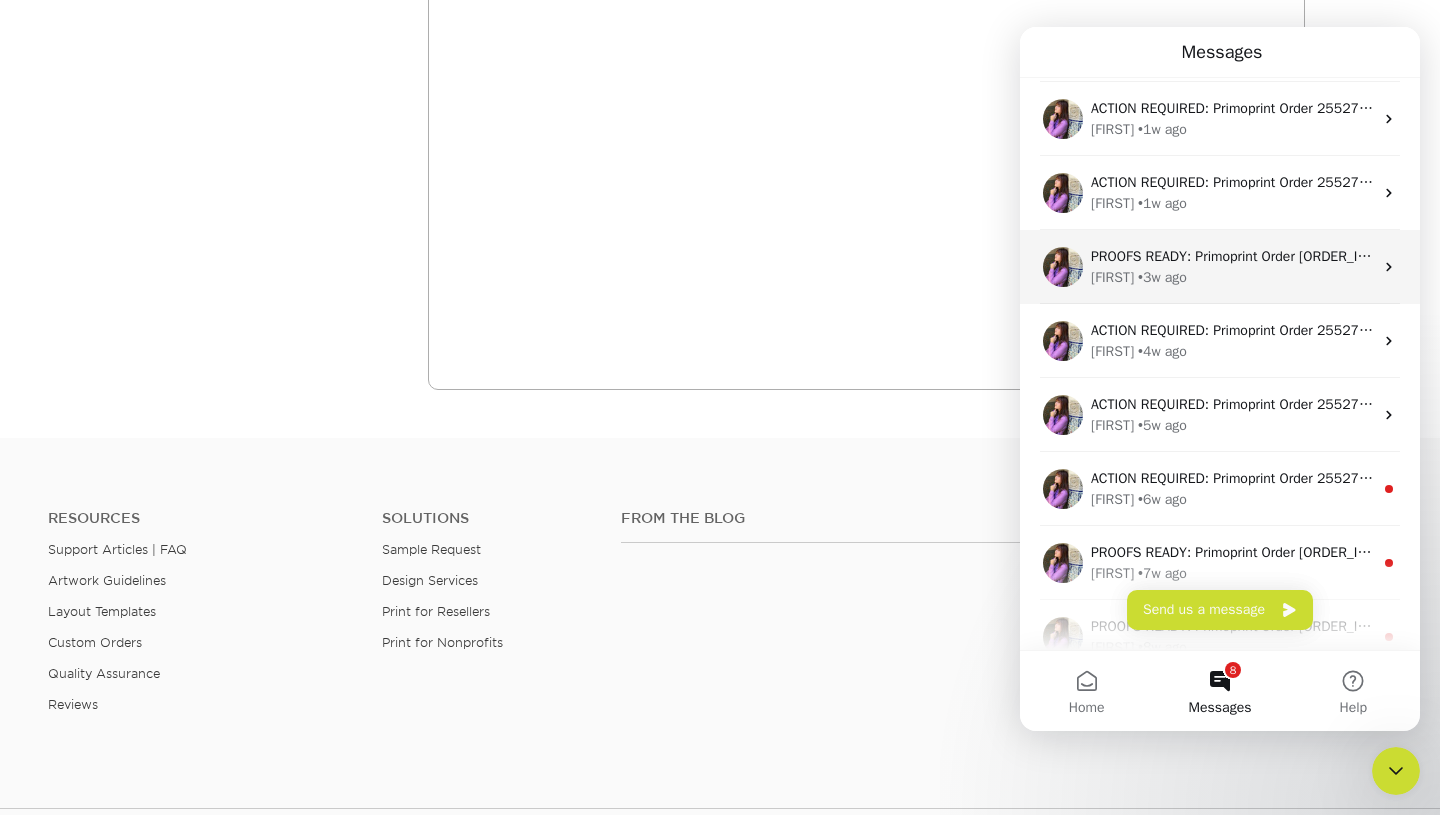 click on "PROOFS READY: Primoprint Order 25527-104443-93588  Thank you for placing your print order with Primoprint. Unfortunately, we have not yet received your approval of the proofs for your order.   At your convenience, please return to www.primoprint.com and log into your account. From there, go to Account > Active Orders > Pending Proofs. You may then review your proofs and either approve or reject each one.   Once approved, the order will be submitted to production shortly. Please let us know if you have any questions or concerns regarding your proofs or your order. You will receive a copy of this message by email [FIRST] •  7w ago" at bounding box center [1220, 563] 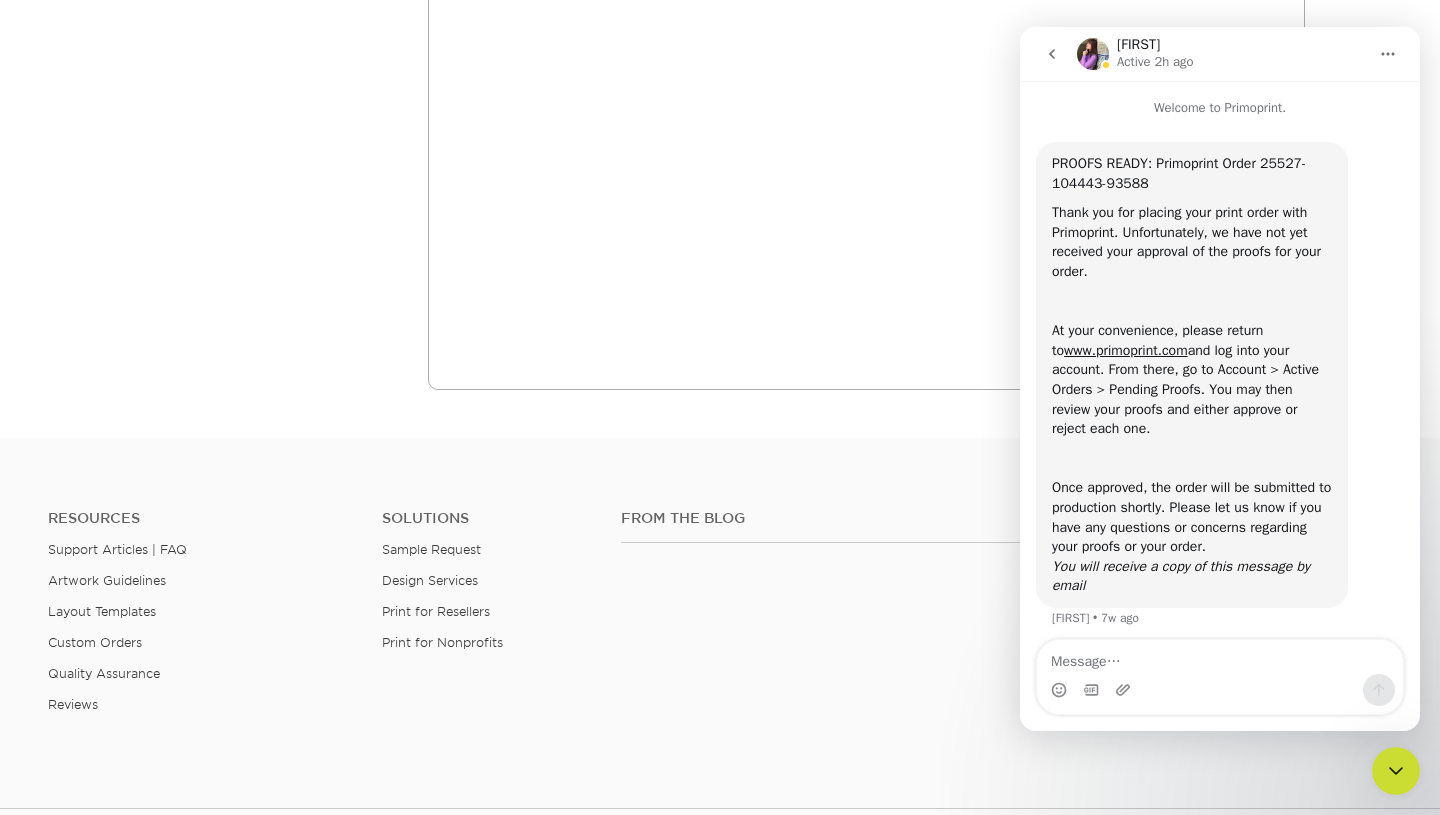 scroll, scrollTop: 10, scrollLeft: 0, axis: vertical 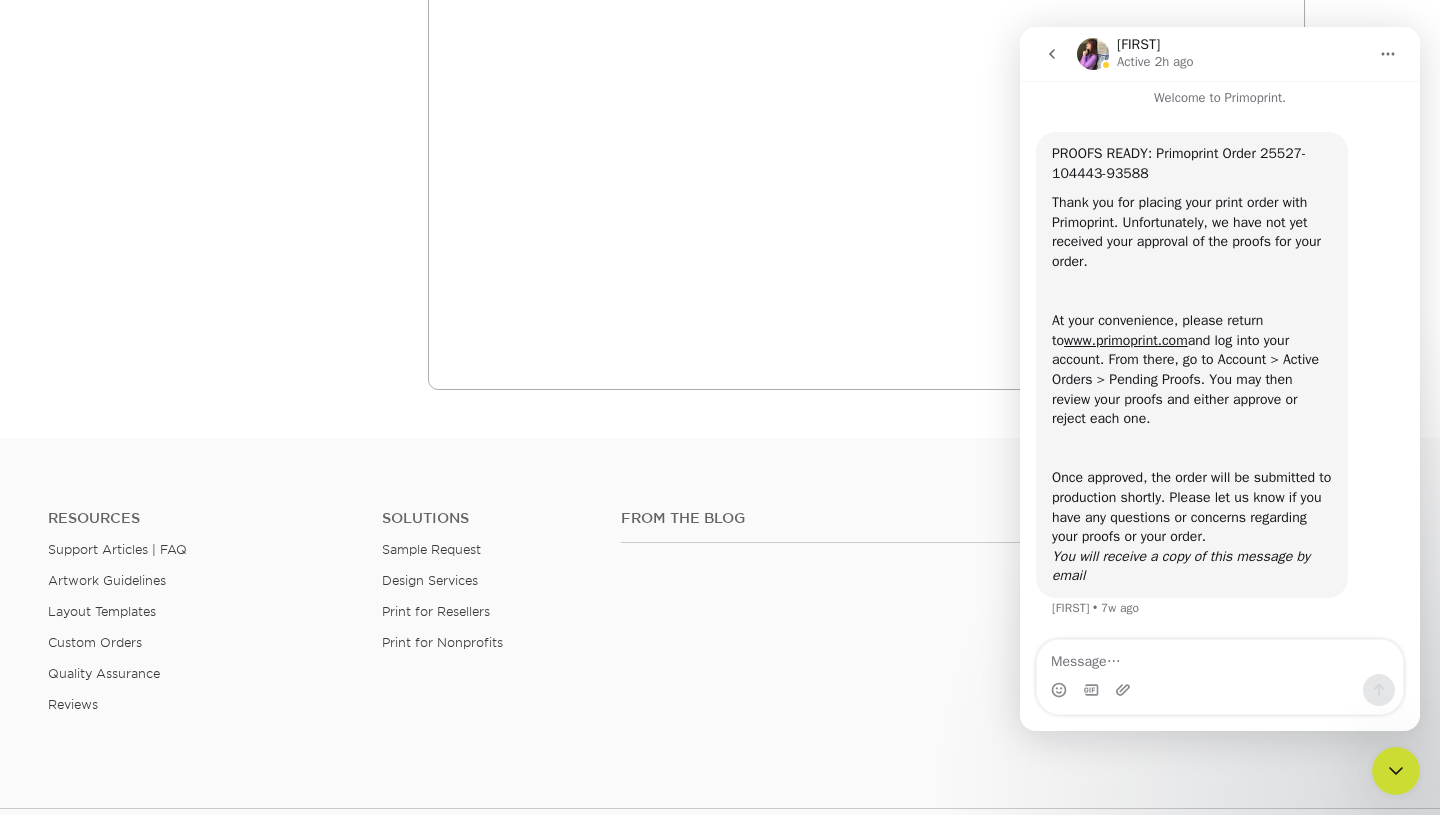 click 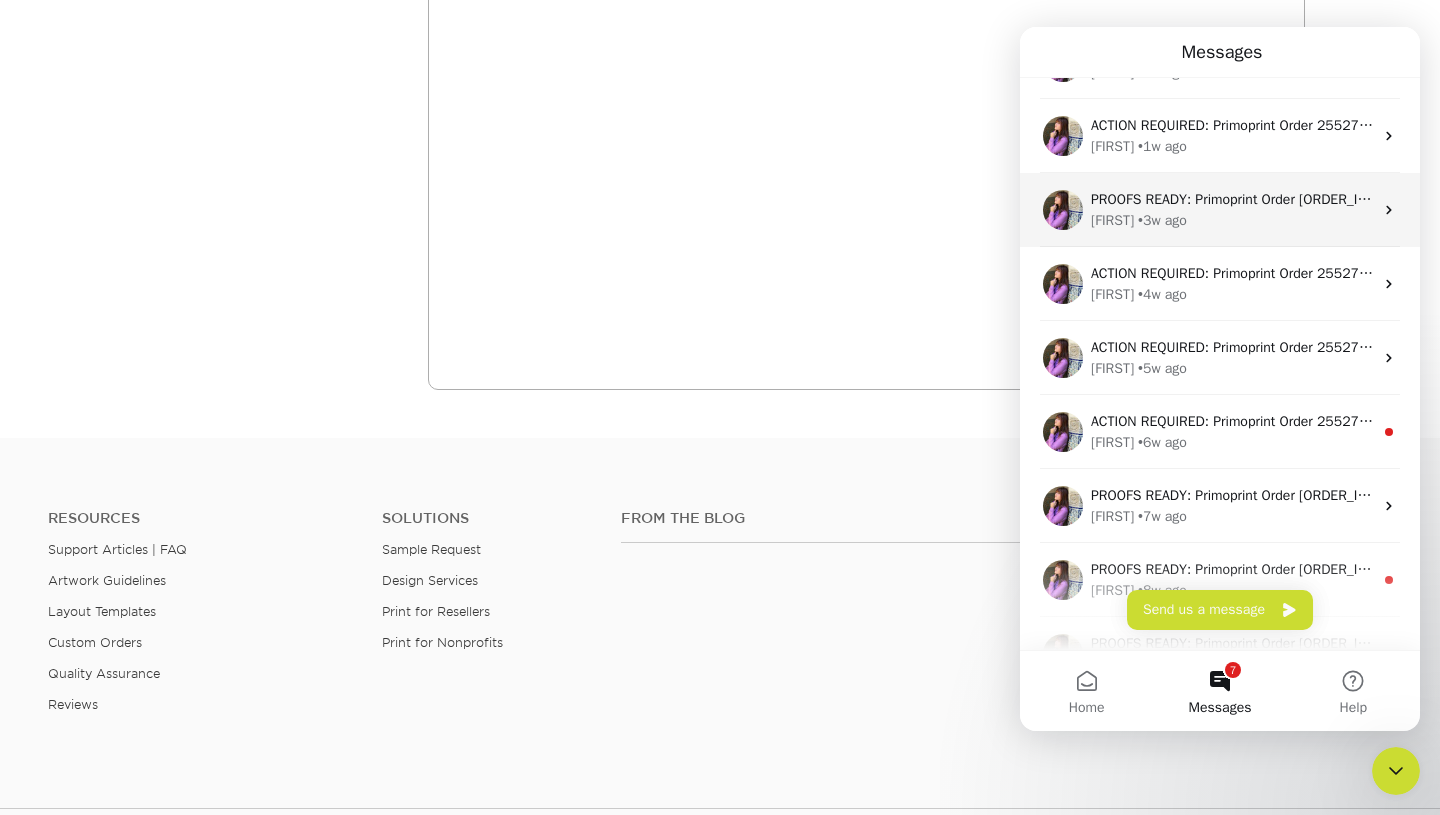 scroll, scrollTop: 351, scrollLeft: 0, axis: vertical 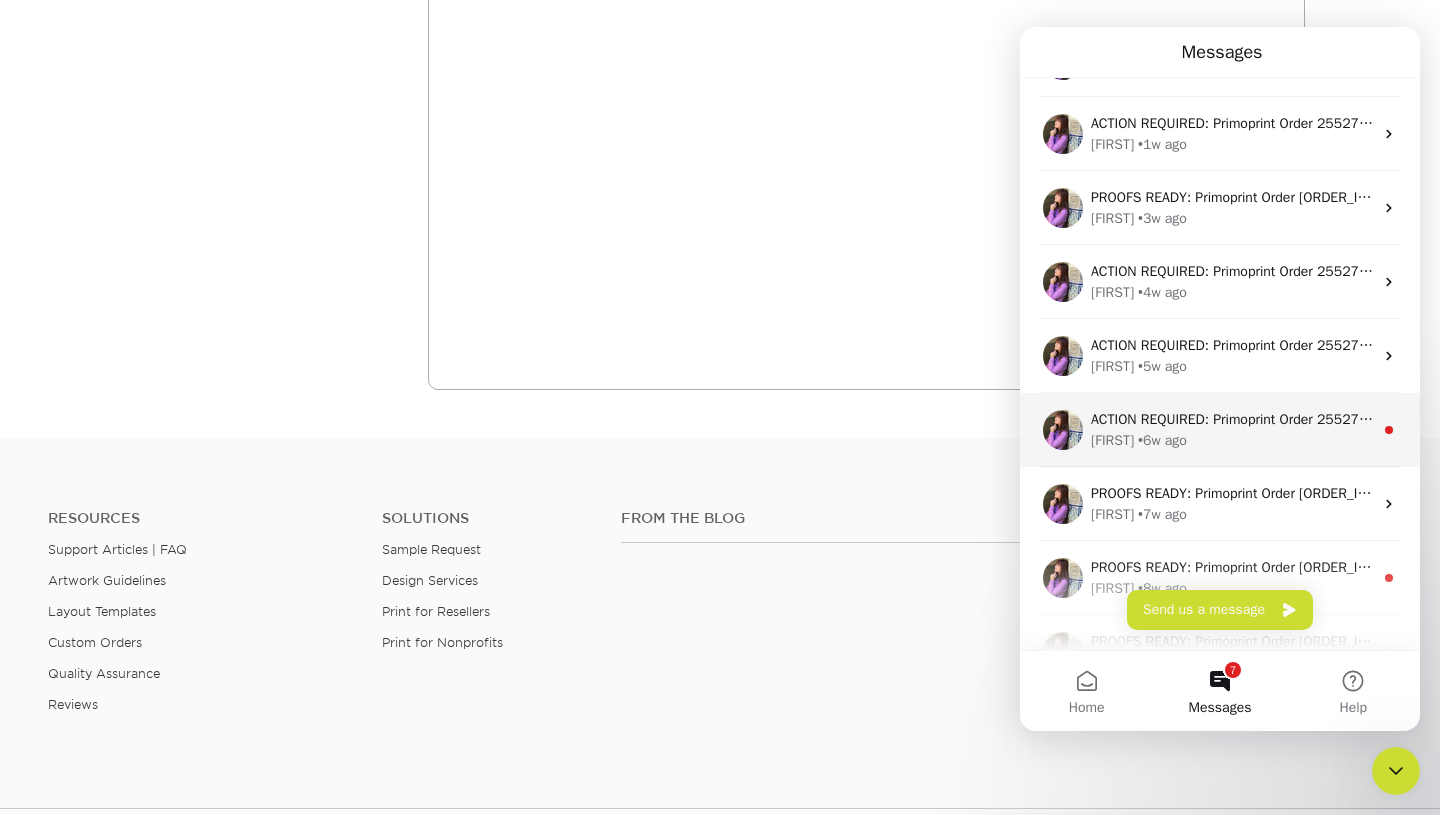 click on "[FIRST] •  6w ago" at bounding box center (1232, 440) 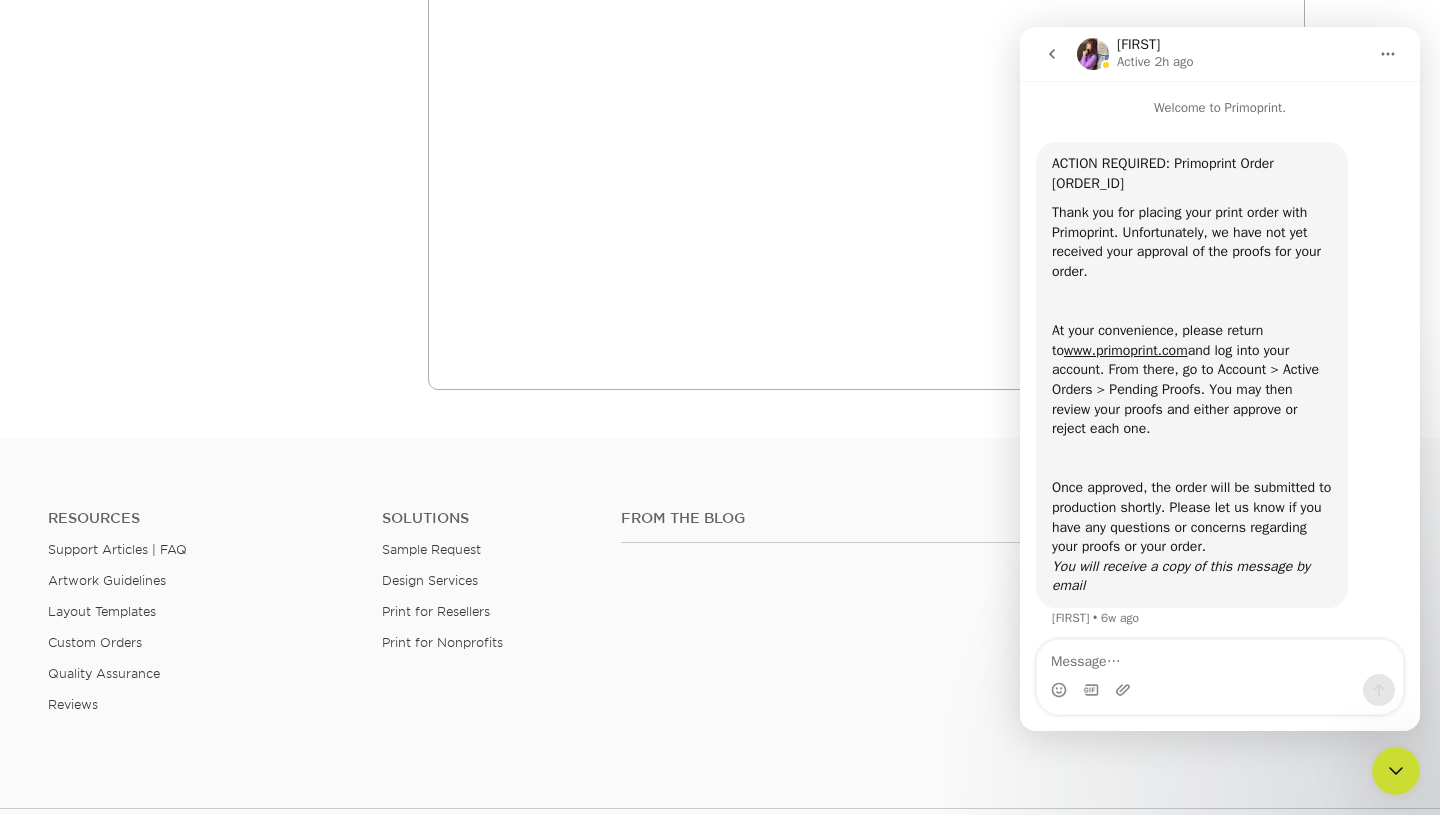 scroll, scrollTop: 10, scrollLeft: 0, axis: vertical 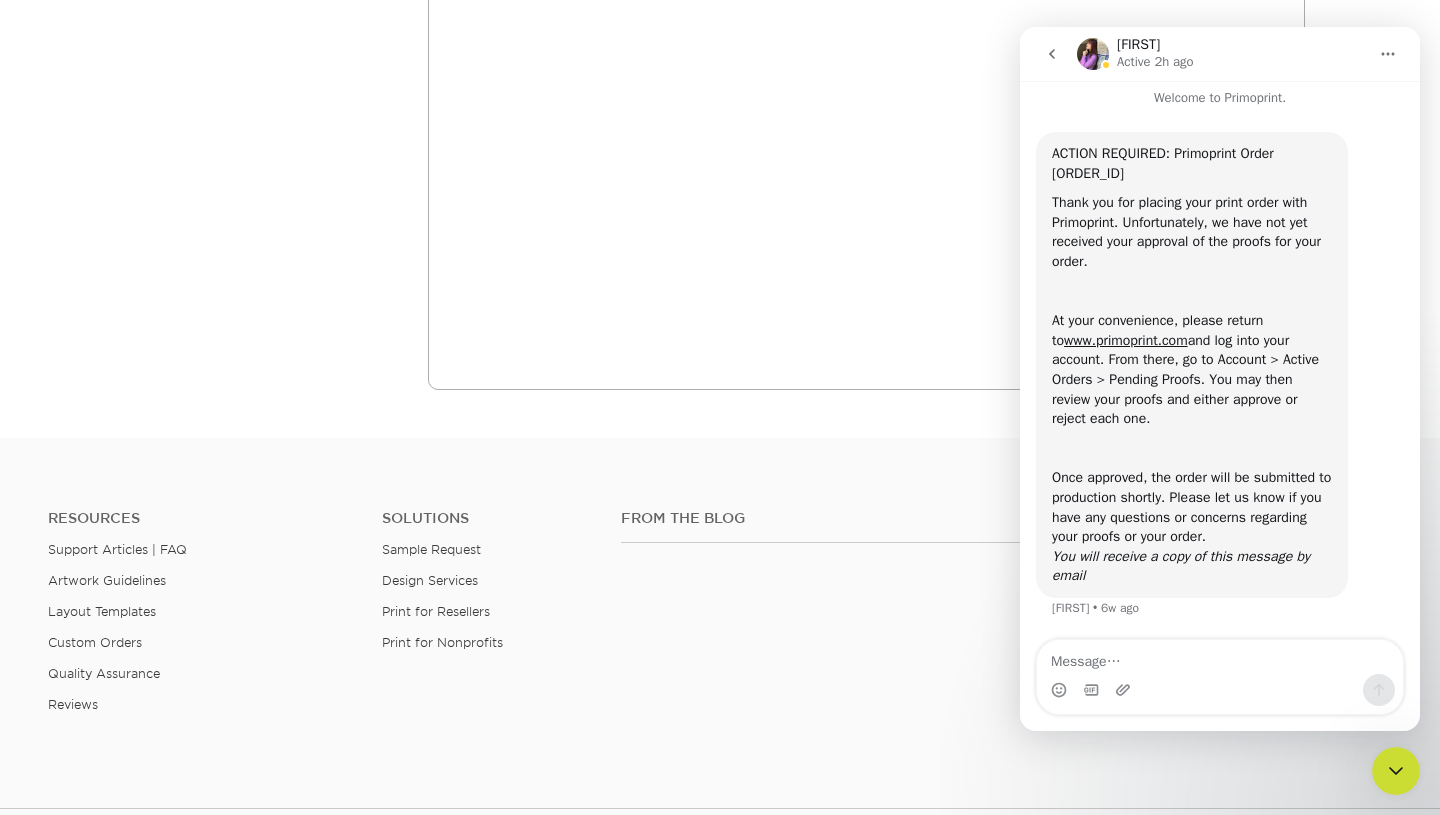 click 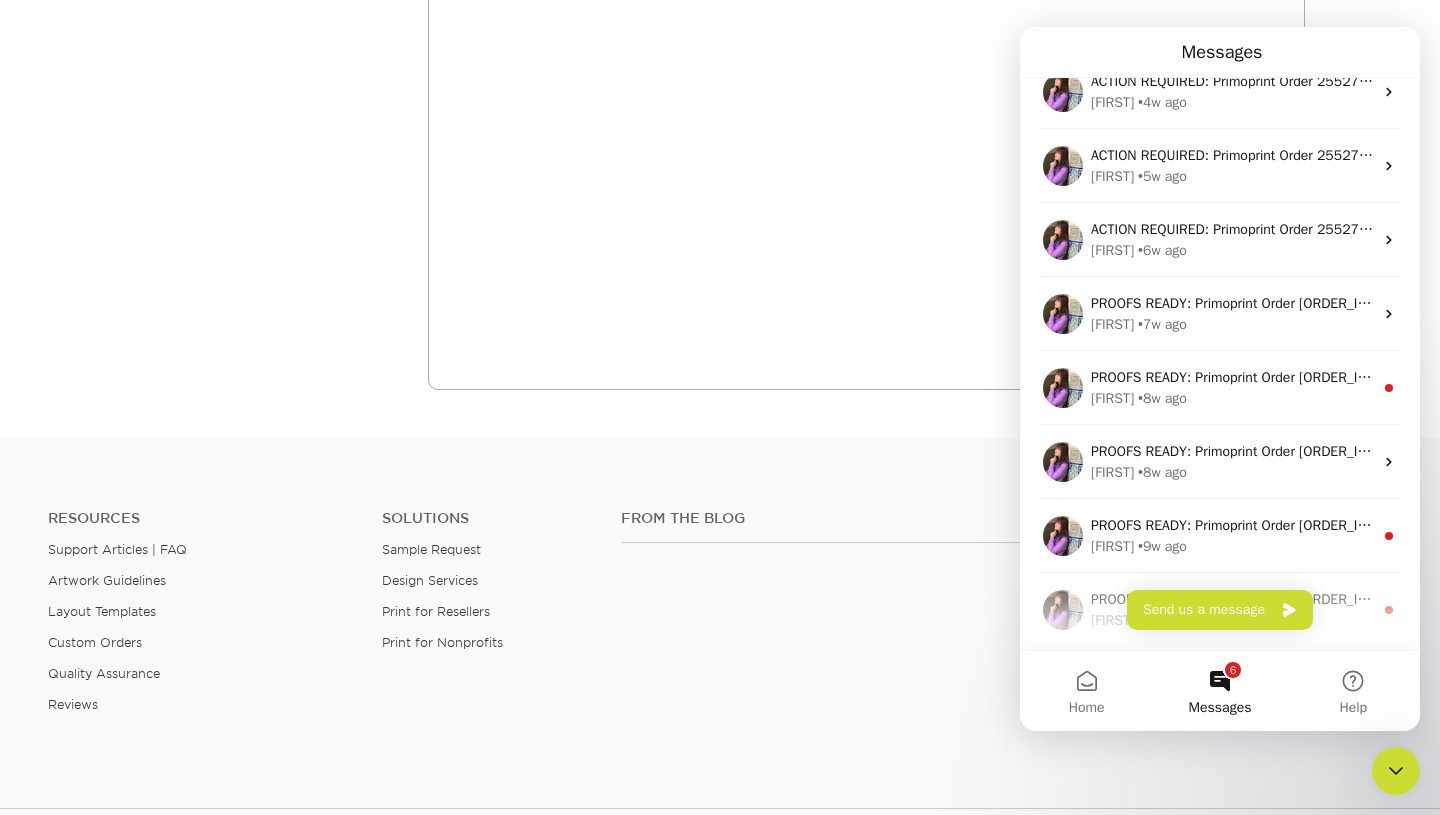 scroll, scrollTop: 649, scrollLeft: 0, axis: vertical 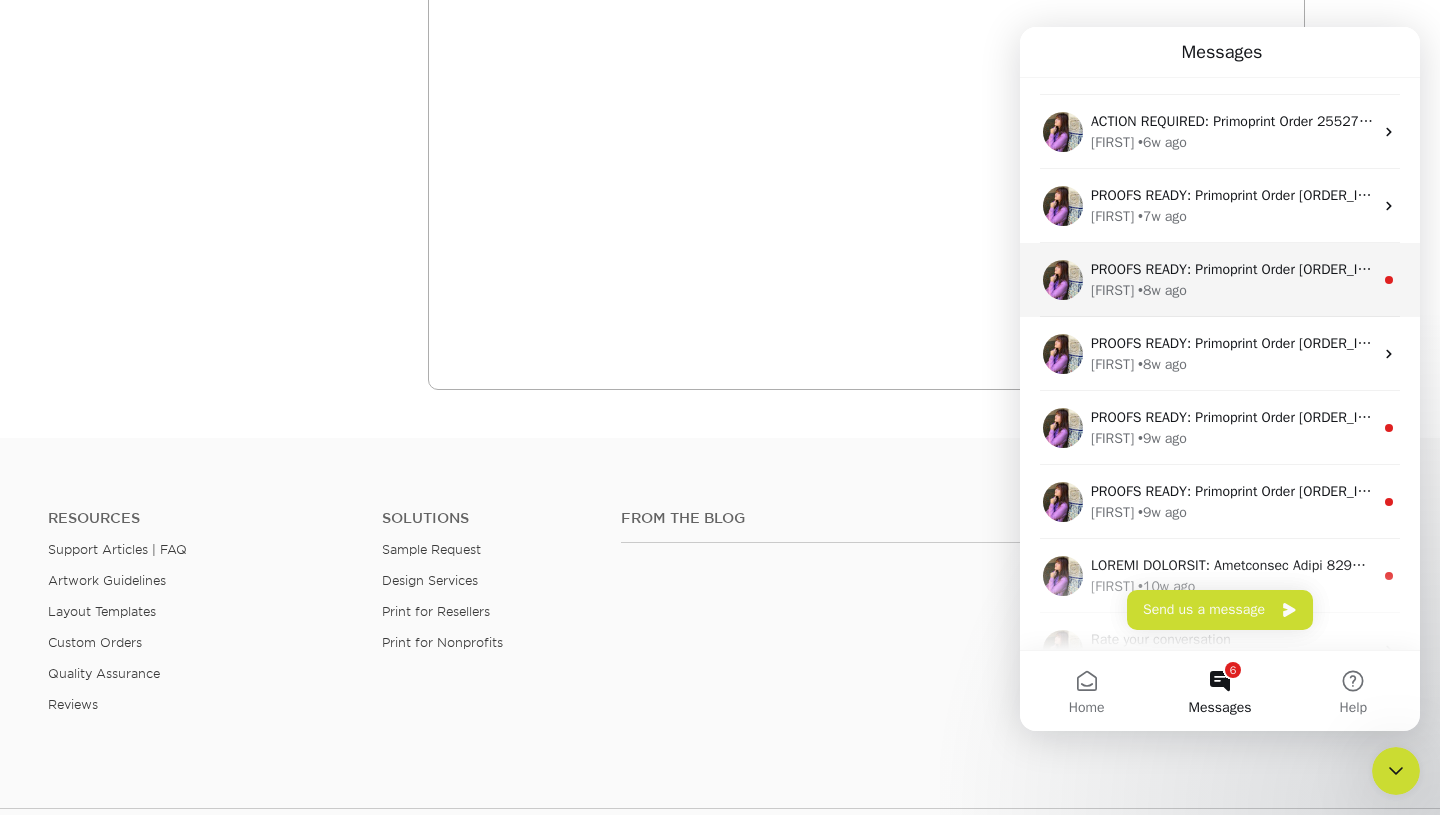 click on "[FIRST] •  8w ago" at bounding box center [1232, 290] 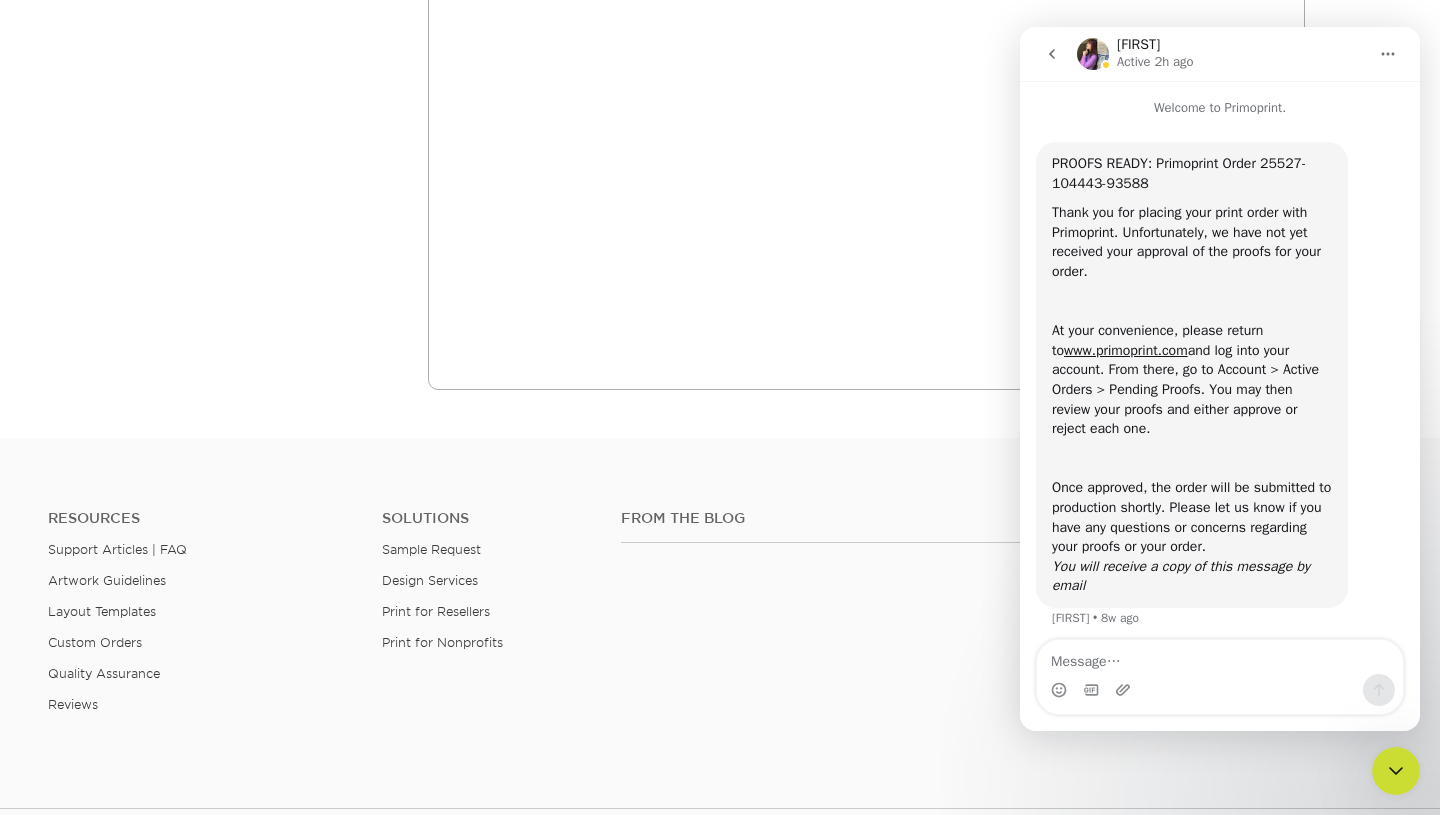 scroll, scrollTop: 10, scrollLeft: 0, axis: vertical 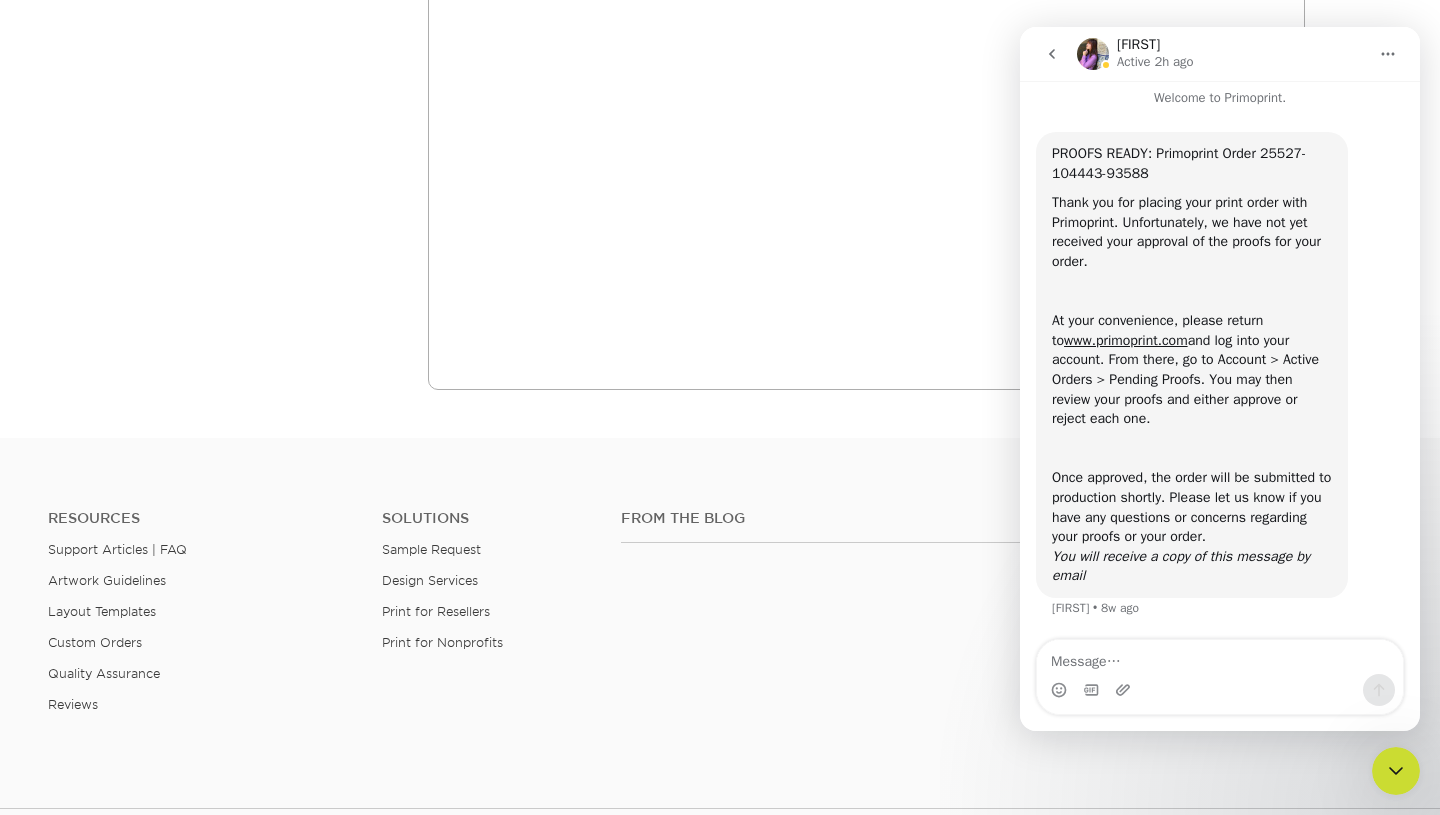 click 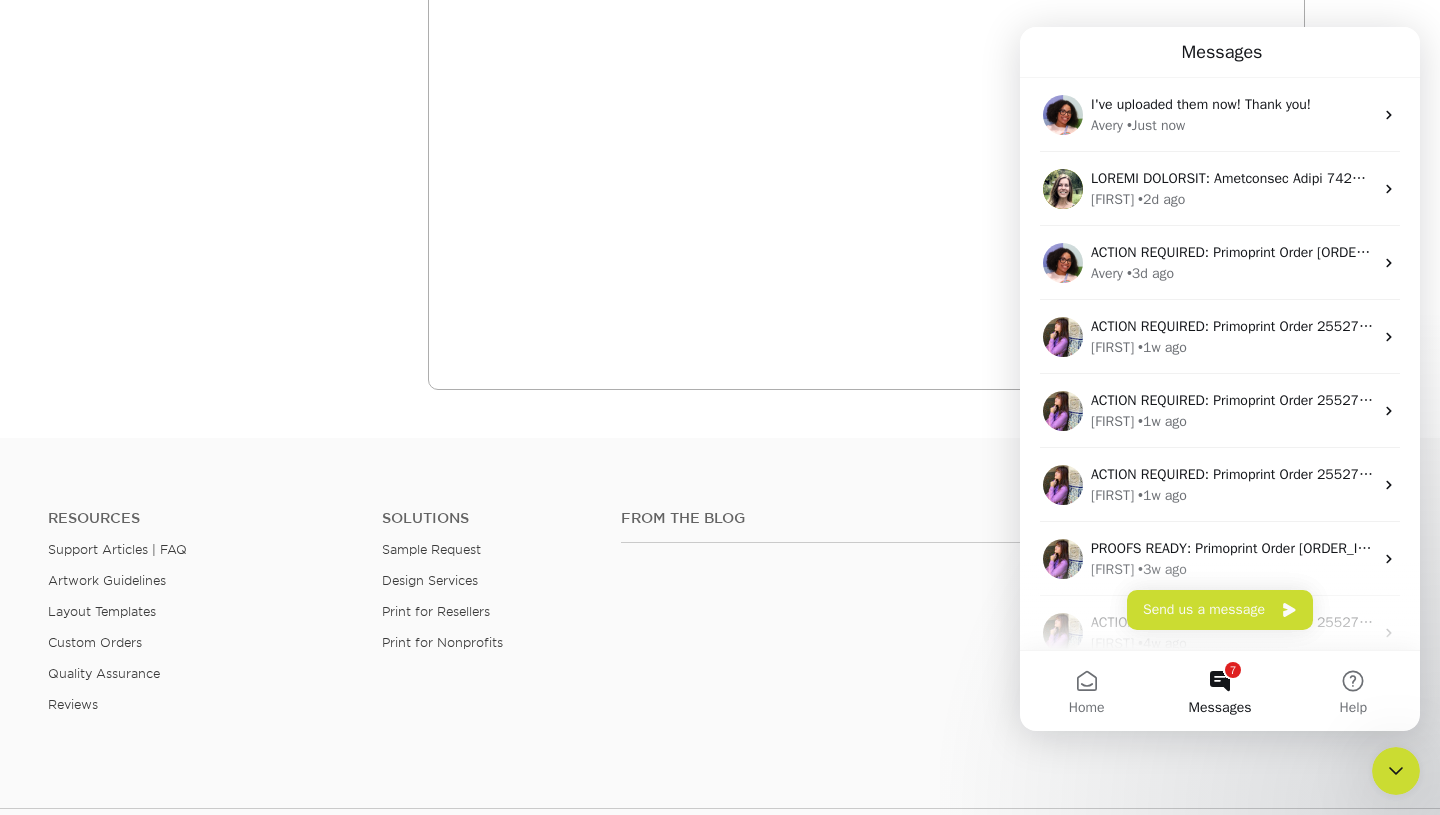 scroll, scrollTop: 0, scrollLeft: 0, axis: both 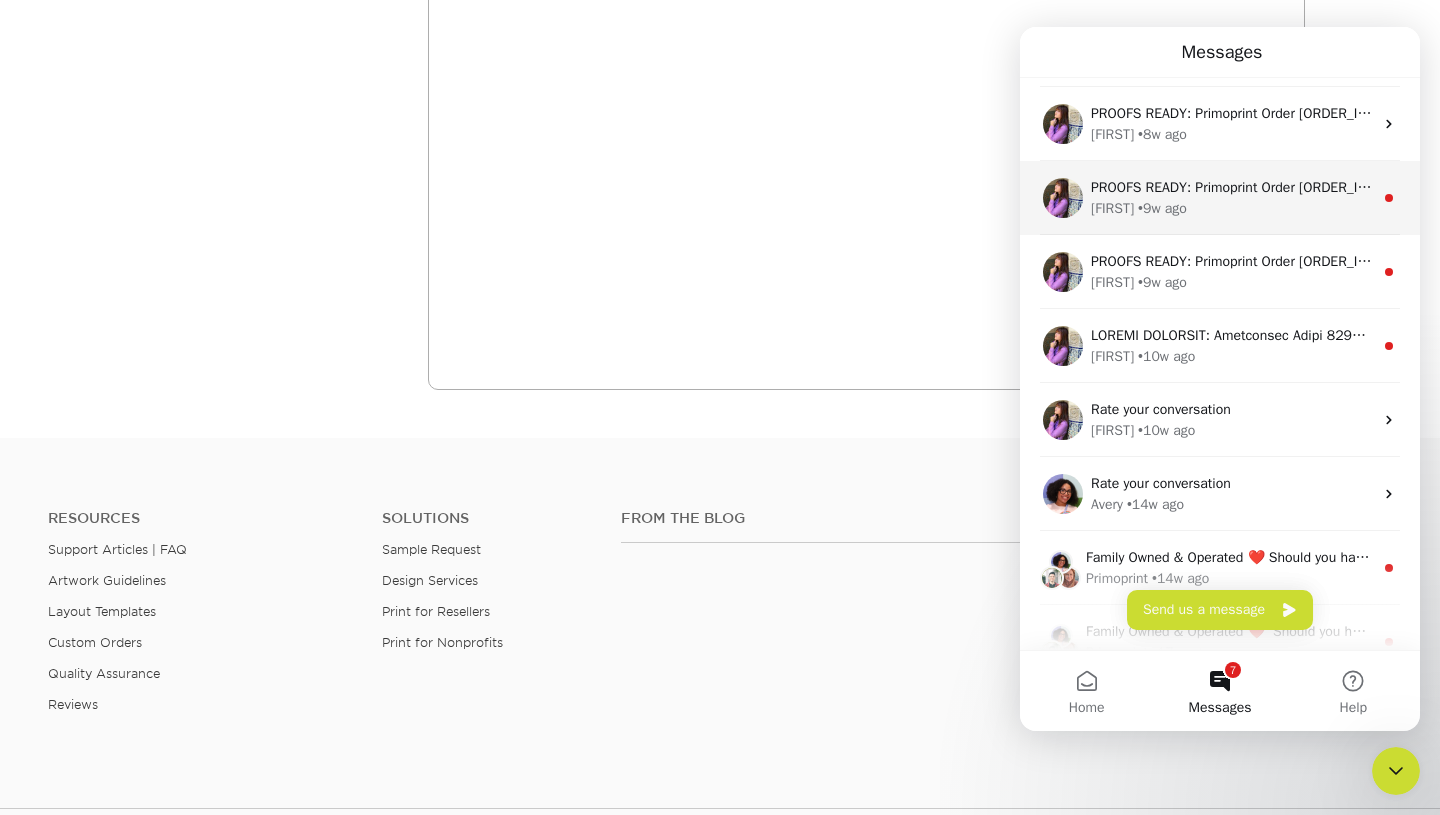 click on "PROOFS READY: Primoprint Order [ORDER_ID]  Thank you for placing your print order with Primoprint. Unfortunately, we have not yet received your approval of the proofs for your order.   At your convenience, please return to www.primoprint.com and log into your account. From there, go to Account > Active Orders > Pending Proofs. You may then review your proofs and either approve or reject each one.   Once approved, the order will be submitted to production shortly. Please let us know if you have any questions or concerns regarding your proofs or your order. You will receive a copy of this message by email" at bounding box center [2951, 187] 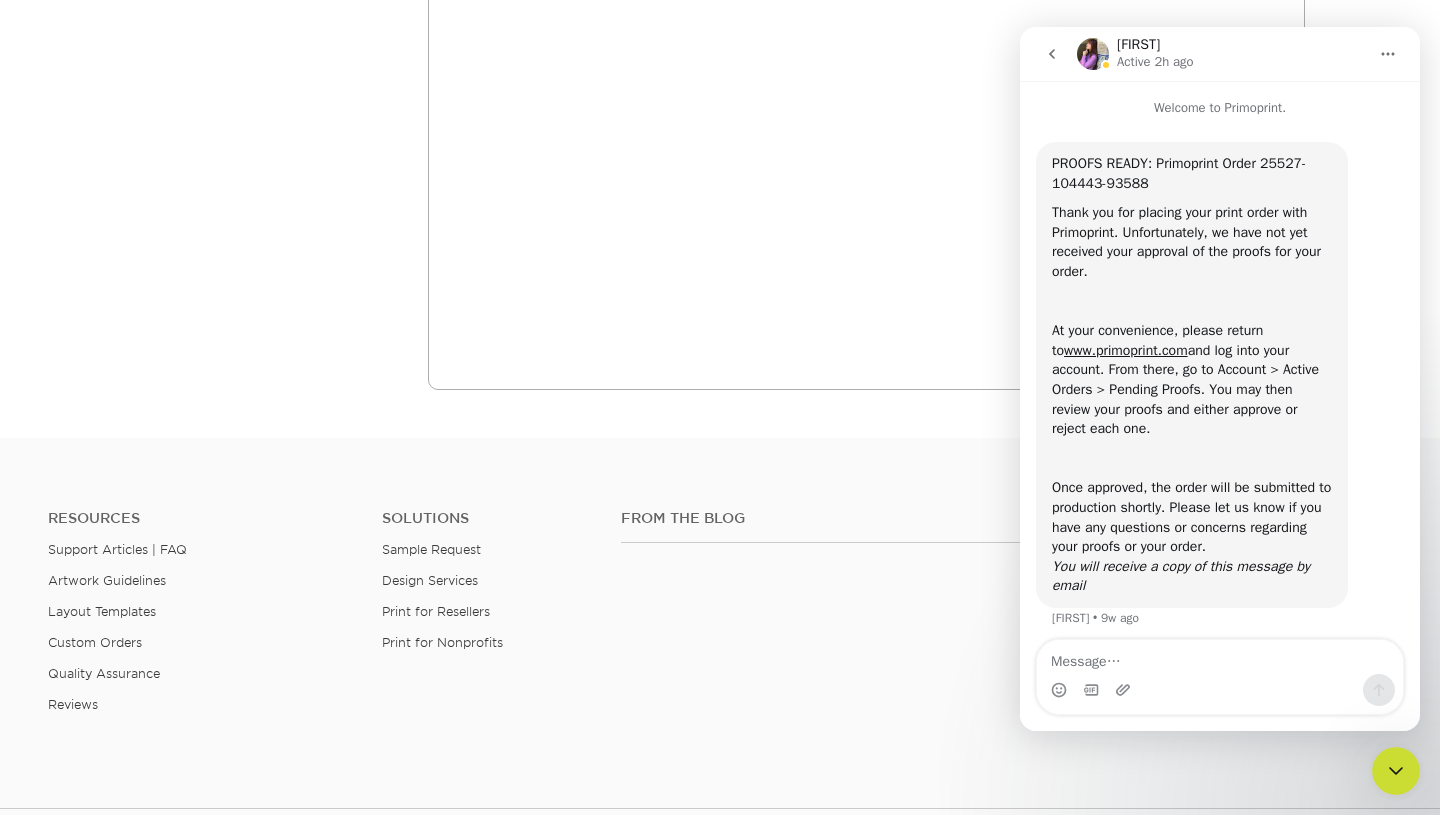 scroll, scrollTop: 10, scrollLeft: 0, axis: vertical 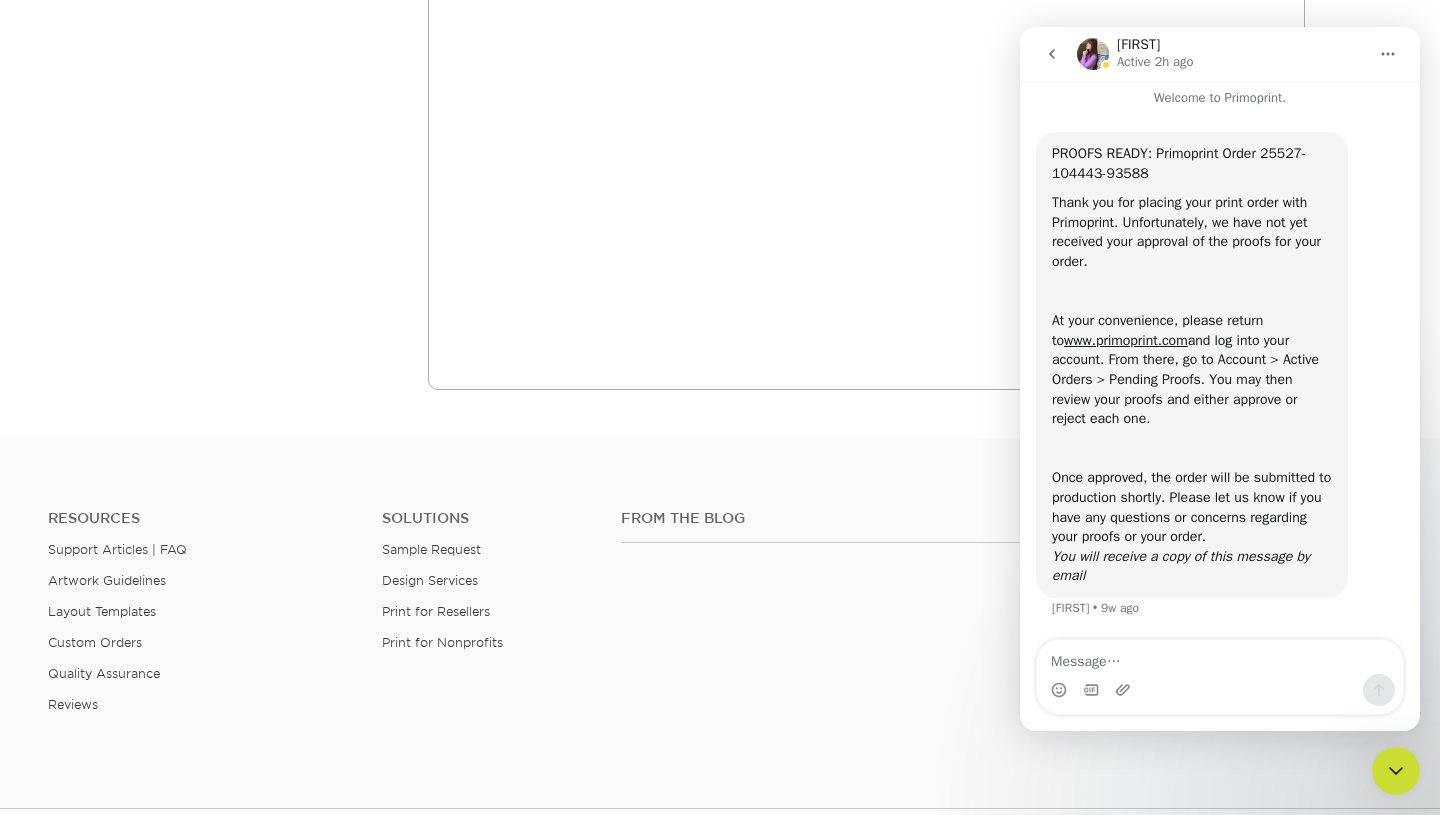 click at bounding box center [1052, 54] 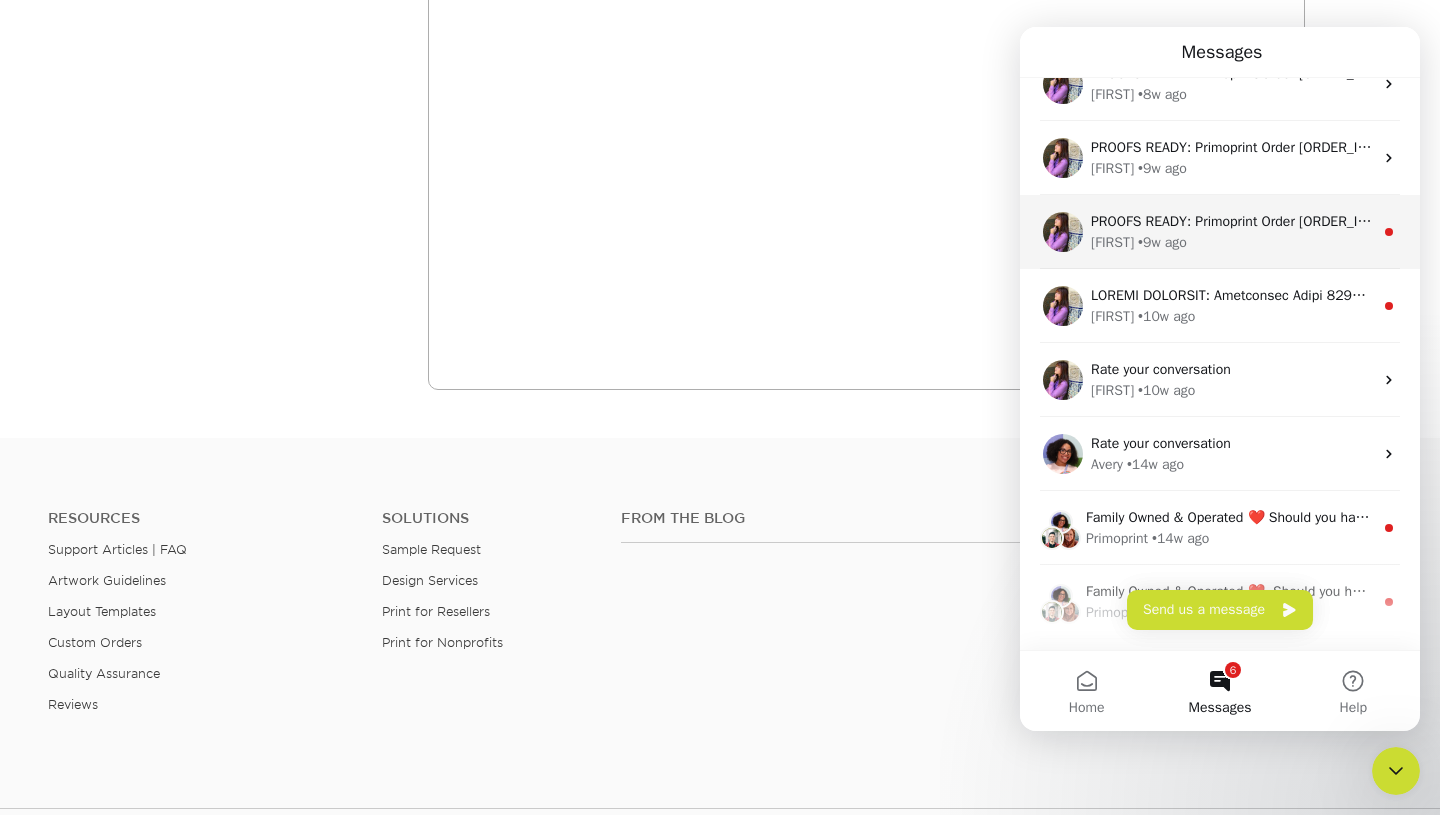 click on "PROOFS READY: Primoprint Order [ORDER_ID]  Thank you for placing your print order with Primoprint. Unfortunately, we have not yet received your approval of the proofs for your order.   At your convenience, please return to www.primoprint.com and log into your account. From there, go to Account > Active Orders > Pending Proofs. You may then review your proofs and either approve or reject each one.   Once approved, the order will be submitted to production shortly. Please let us know if you have any questions or concerns regarding your proofs or your order. You will receive a copy of this message by email" at bounding box center (2951, 221) 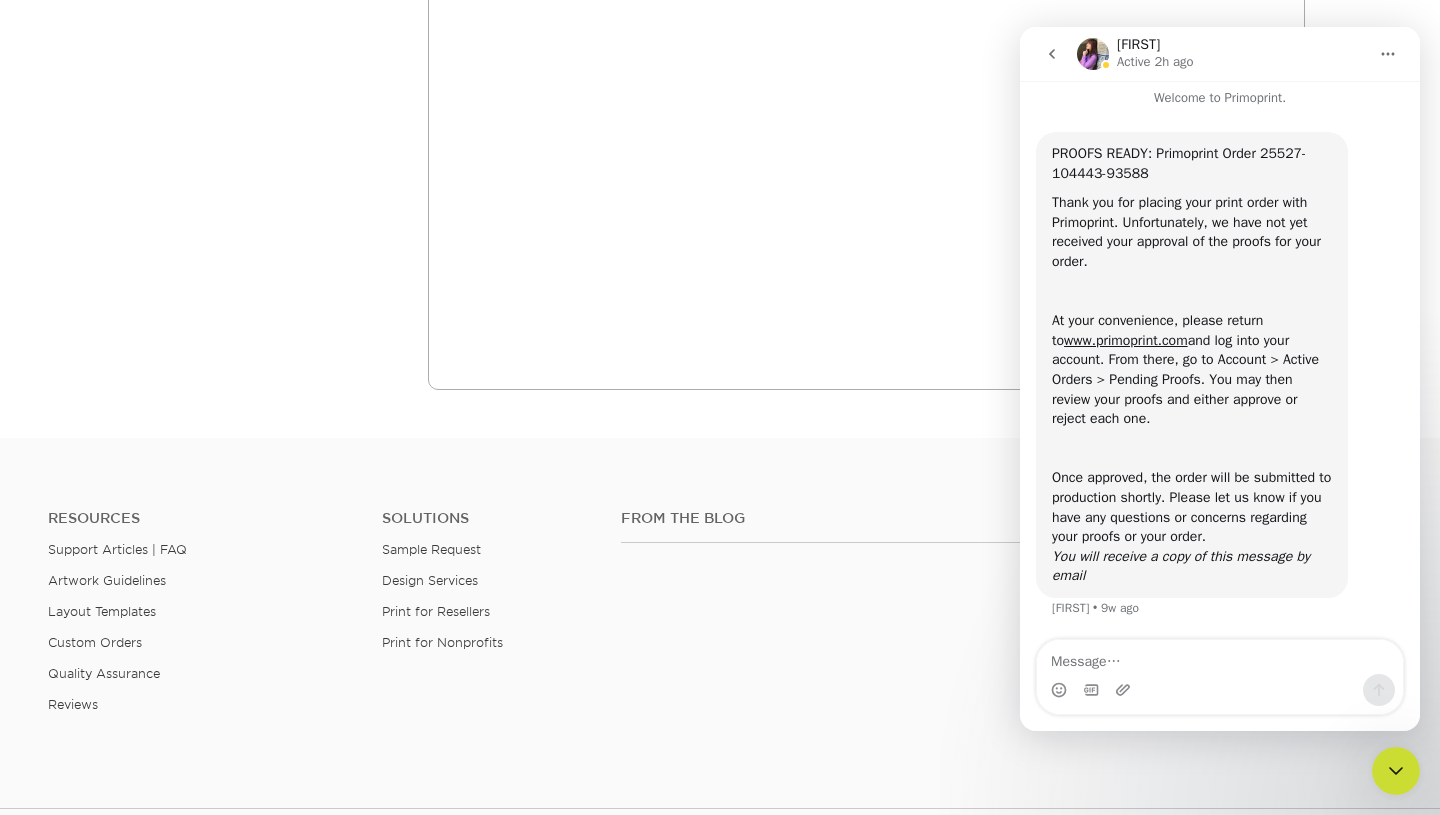 click 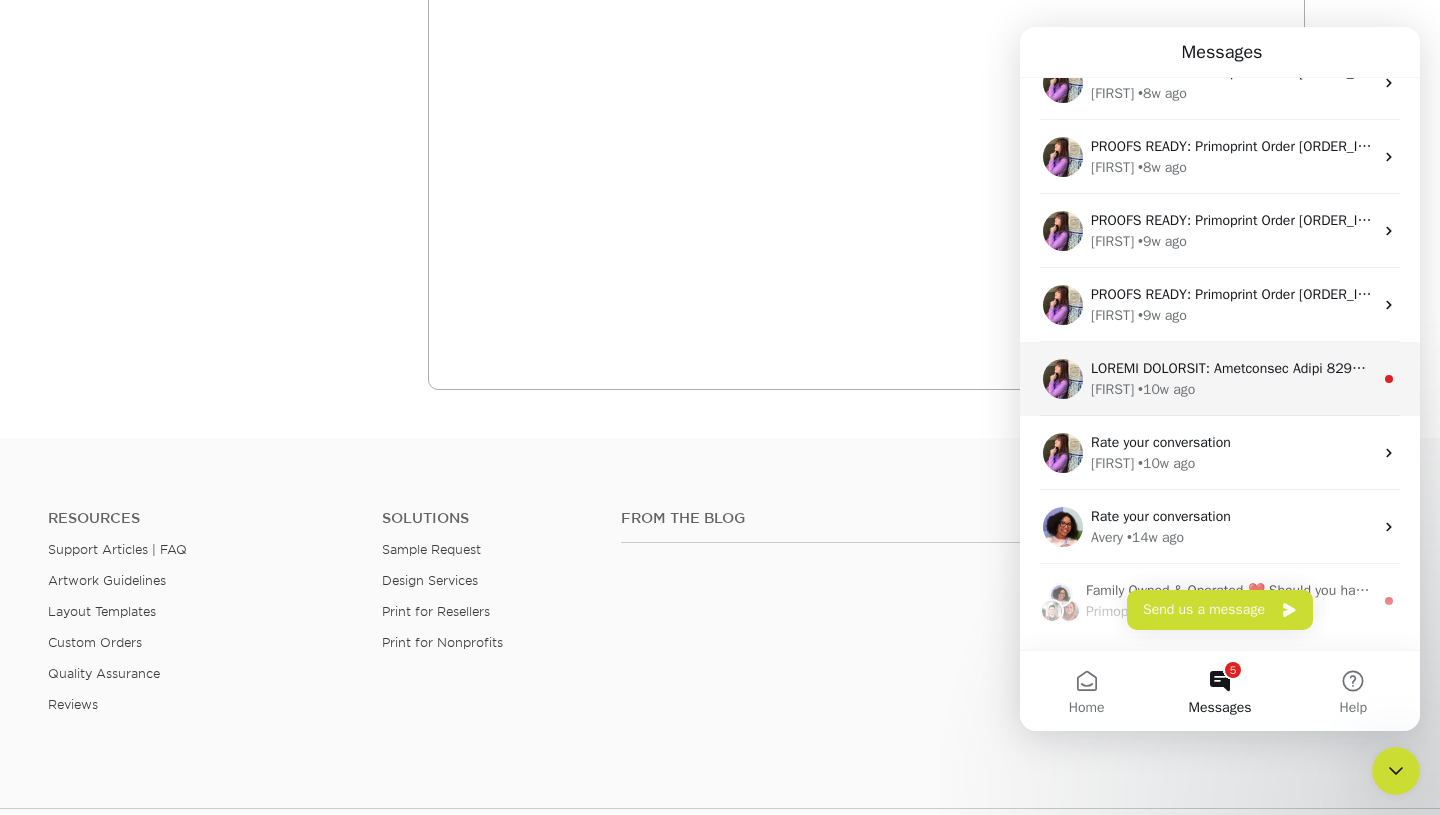 click on "[FIRST] •  10w ago" at bounding box center [1232, 389] 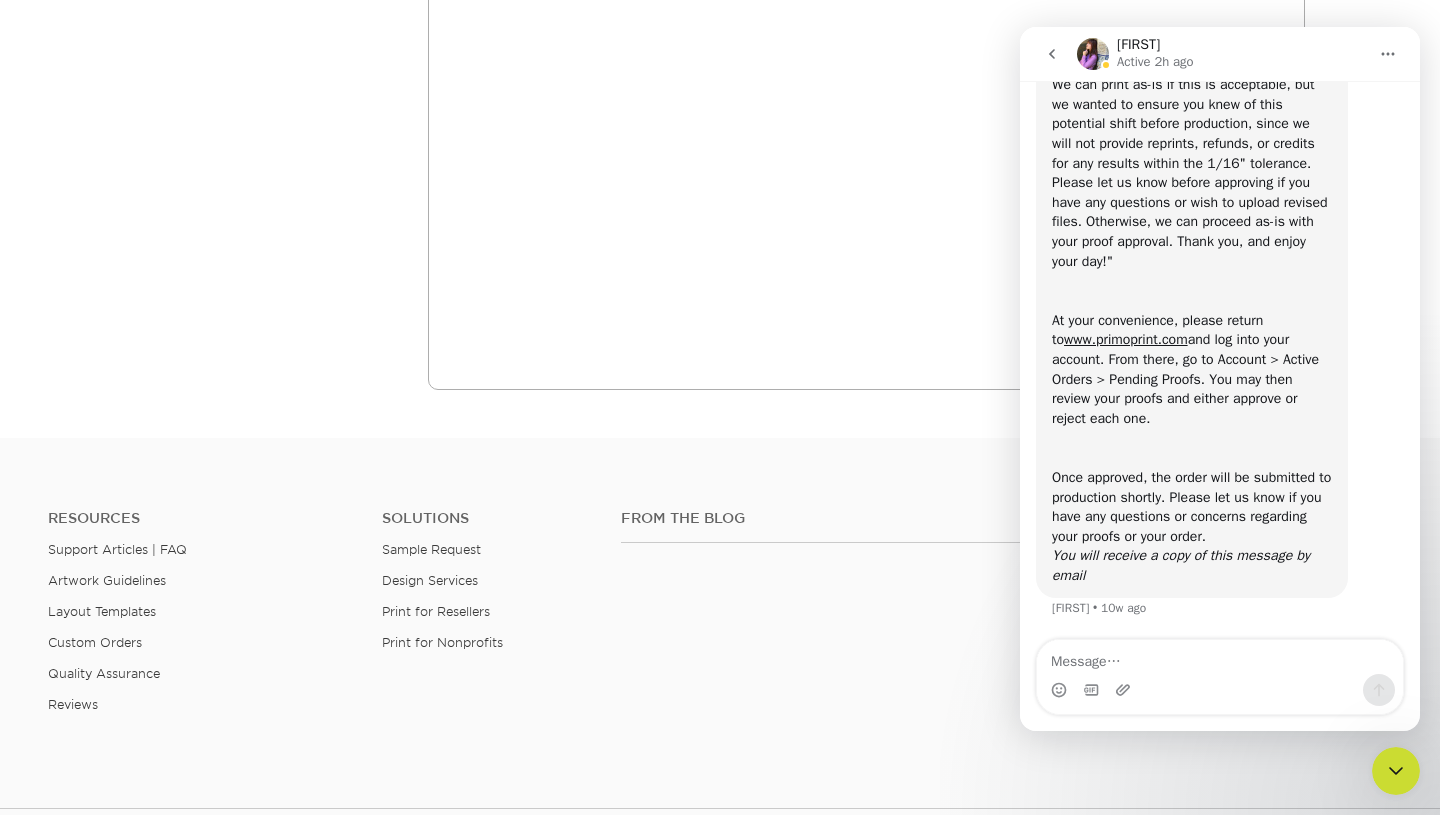 click 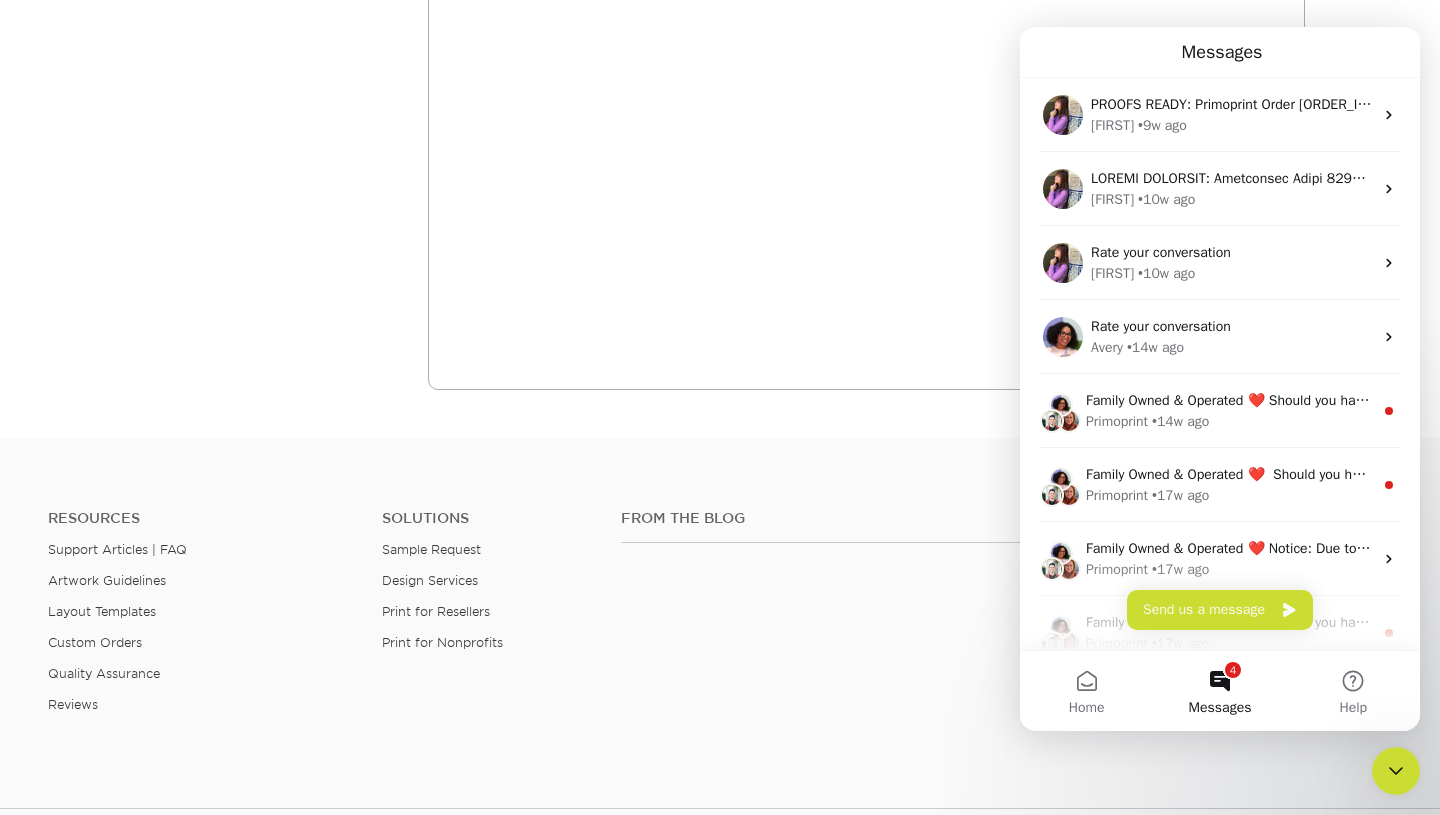 click on "•  14w ago" at bounding box center (1180, 421) 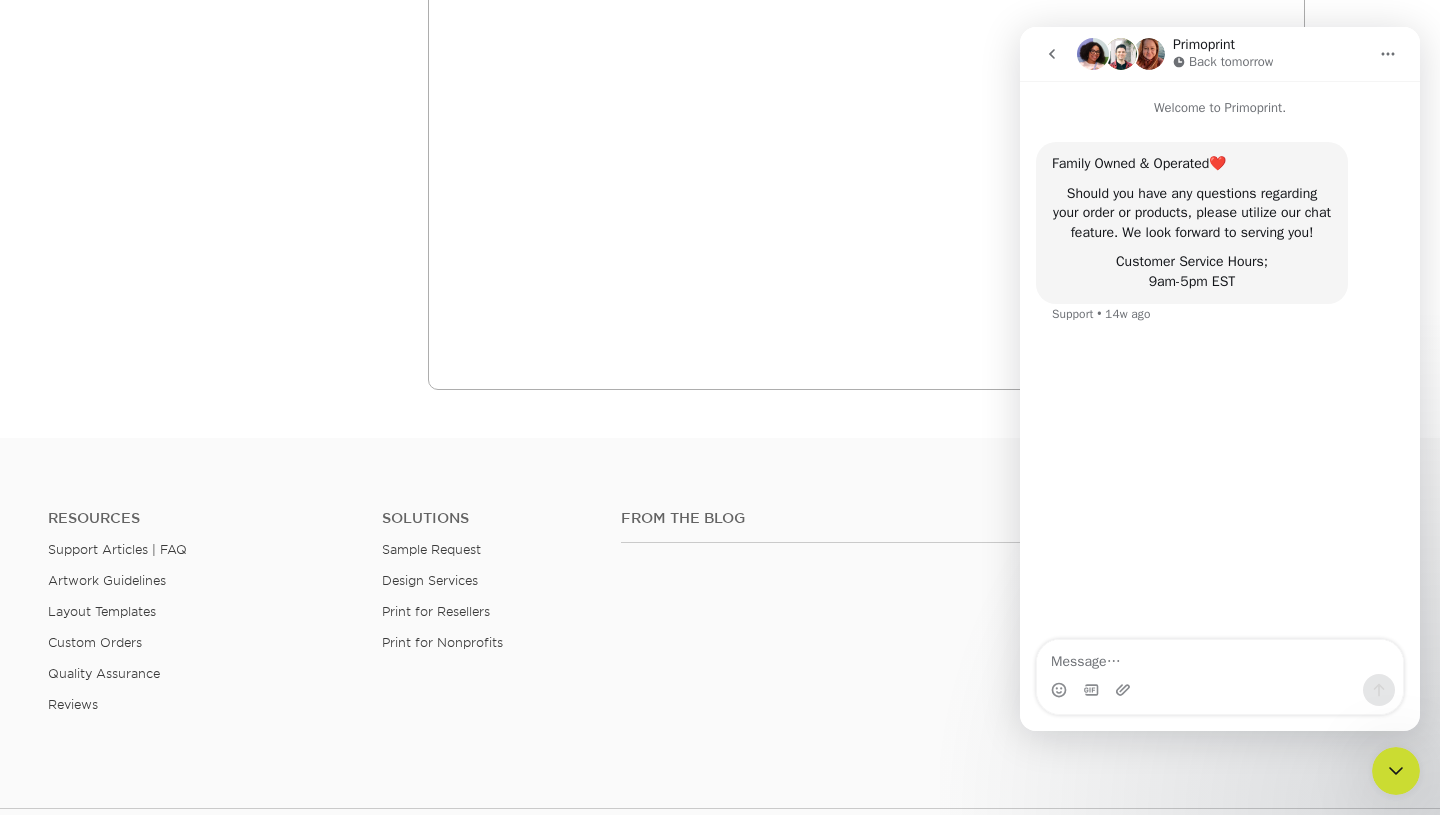 click at bounding box center [1052, 54] 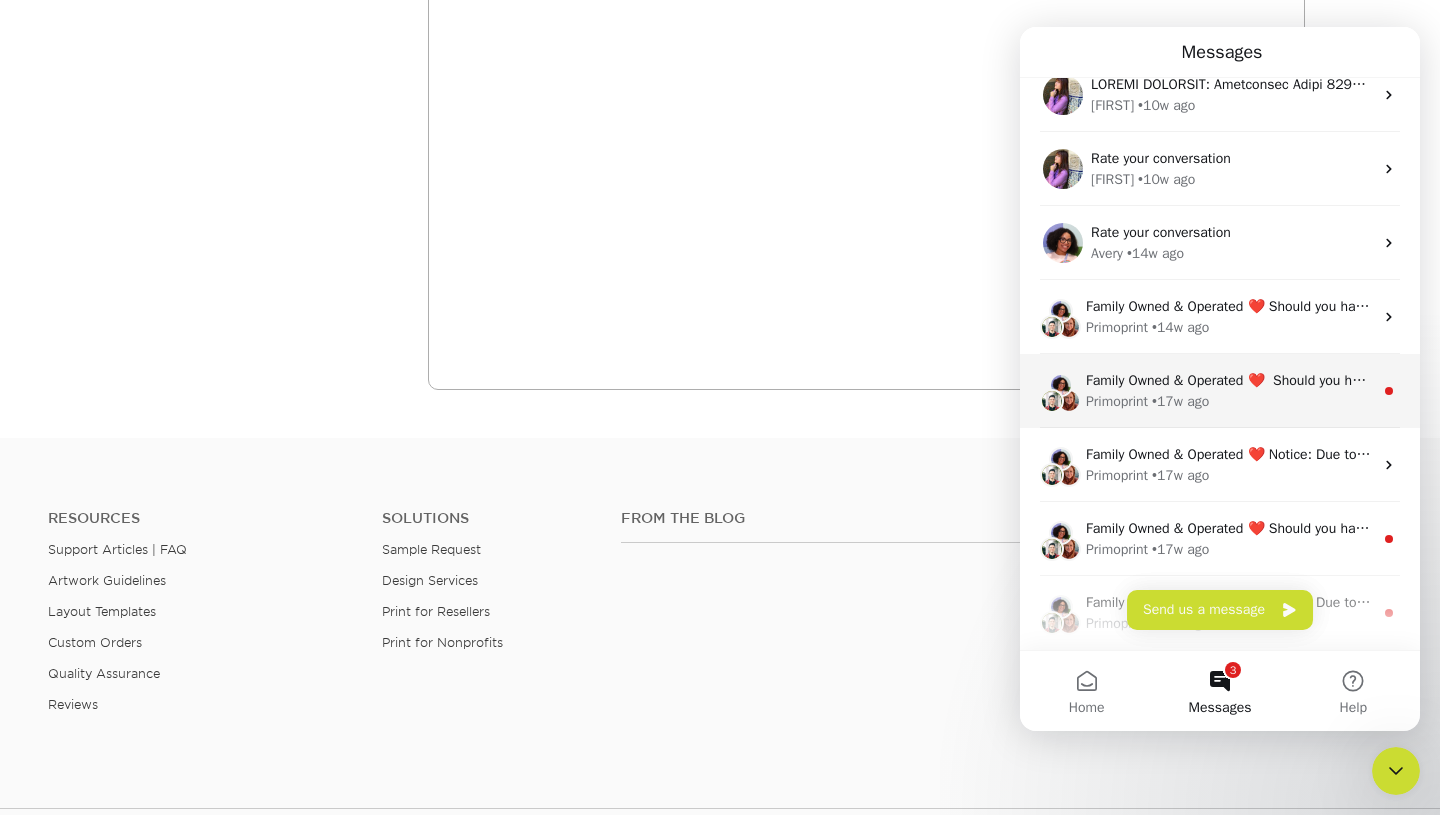 click on "Family Owned & Operated ❤️ ​ Should you have any questions regarding your order or products, please utilize our chat feature. We look forward to serving you!  Customer Service Hours; 9am-5pm [TIMEZONE] Primoprint •  17w ago" at bounding box center [1220, 391] 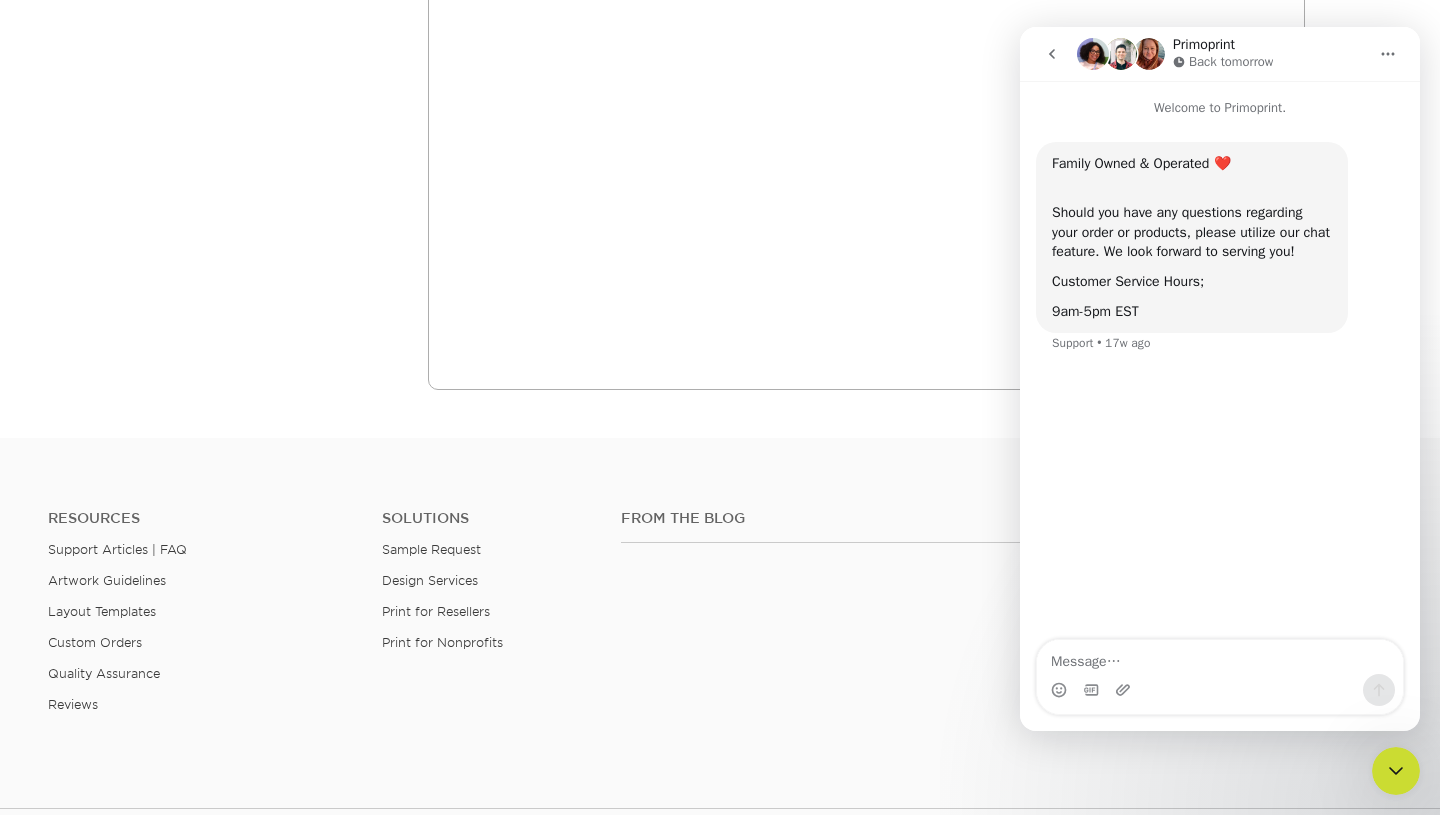 click at bounding box center (1052, 54) 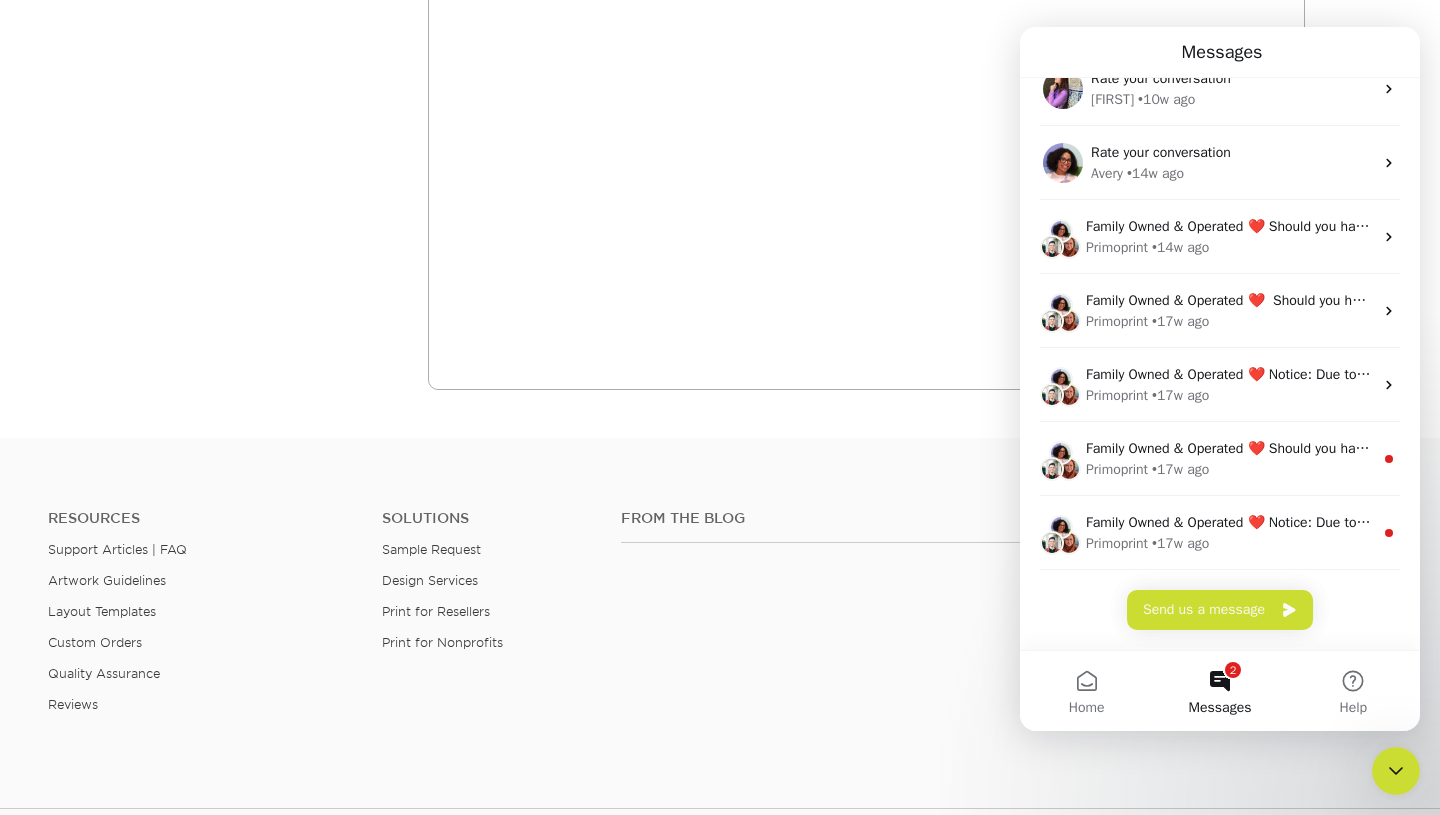 click on "•  17w ago" at bounding box center [1180, 469] 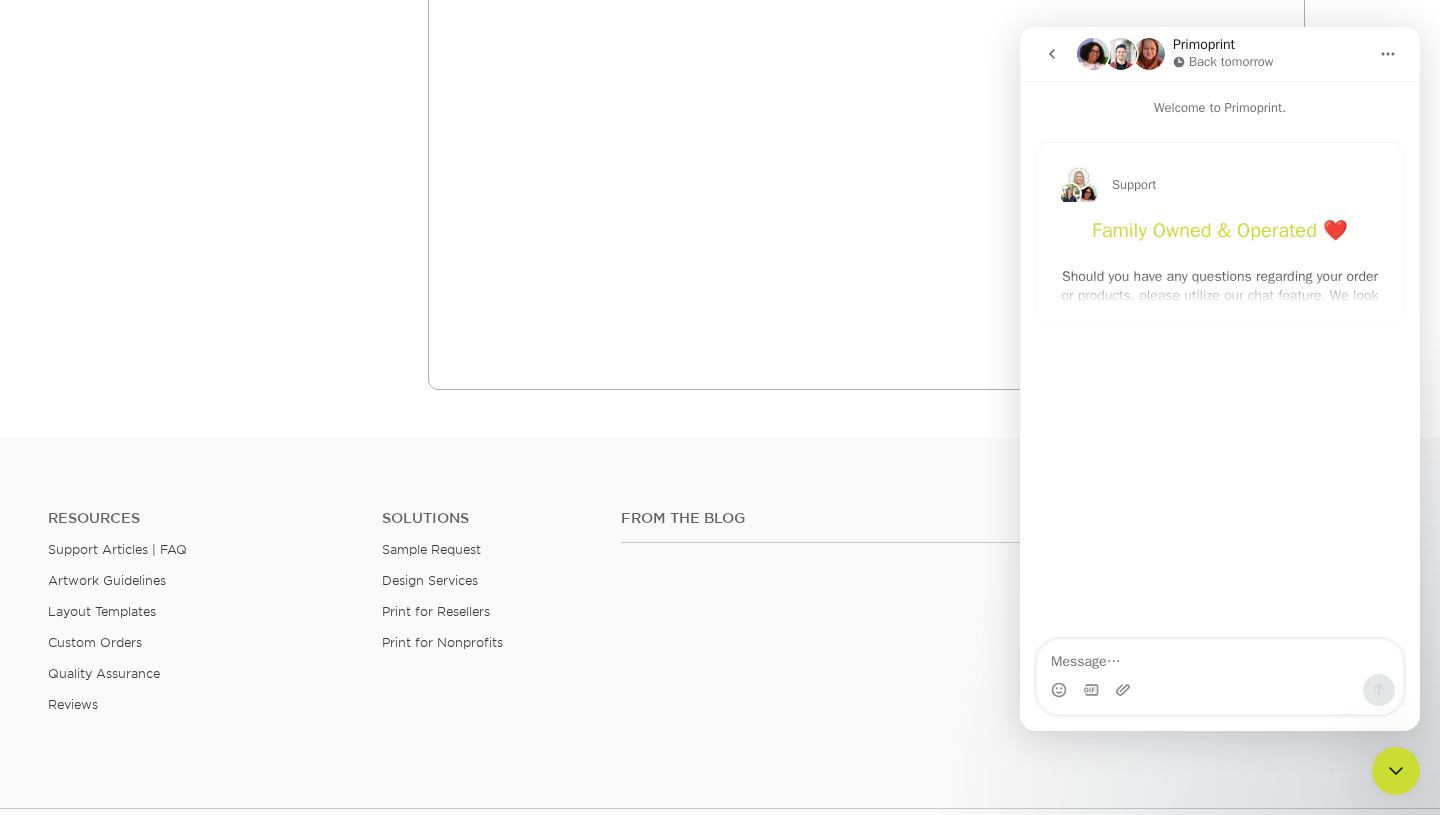 click 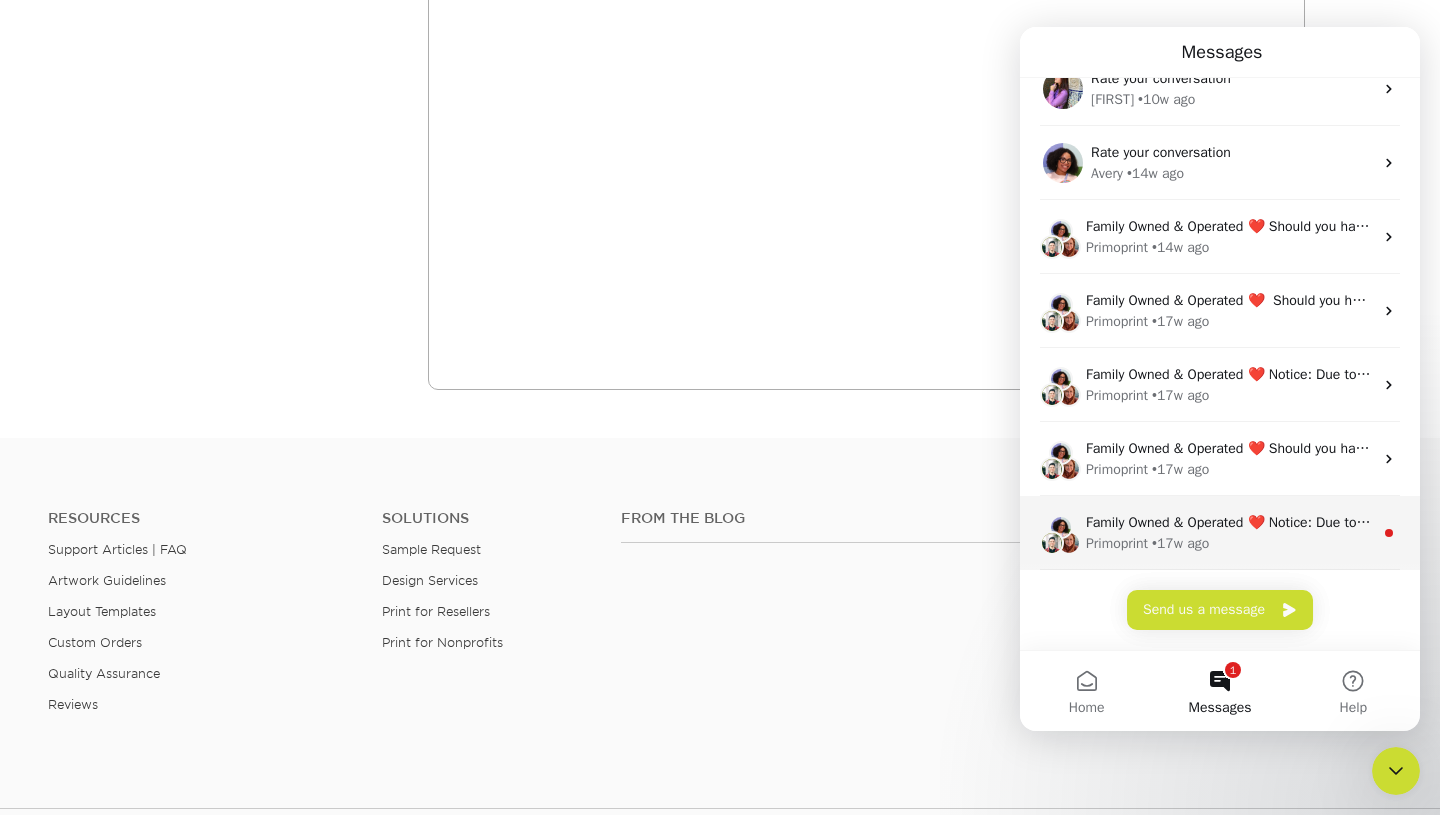 click on "Family Owned & Operated  ❤️   Notice: Due to unforeseen circumstances, all Inline Foil products are unavailable due to an equipment issue.    Please use our chat feature if you have questions about your order or our products.  We look forward to serving you! Customer Service Hours; 9am-5pm EST" at bounding box center (1988, 522) 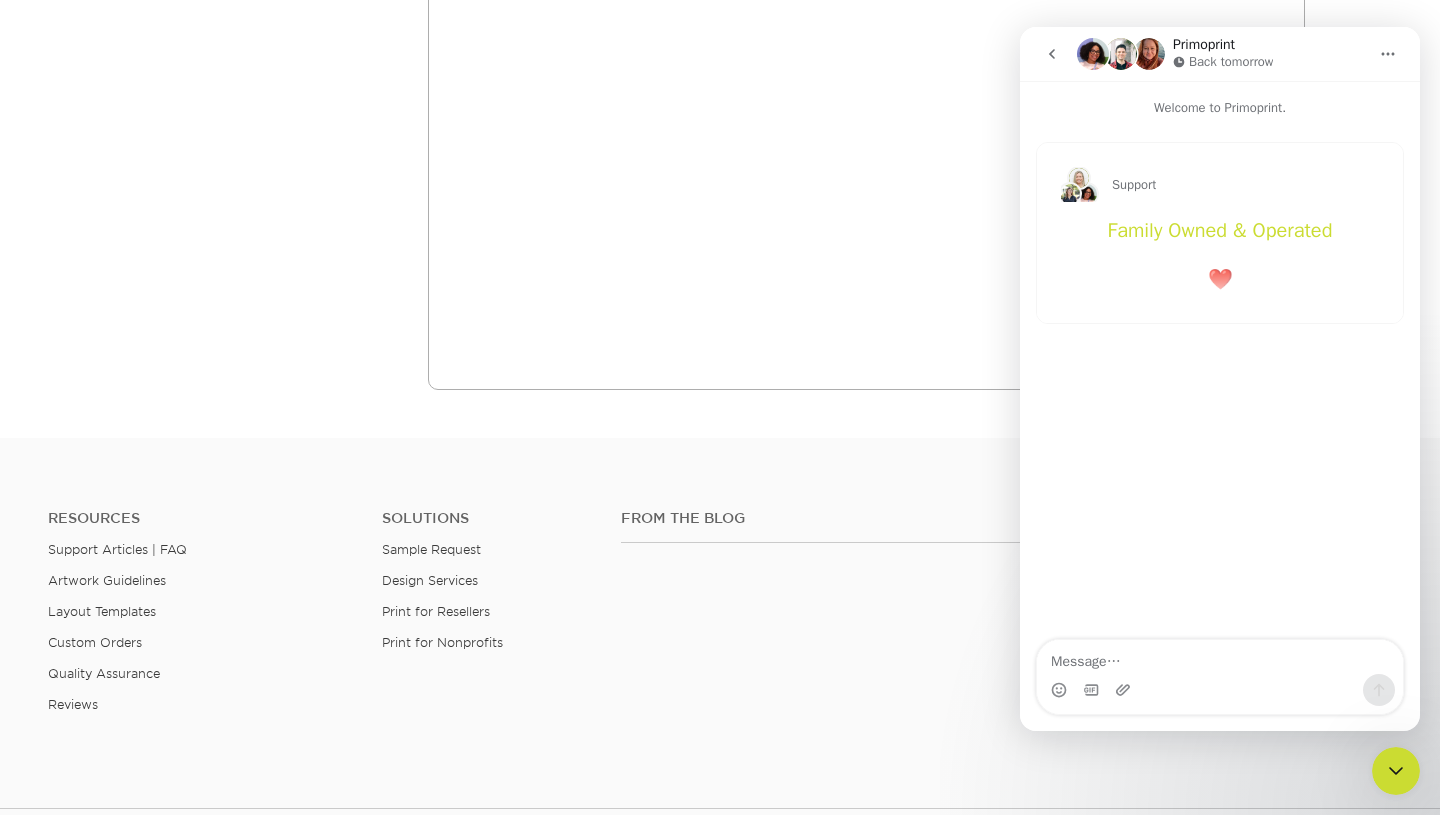 click at bounding box center [1052, 54] 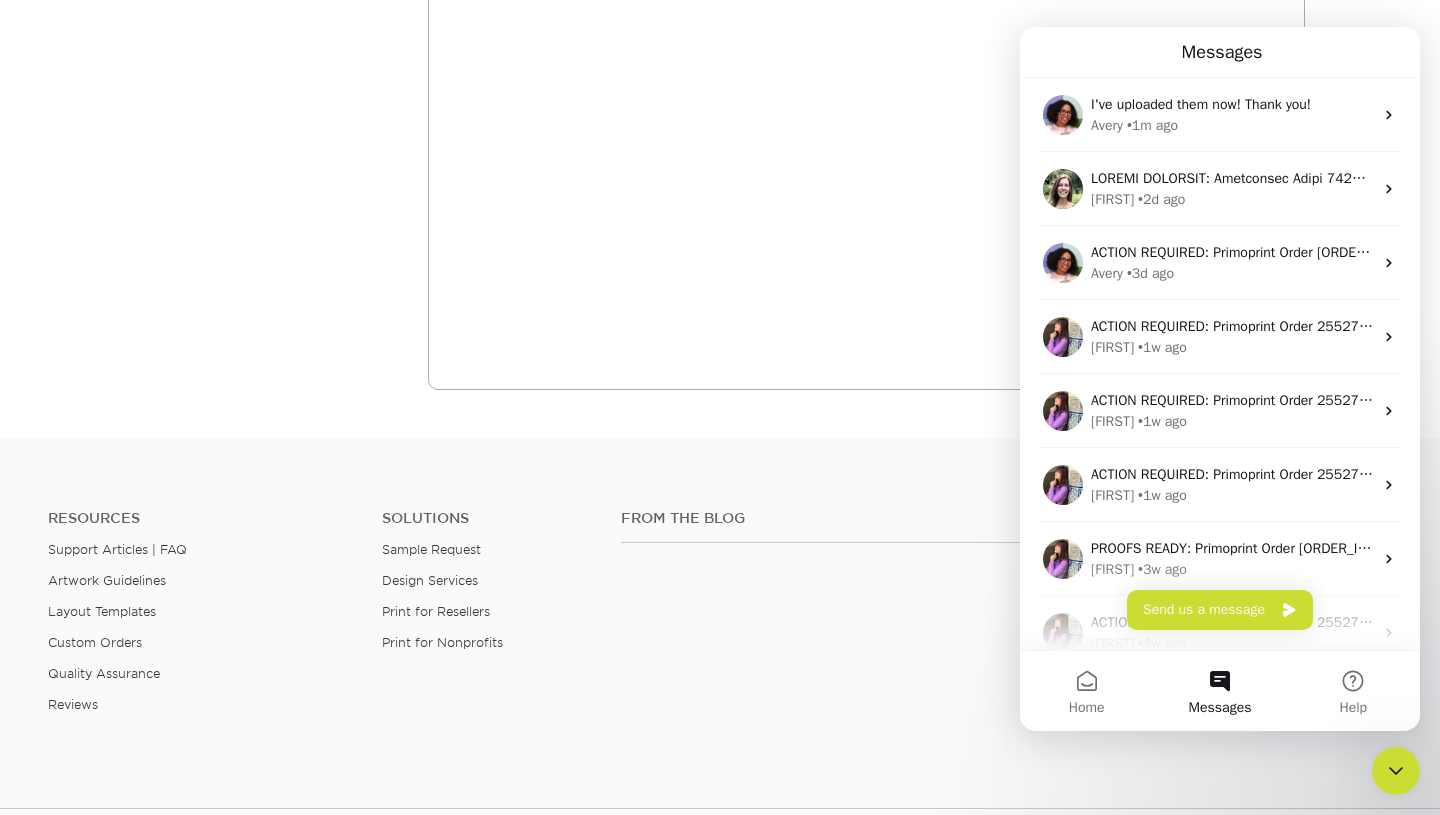 click on "Resources
Support Articles | FAQ
Artwork Guidelines
Layout Templates
Custom Orders
Quality Assurance
Reviews
Solutions
Sample Request
Design Services
Print for Resellers
Print for Nonprofits
From the Blog
Contact
([PHONE])
[EMAIL]
Instagram
Facebook
Twitter
LinkedIn
Youtube" at bounding box center [720, 627] 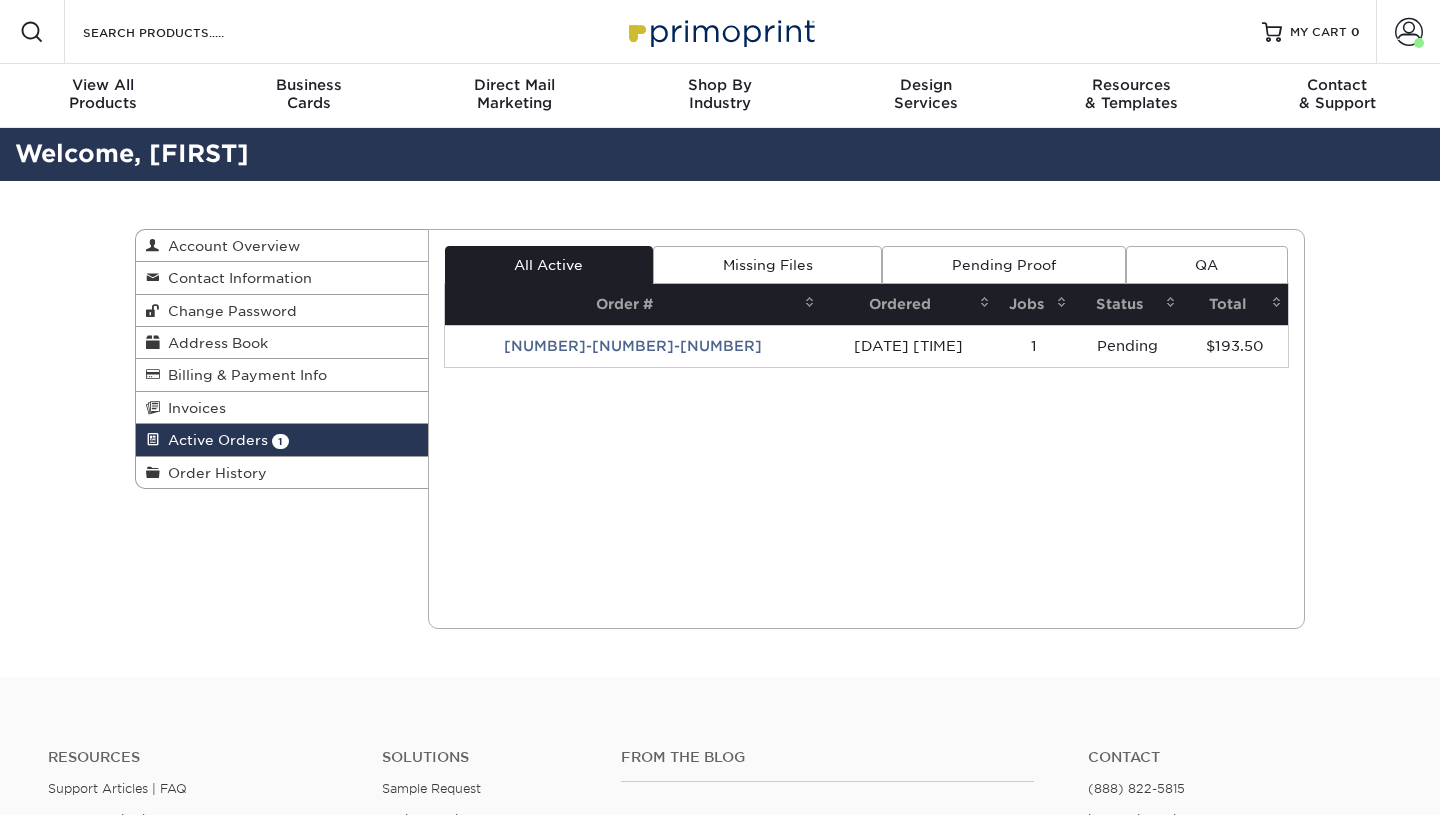 scroll, scrollTop: 0, scrollLeft: 0, axis: both 